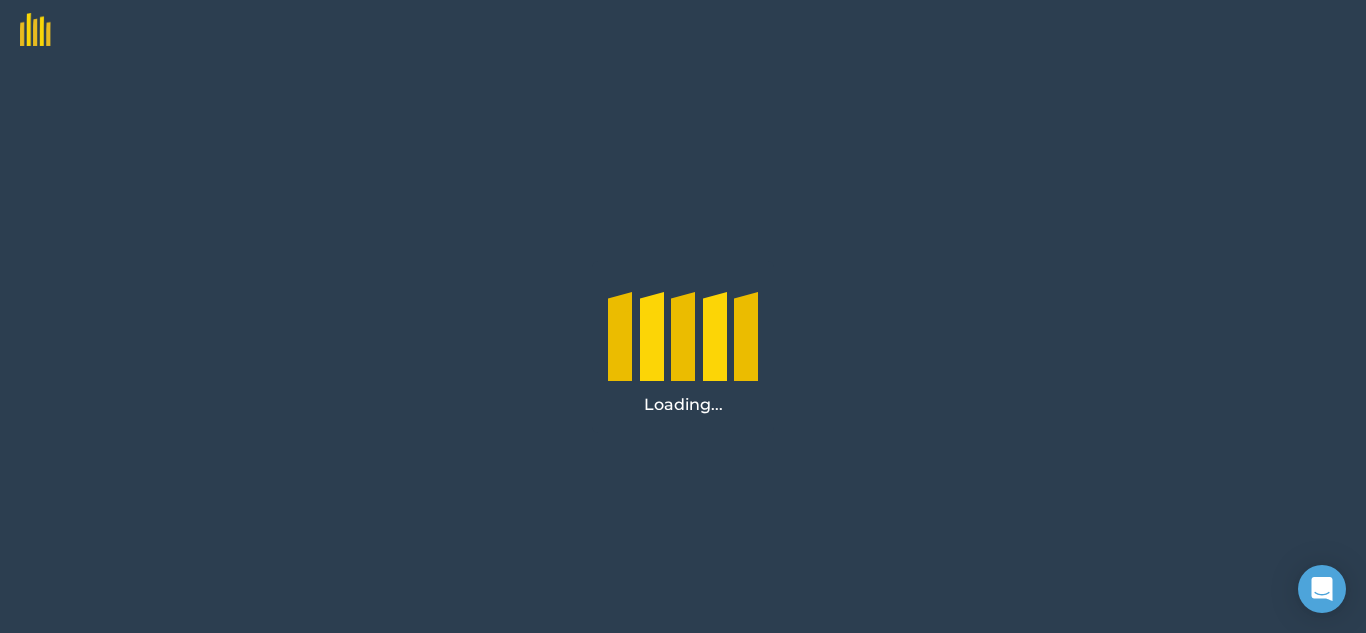 scroll, scrollTop: 0, scrollLeft: 0, axis: both 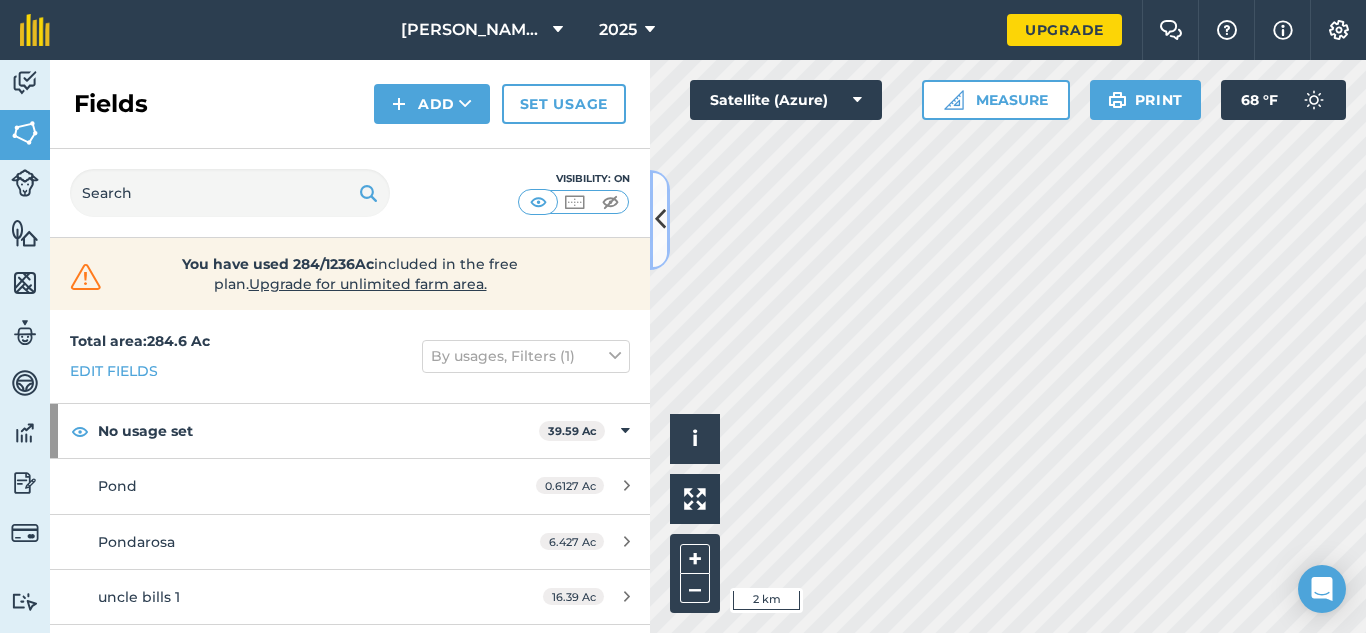 click at bounding box center [660, 219] 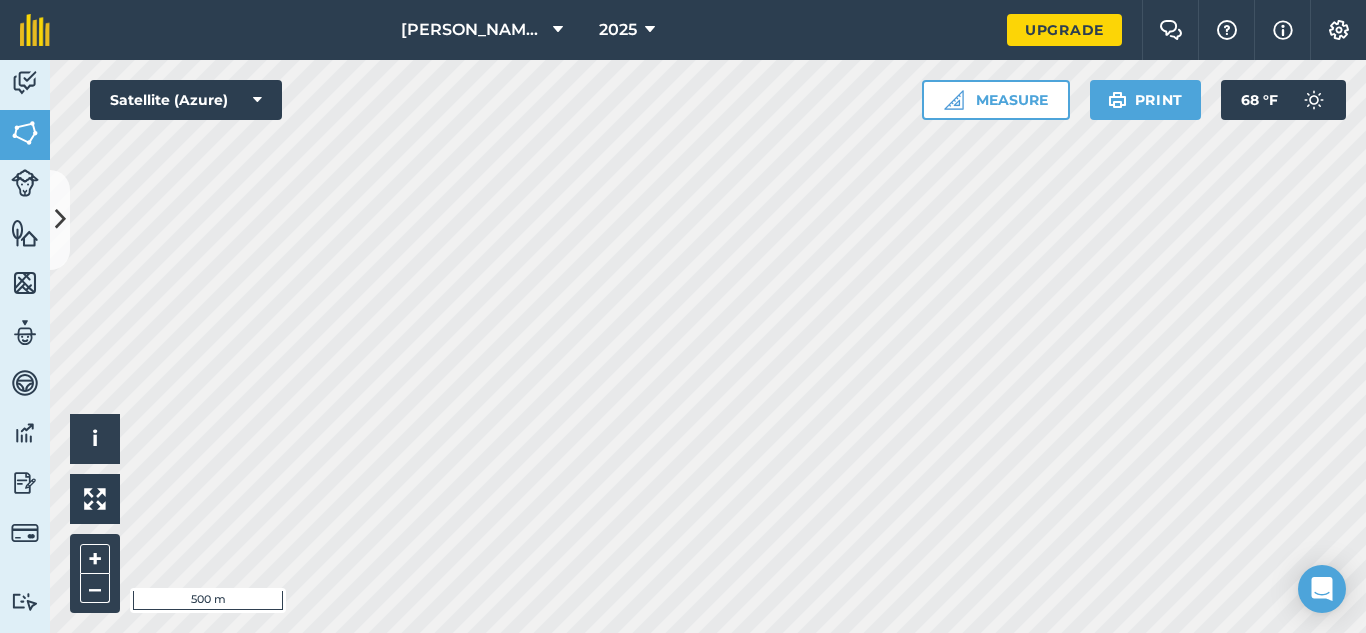 click on "[PERSON_NAME] Farms 2025 Upgrade Farm Chat Help Info Settings Map printing is not available on our free plan Please upgrade to our Essentials, Plus or Pro plan to access this feature. Activity Fields Livestock Features Maps Team Vehicles Data Reporting Billing Tutorials Tutorials Fields   Add   Set usage Visibility: On You have used 284/1236Ac  included in the free plan .  Upgrade for unlimited farm area. Total area :  284.6   Ac Edit fields By usages, Filters (1) No usage set 39.59   Ac Pond 0.6127   Ac Pondarosa 6.427   Ac uncle bills 1 16.39   Ac uncle bills 2 16.16   Ac BEANS - beans [STREET_ADDRESS] 2.385   [GEOGRAPHIC_DATA] 15.45   Ac Ansons back field 8.209   Ac Ansons front field 5.636   [PERSON_NAME] 9.261   Ac garys east 4.511   Ac garys west 7.63   Ac [PERSON_NAME] loft 12.51   Ac joes field 2.176   [PERSON_NAME] field 9.51   [PERSON_NAME] 17.66   [GEOGRAPHIC_DATA] 6.837   [GEOGRAPHIC_DATA] 4.89   Ac CORN 138.3   Ac Ansons riverview 10.54   Ac Big field 32.42   Ac Dedos 8.387   Ac digger lower field 6.126   Ac 5.284" at bounding box center [683, 316] 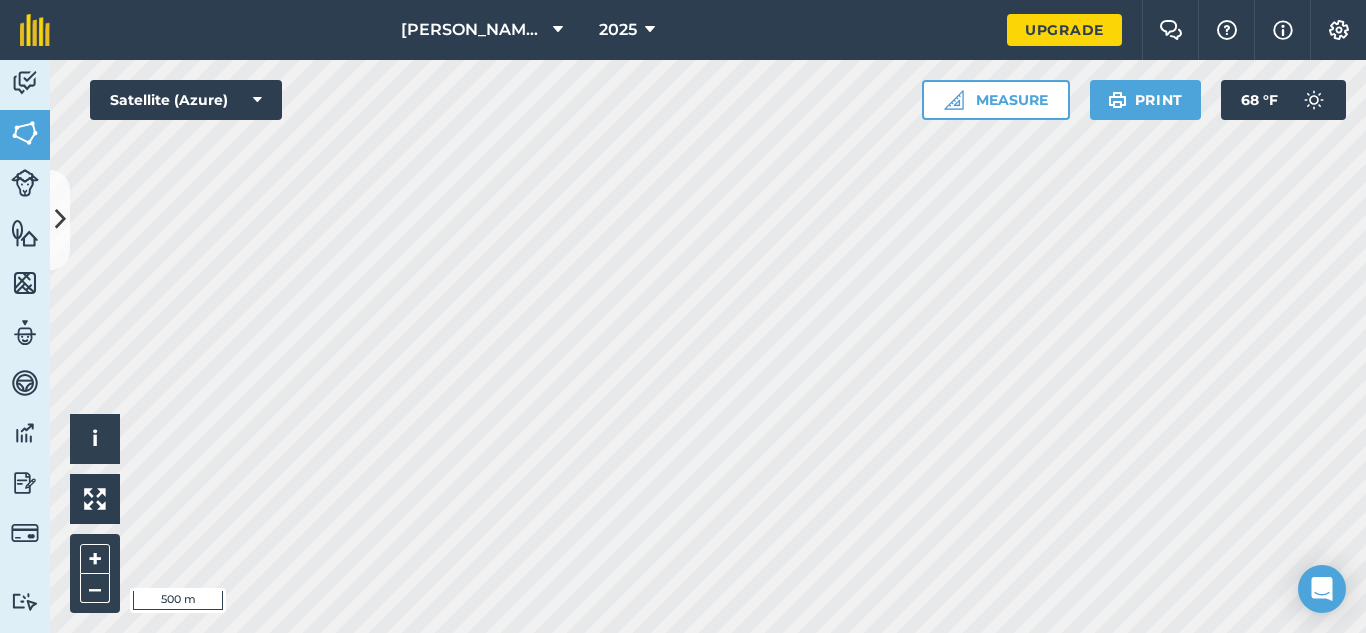 click on "[PERSON_NAME] Farms 2025 Upgrade Farm Chat Help Info Settings Map printing is not available on our free plan Please upgrade to our Essentials, Plus or Pro plan to access this feature. Activity Fields Livestock Features Maps Team Vehicles Data Reporting Billing Tutorials Tutorials Fields   Add   Set usage Visibility: On You have used 284/1236Ac  included in the free plan .  Upgrade for unlimited farm area. Total area :  284.6   Ac Edit fields By usages, Filters (1) No usage set 39.59   Ac Pond 0.6127   Ac Pondarosa 6.427   Ac uncle bills 1 16.39   Ac uncle bills 2 16.16   Ac BEANS - beans [STREET_ADDRESS] 2.385   [GEOGRAPHIC_DATA] 15.45   Ac Ansons back field 8.209   Ac Ansons front field 5.636   [PERSON_NAME] 9.261   Ac garys east 4.511   Ac garys west 7.63   Ac [PERSON_NAME] loft 12.51   Ac joes field 2.176   [PERSON_NAME] field 9.51   [PERSON_NAME] 17.66   [GEOGRAPHIC_DATA] 6.837   [GEOGRAPHIC_DATA] 4.89   Ac CORN 138.3   Ac Ansons riverview 10.54   Ac Big field 32.42   Ac Dedos 8.387   Ac digger lower field 6.126   Ac 5.284" at bounding box center [683, 316] 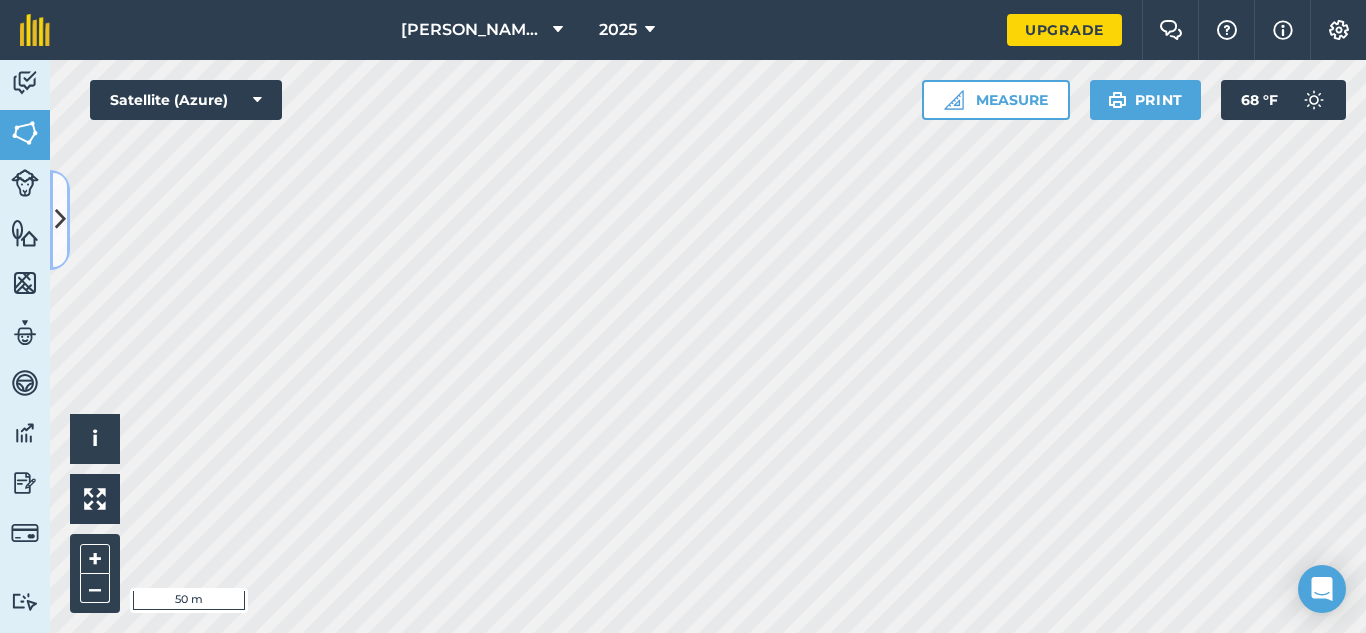 click at bounding box center [60, 219] 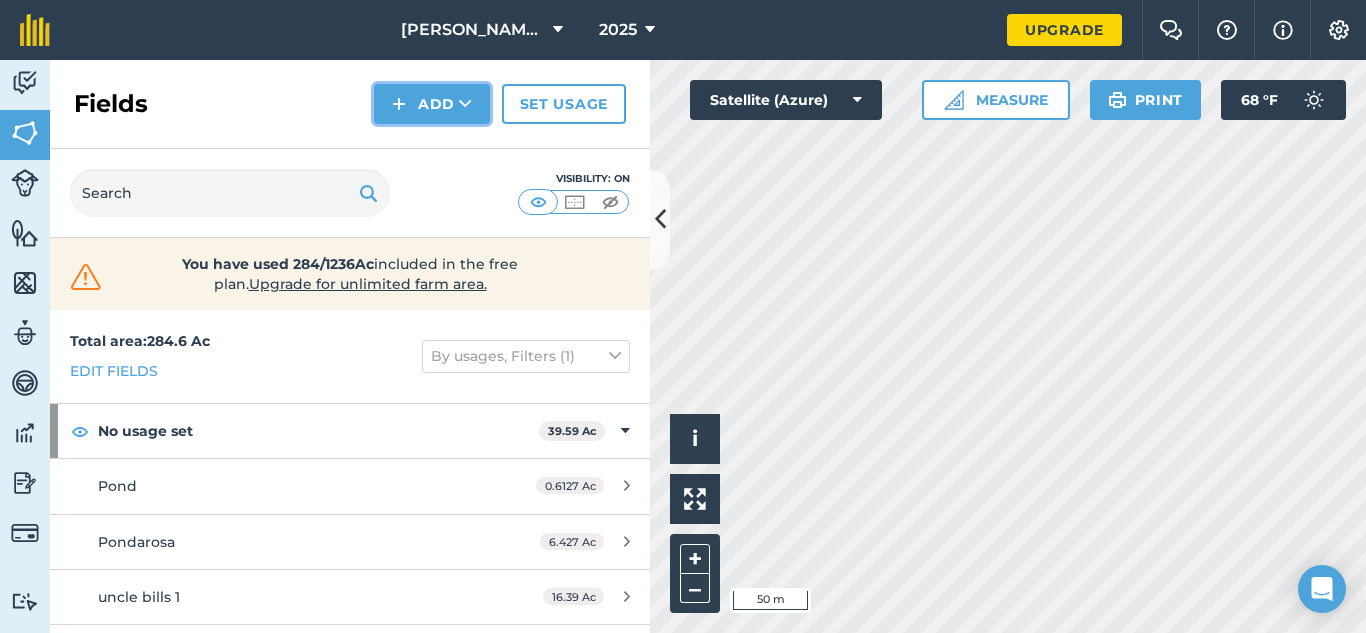click on "Add" at bounding box center [432, 104] 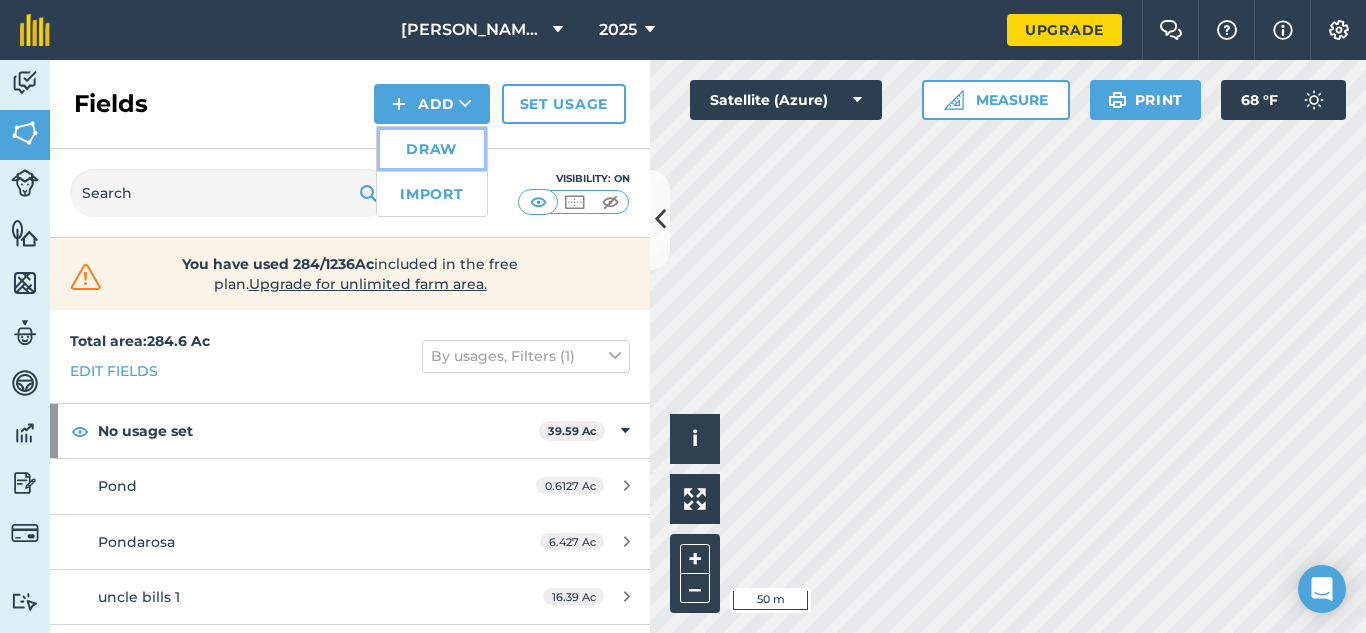 click on "Draw" at bounding box center [432, 149] 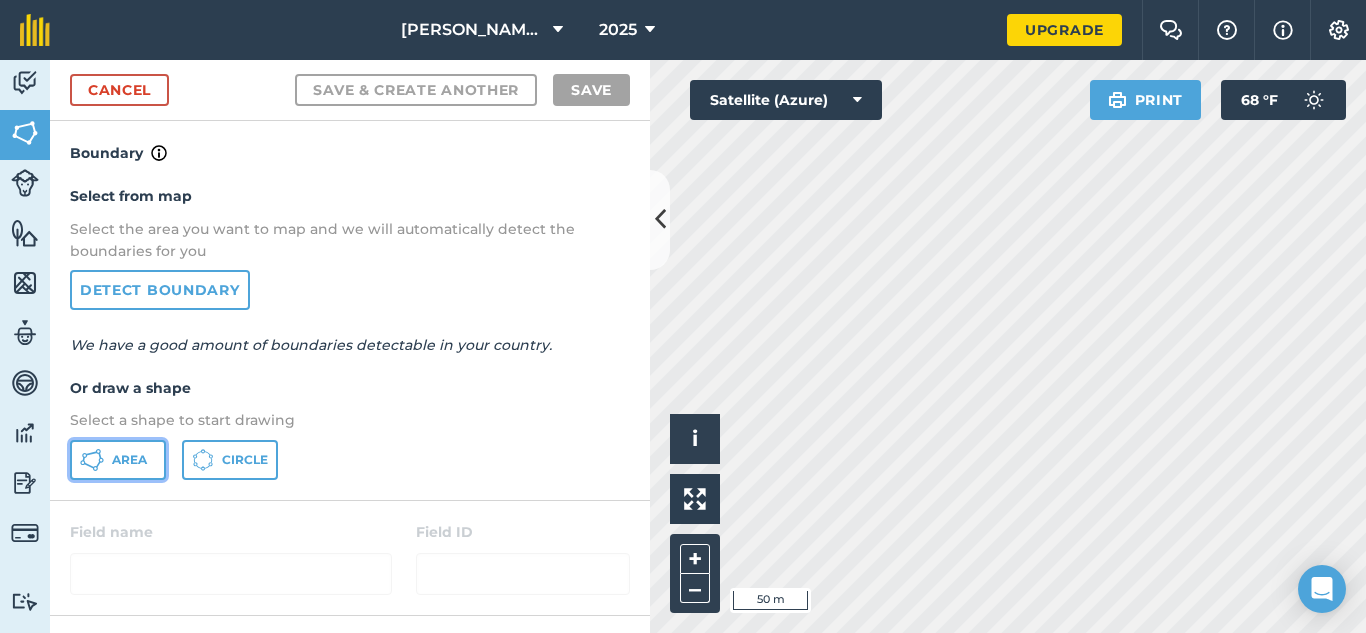 click on "Area" at bounding box center [129, 460] 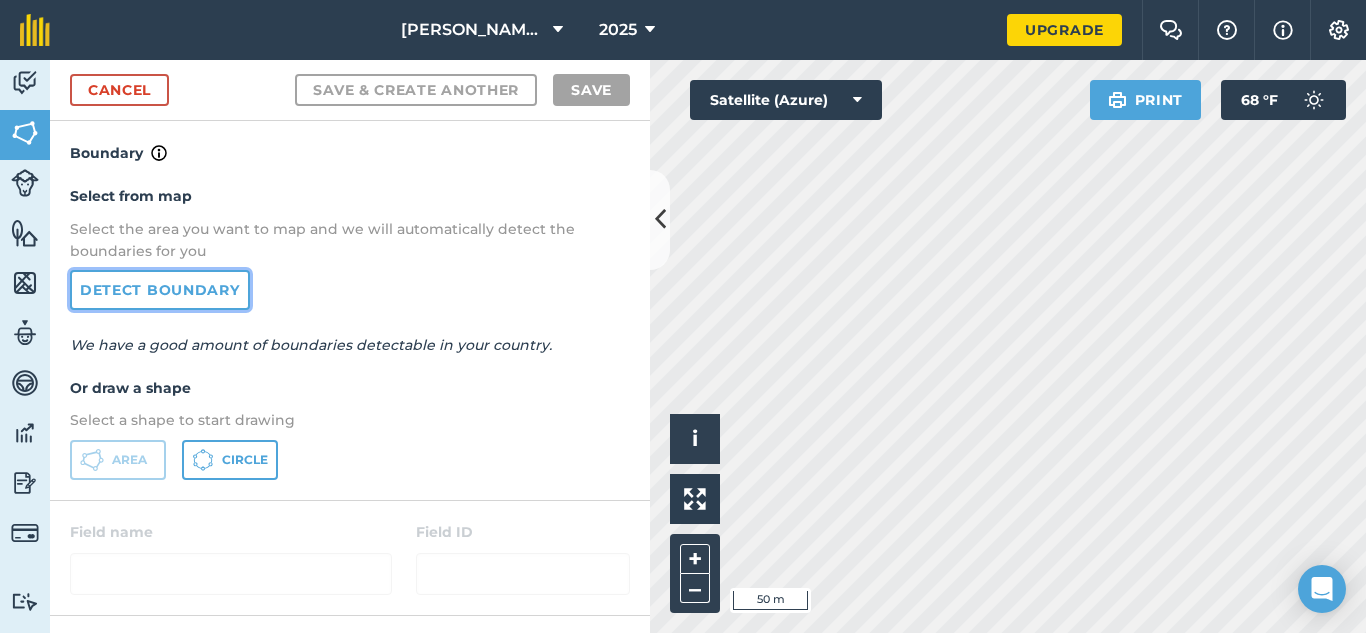 click on "Detect boundary" at bounding box center (160, 290) 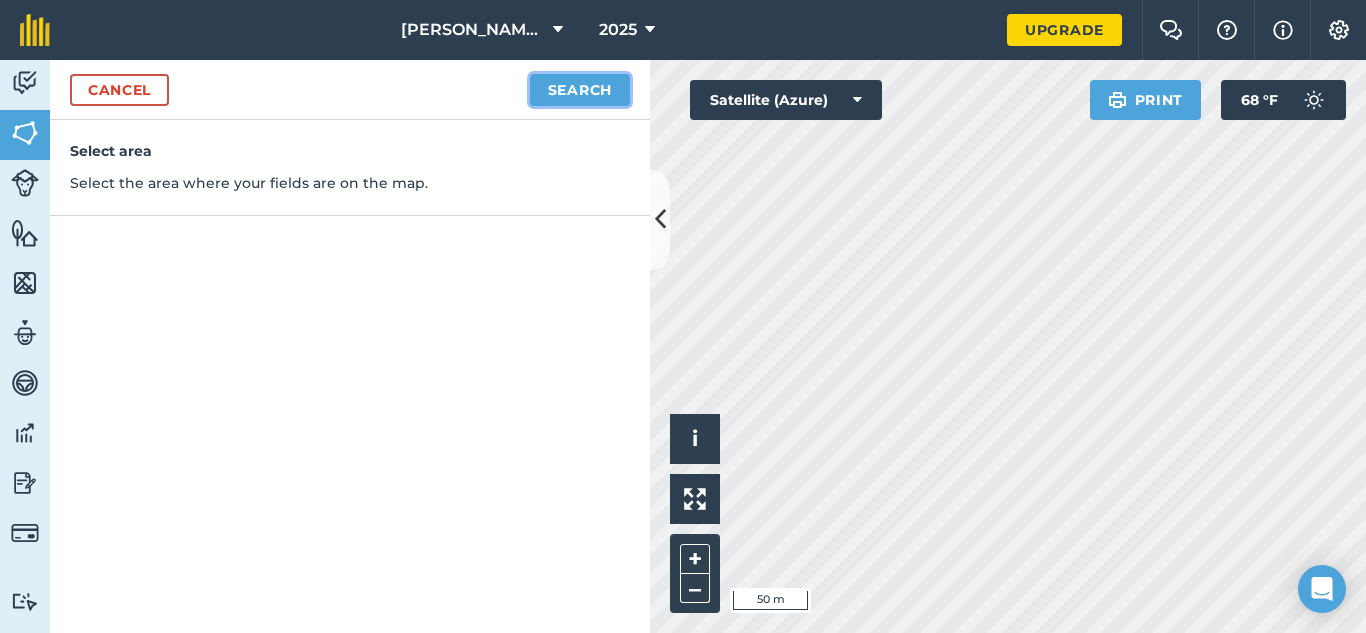 click on "Search" at bounding box center [580, 90] 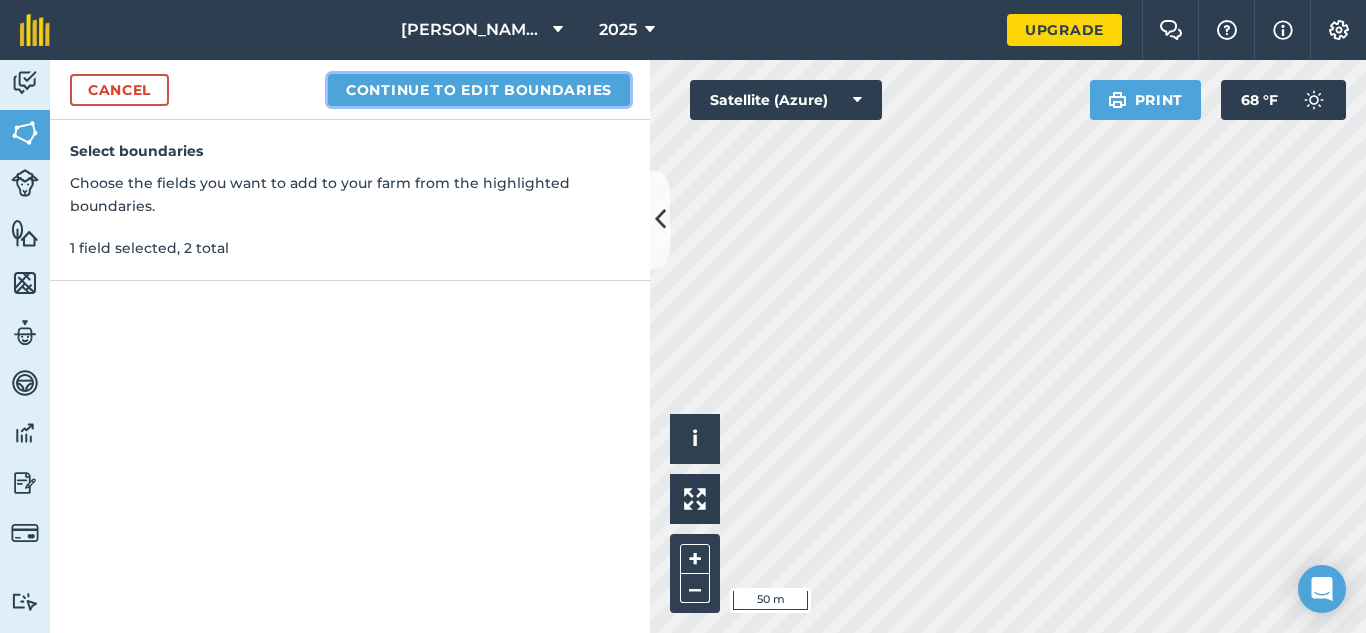 click on "Continue to edit boundaries" at bounding box center (479, 90) 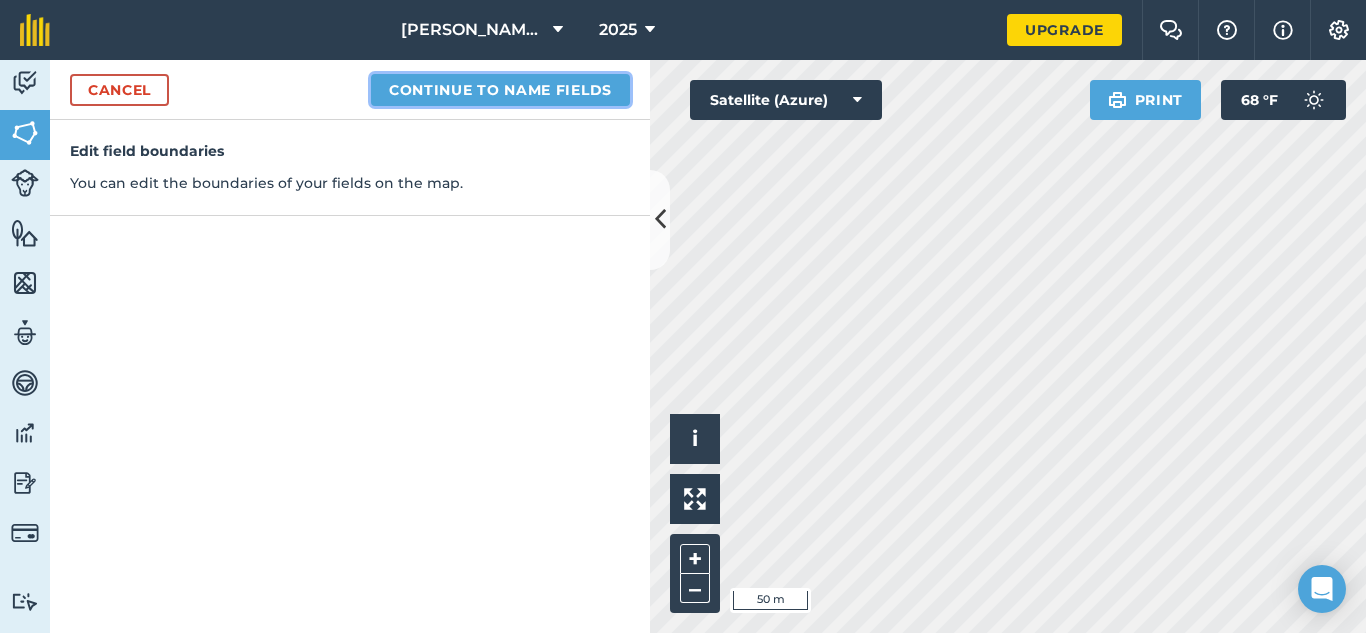 click on "Continue to name fields" at bounding box center [500, 90] 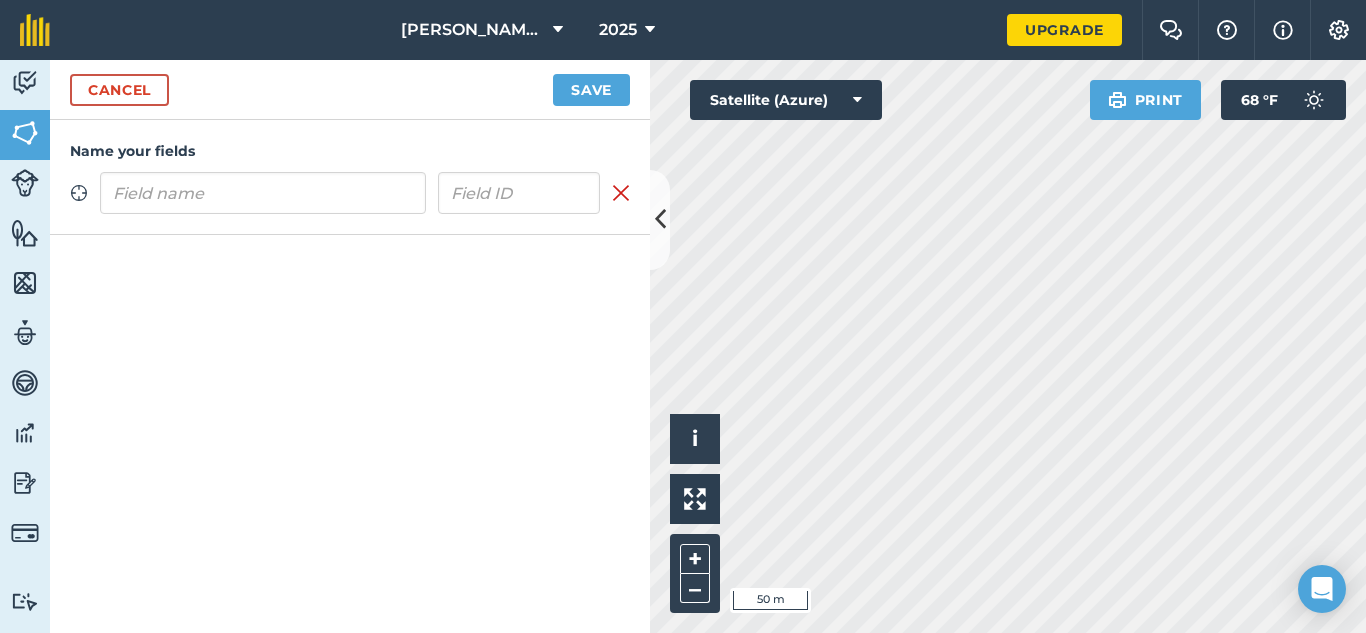 click at bounding box center (263, 193) 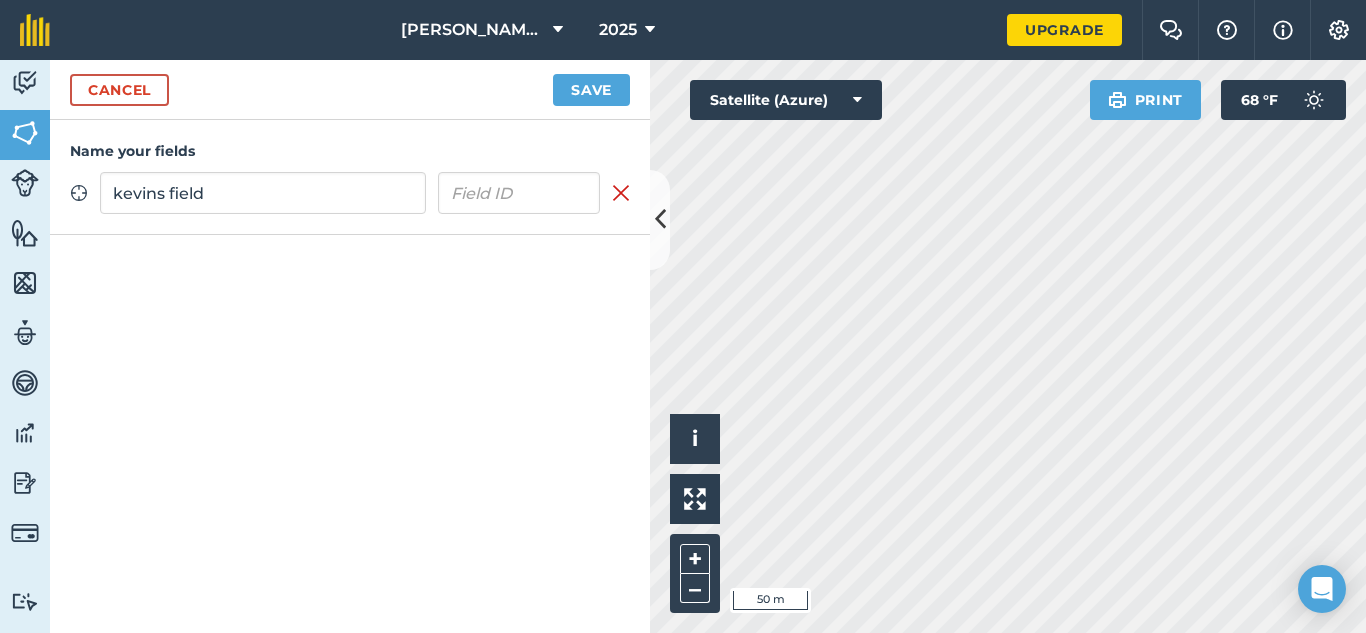 type on "kevins field" 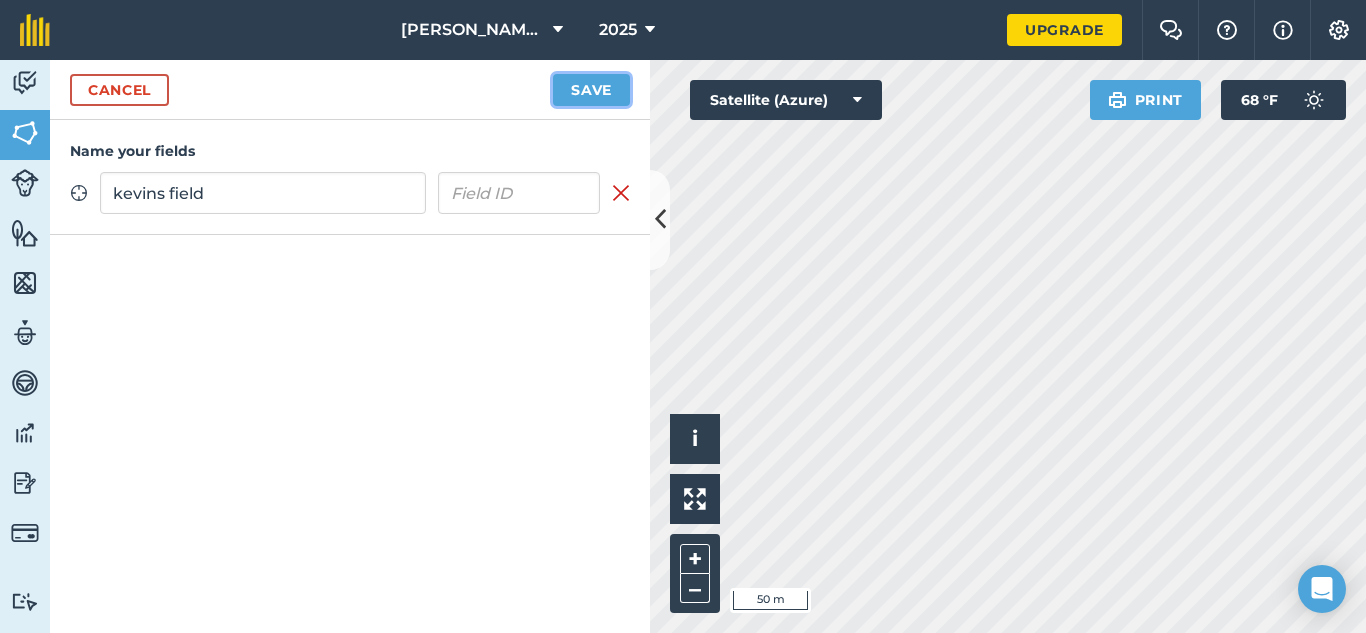 click on "Save" at bounding box center (591, 90) 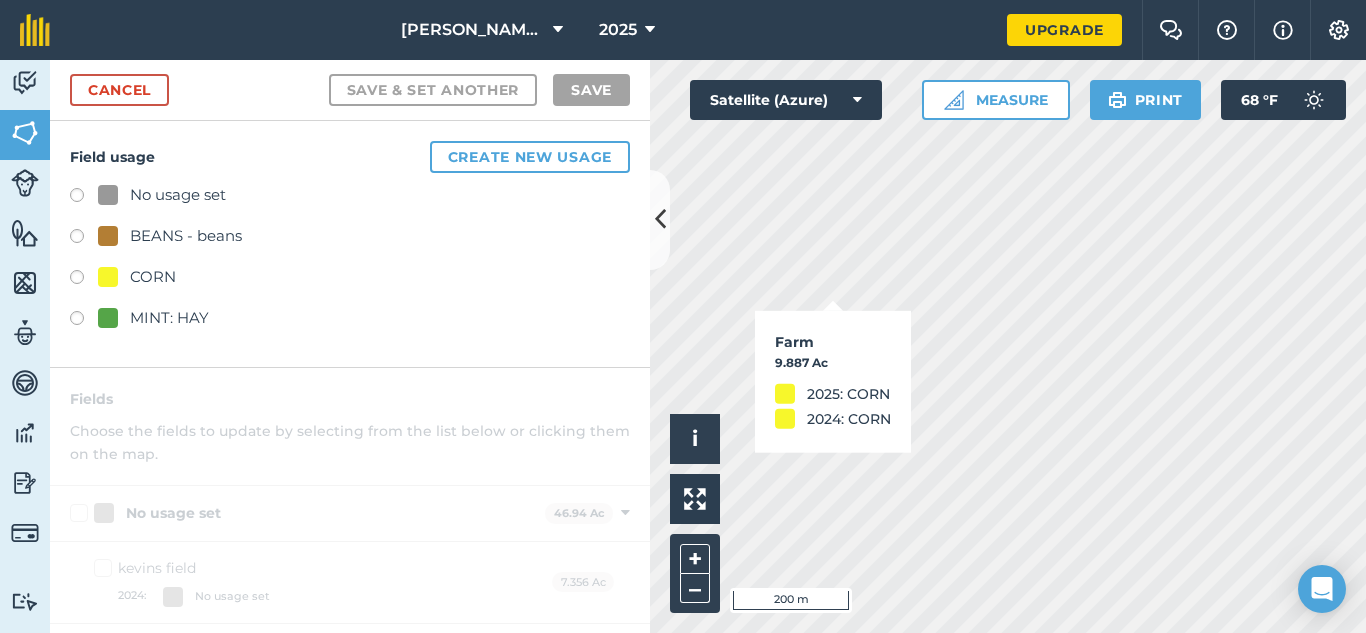 checkbox on "true" 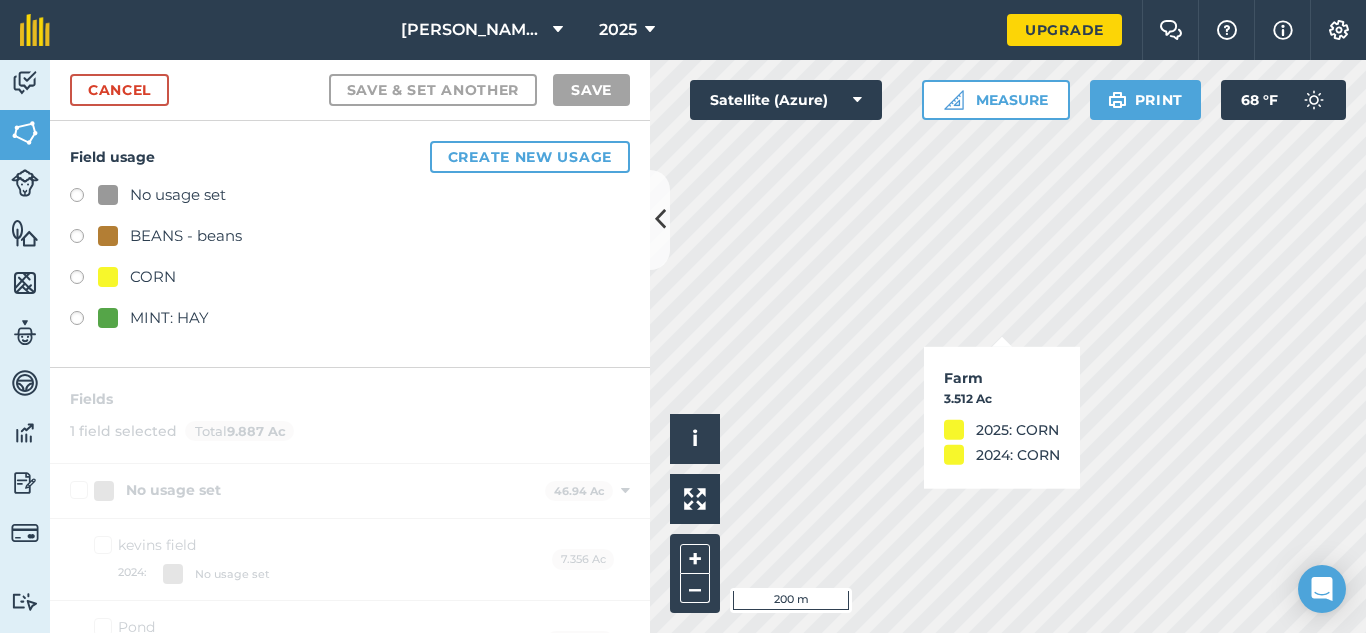 checkbox on "true" 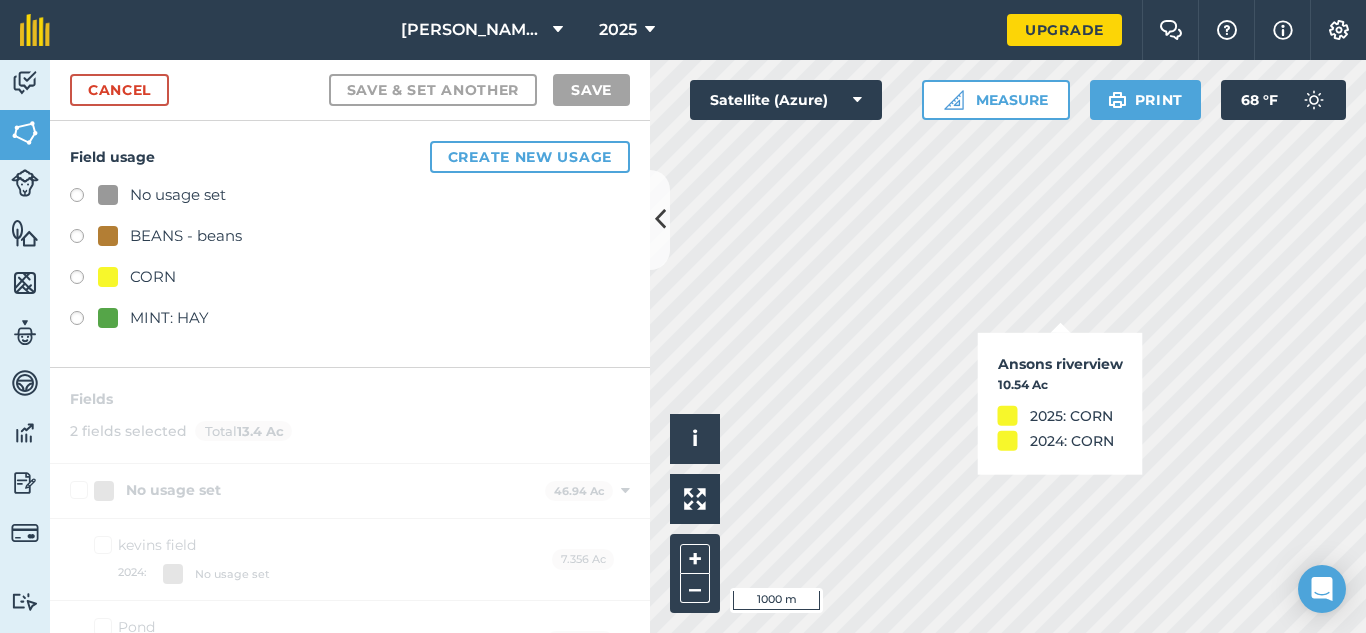checkbox on "true" 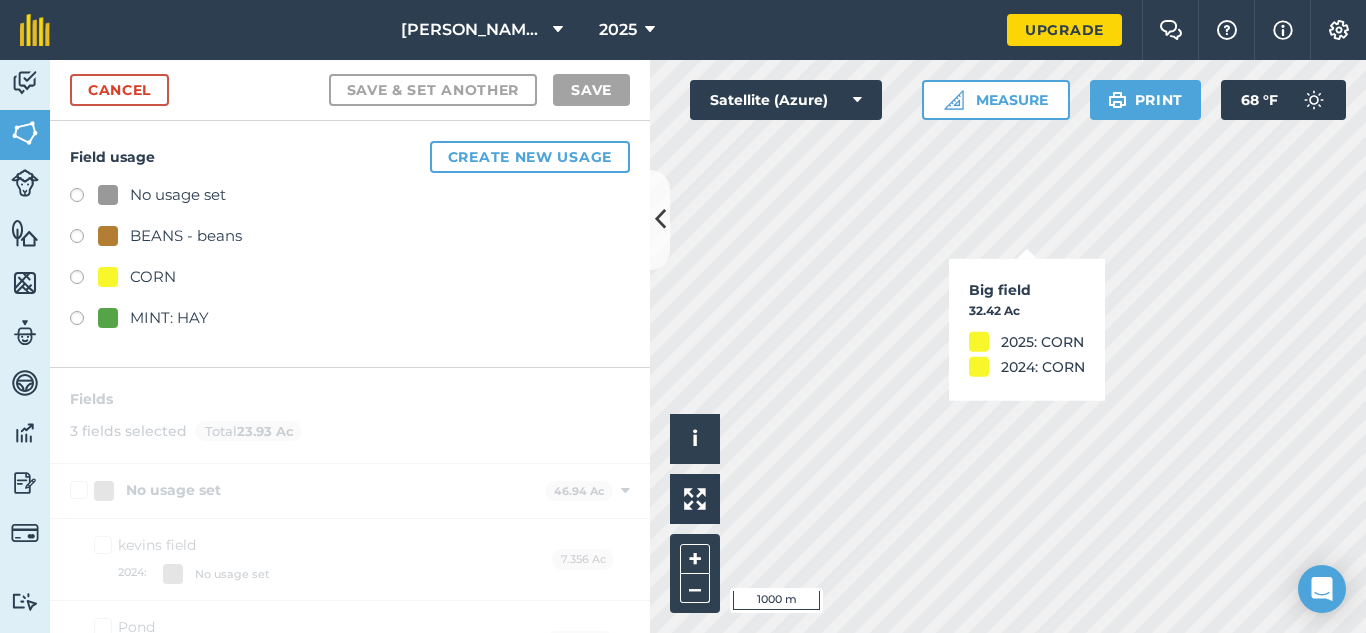 checkbox on "true" 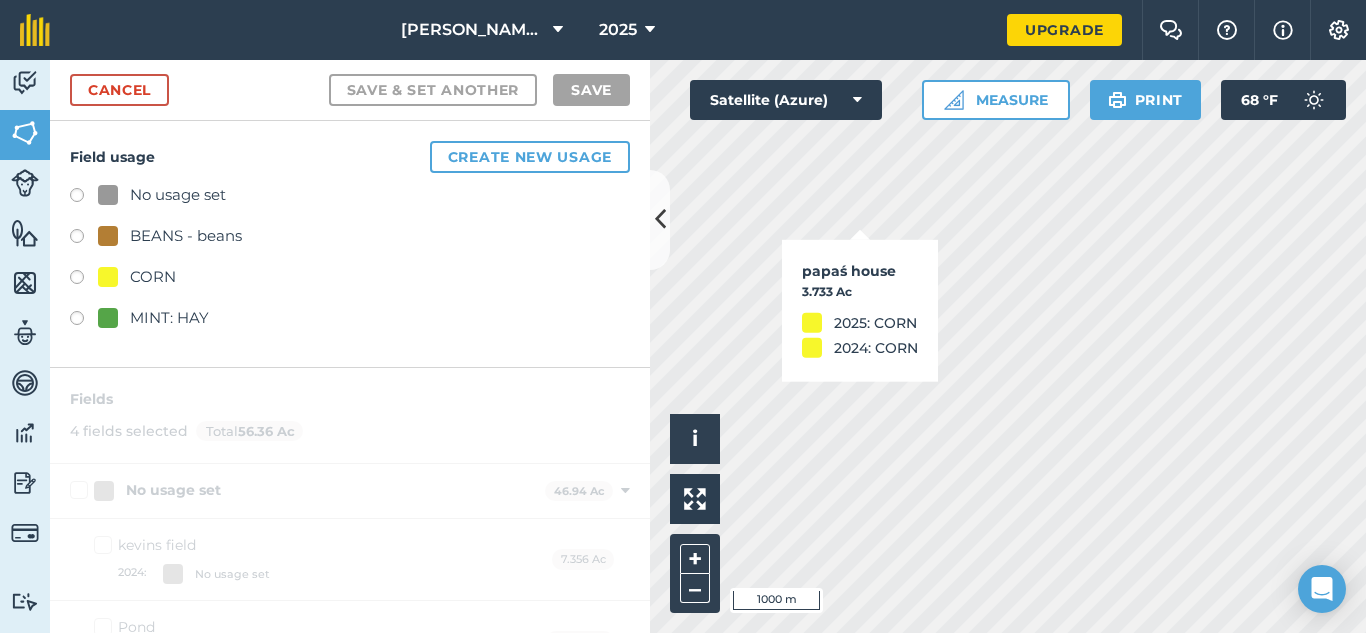 checkbox on "true" 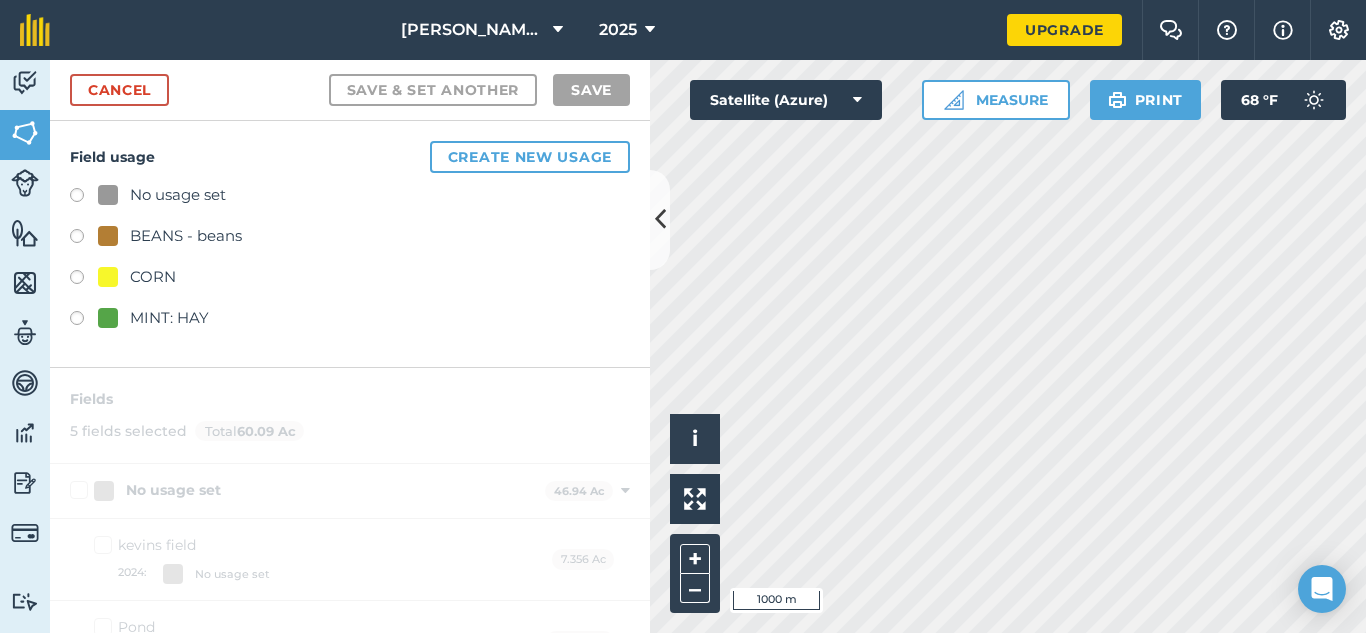 checkbox on "true" 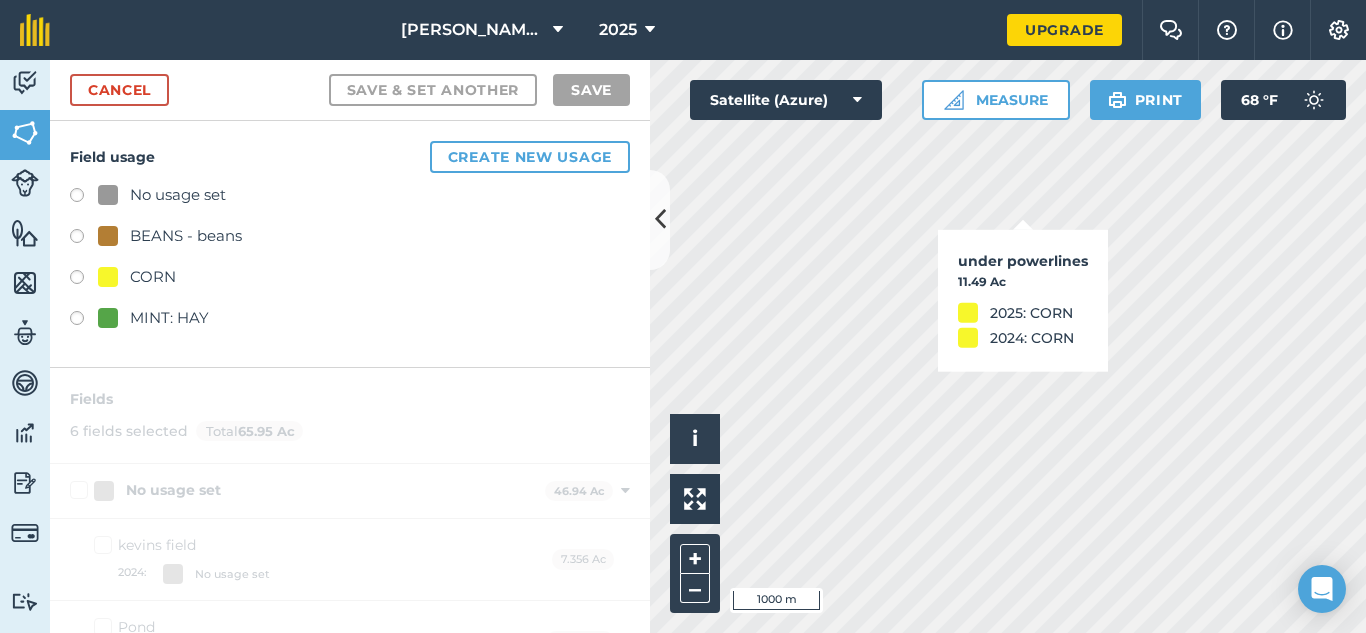 checkbox on "true" 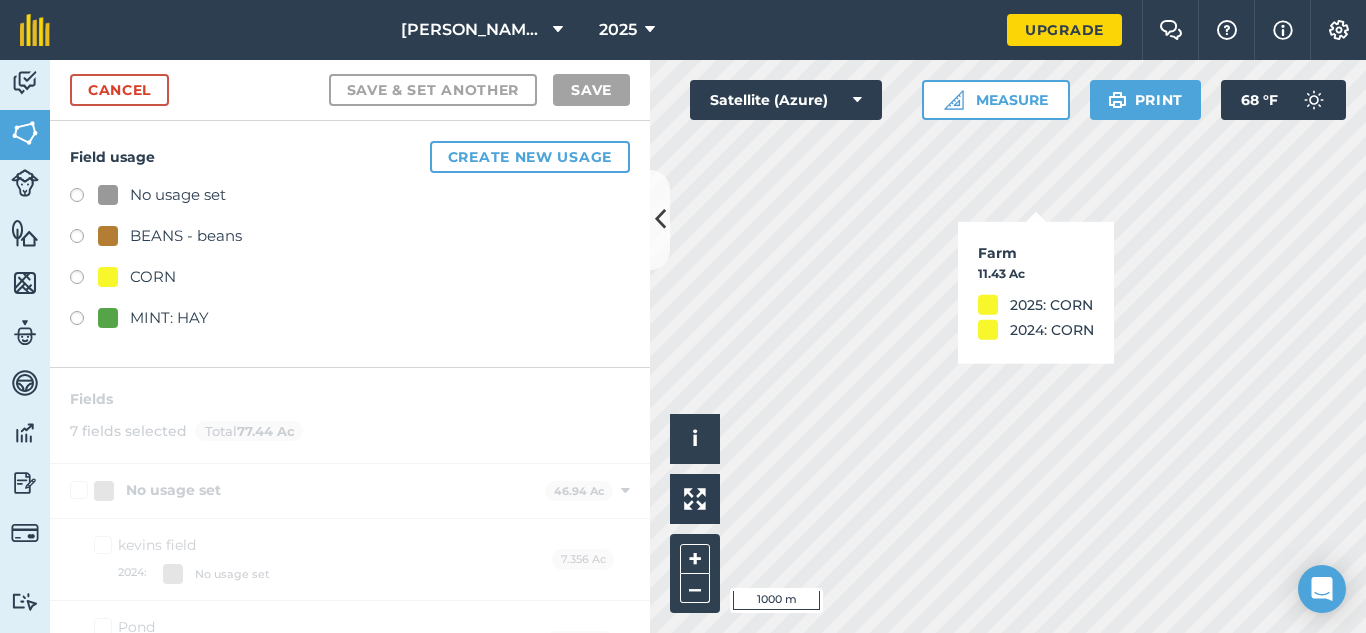 checkbox on "true" 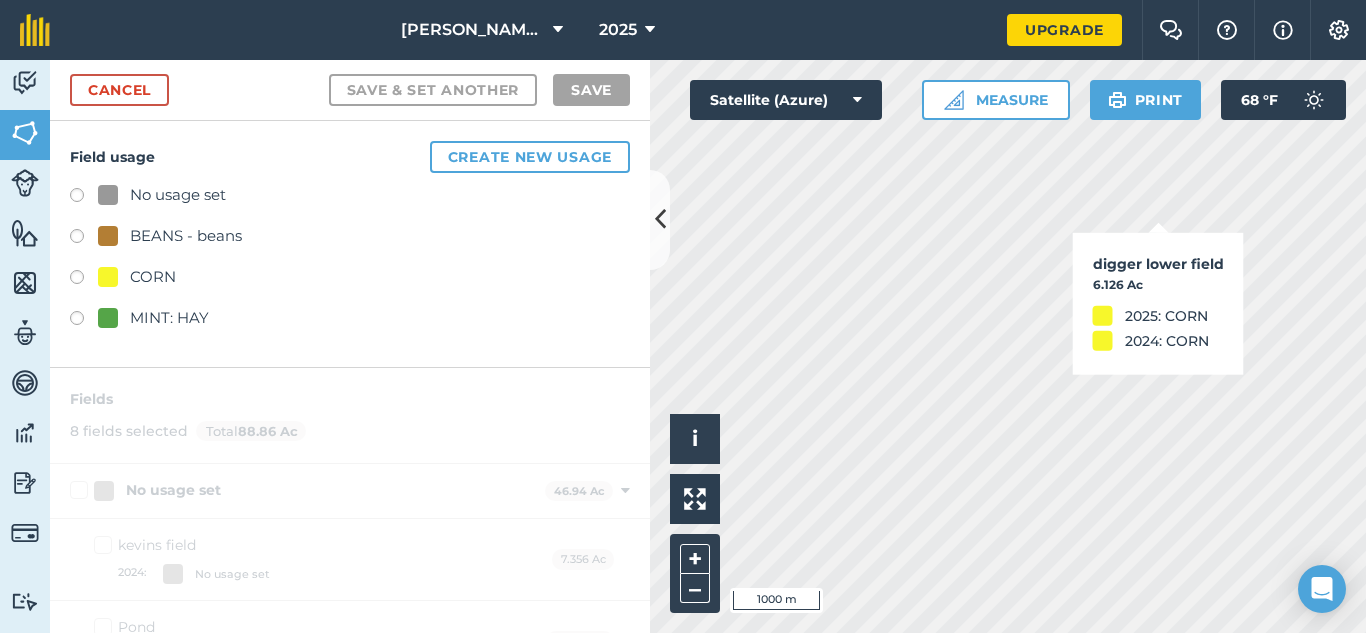 checkbox on "true" 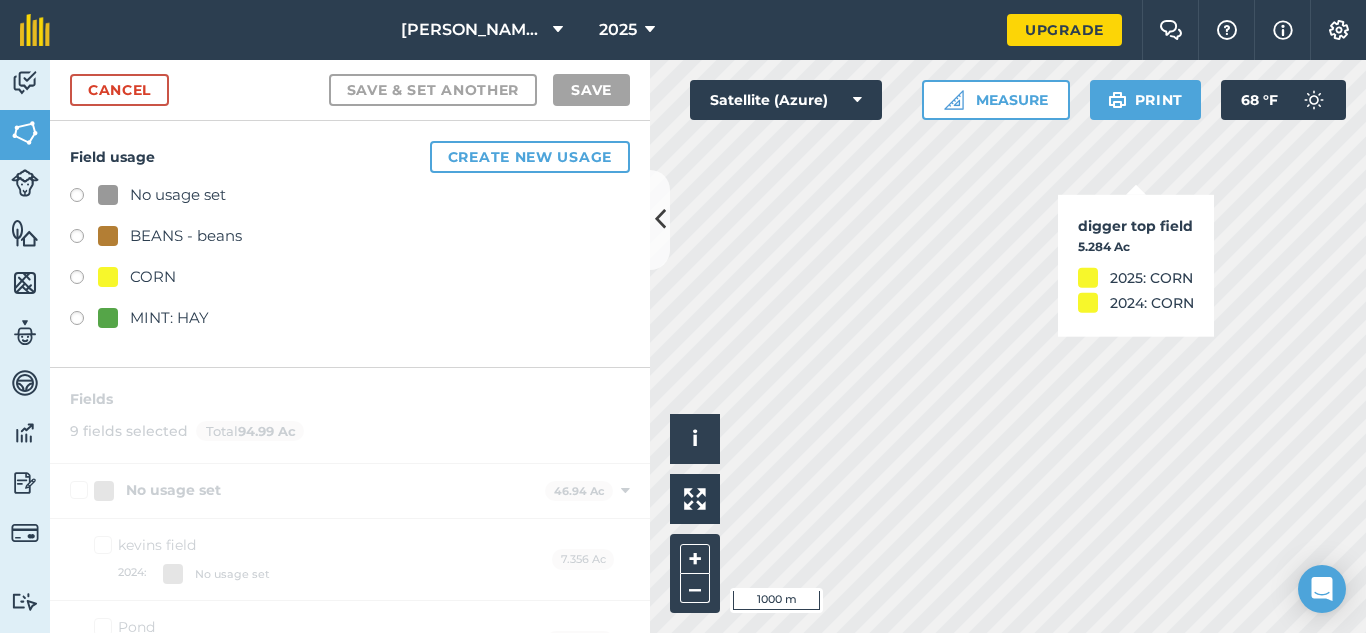 checkbox on "true" 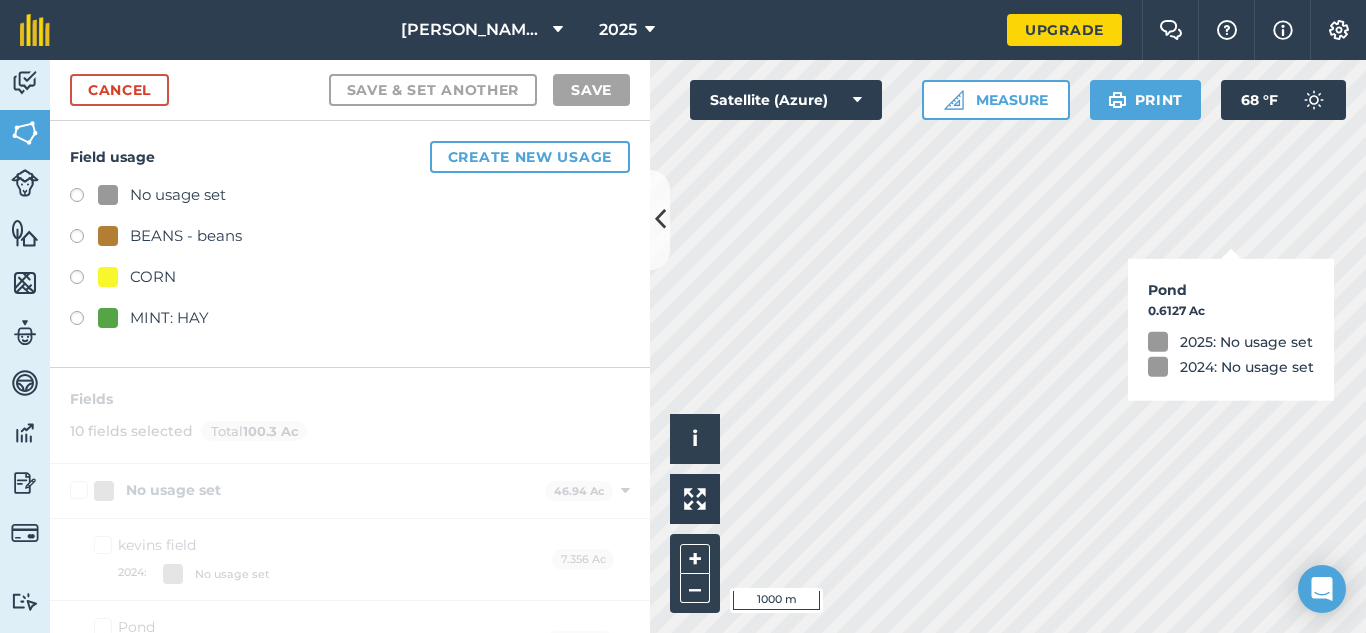 checkbox on "true" 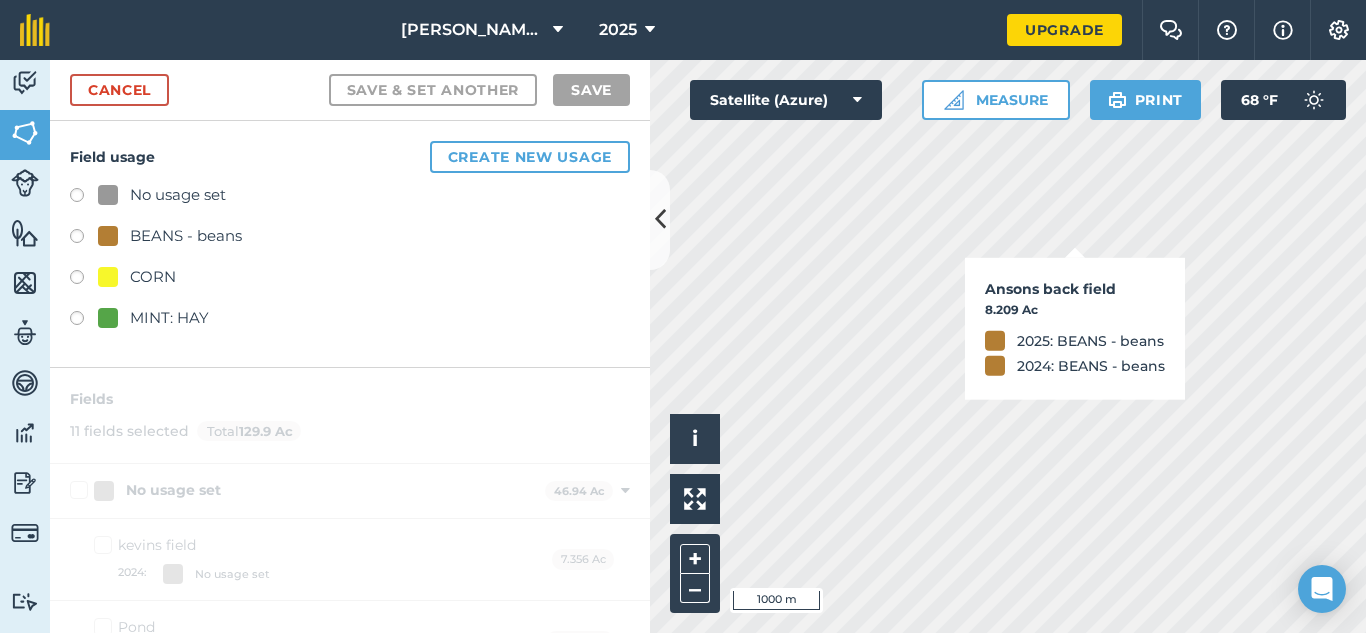 checkbox on "true" 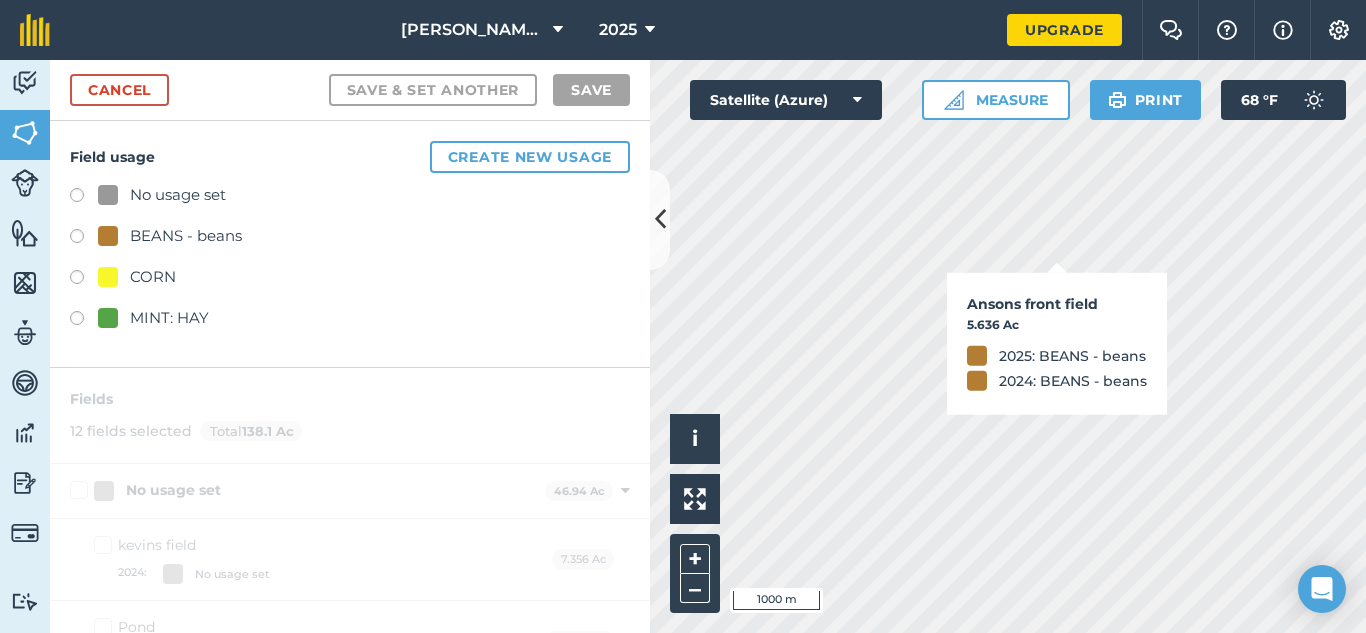checkbox on "true" 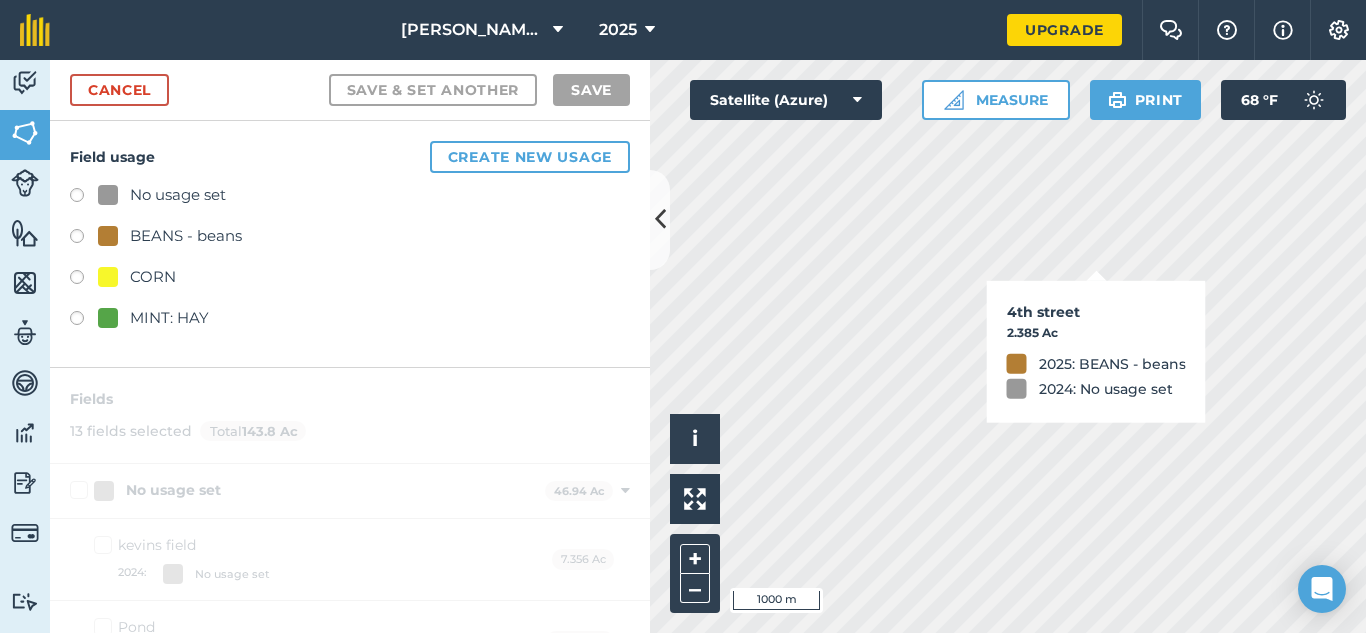 checkbox on "true" 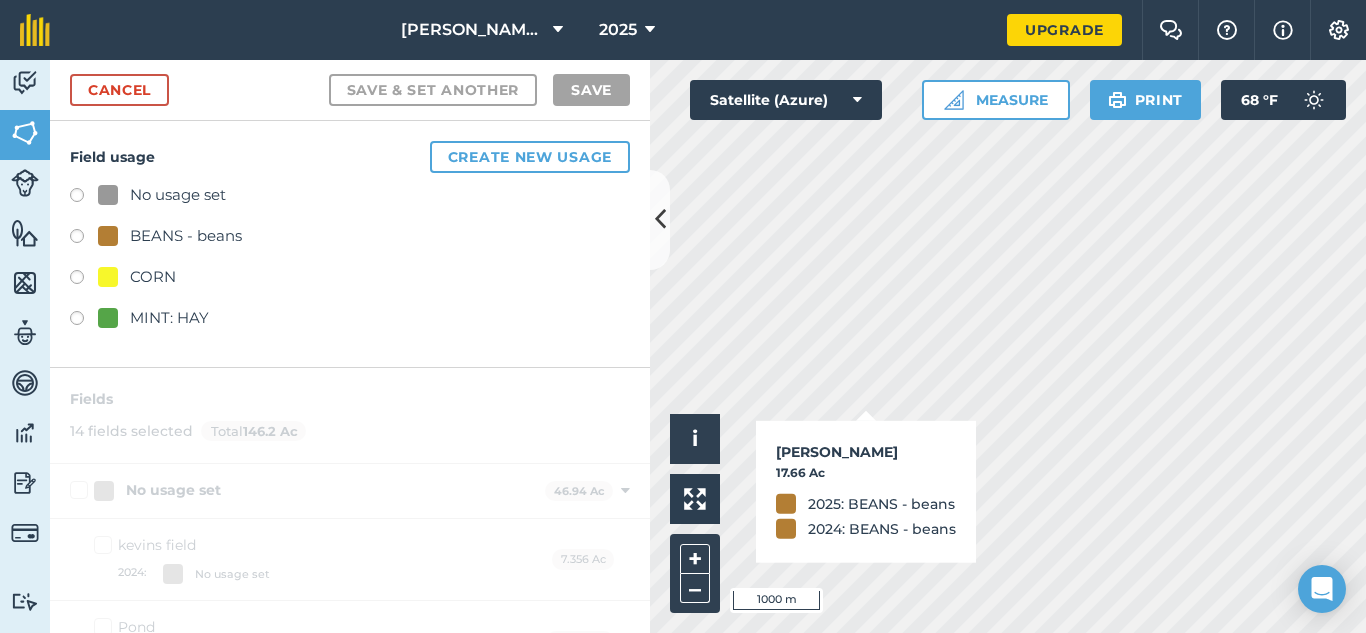 checkbox on "true" 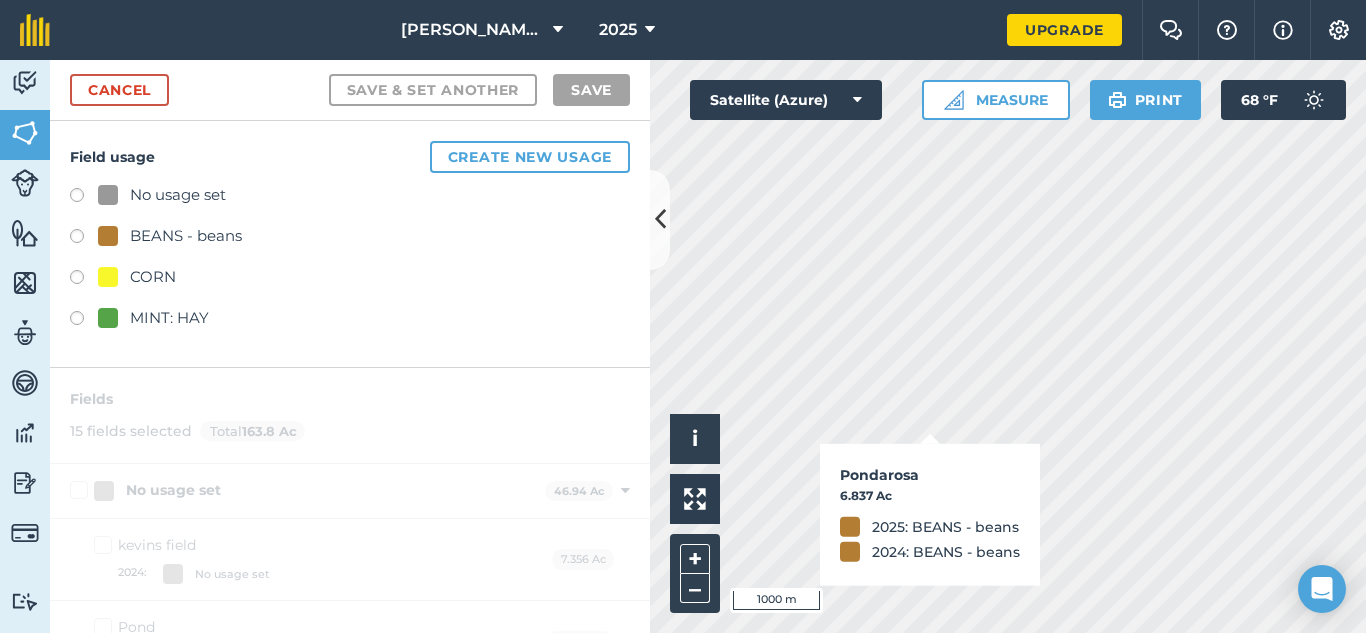 checkbox on "true" 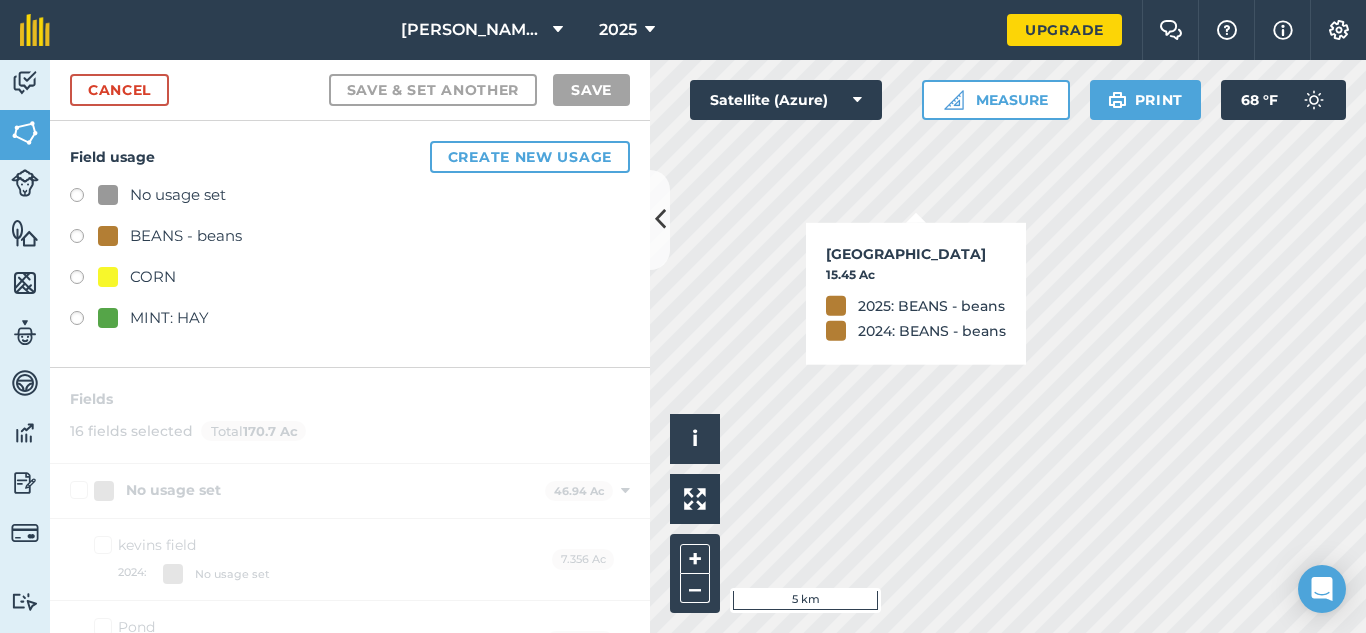 checkbox on "true" 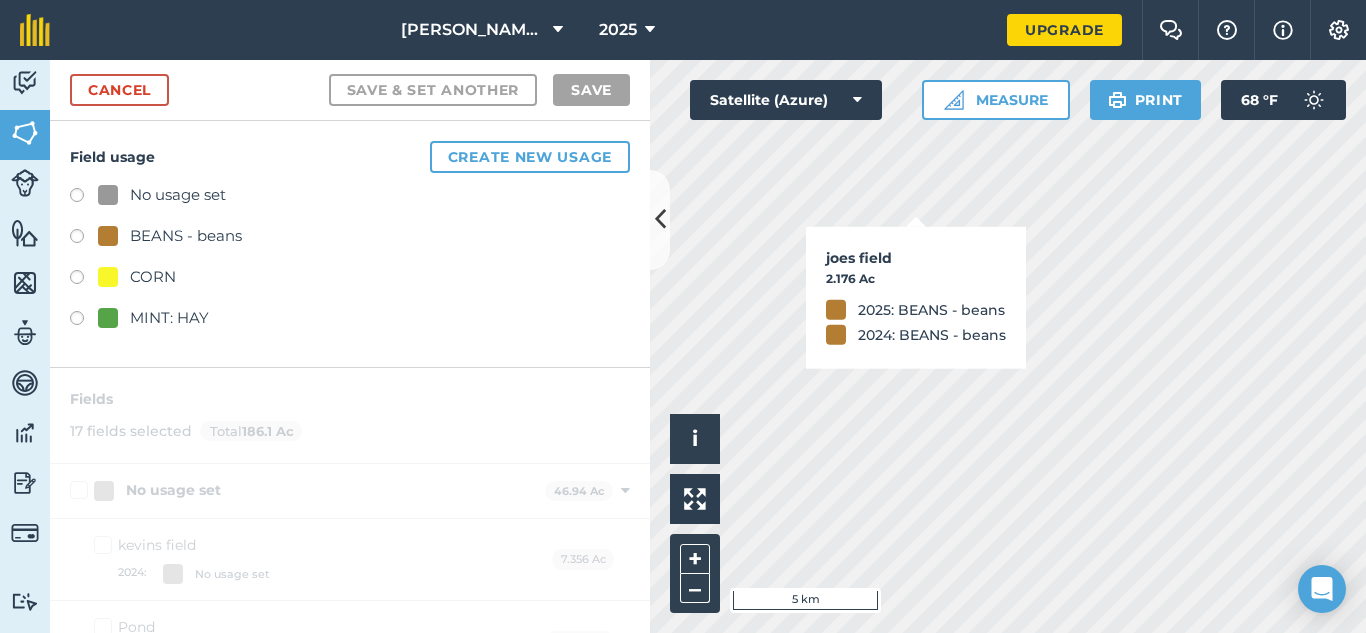 checkbox on "true" 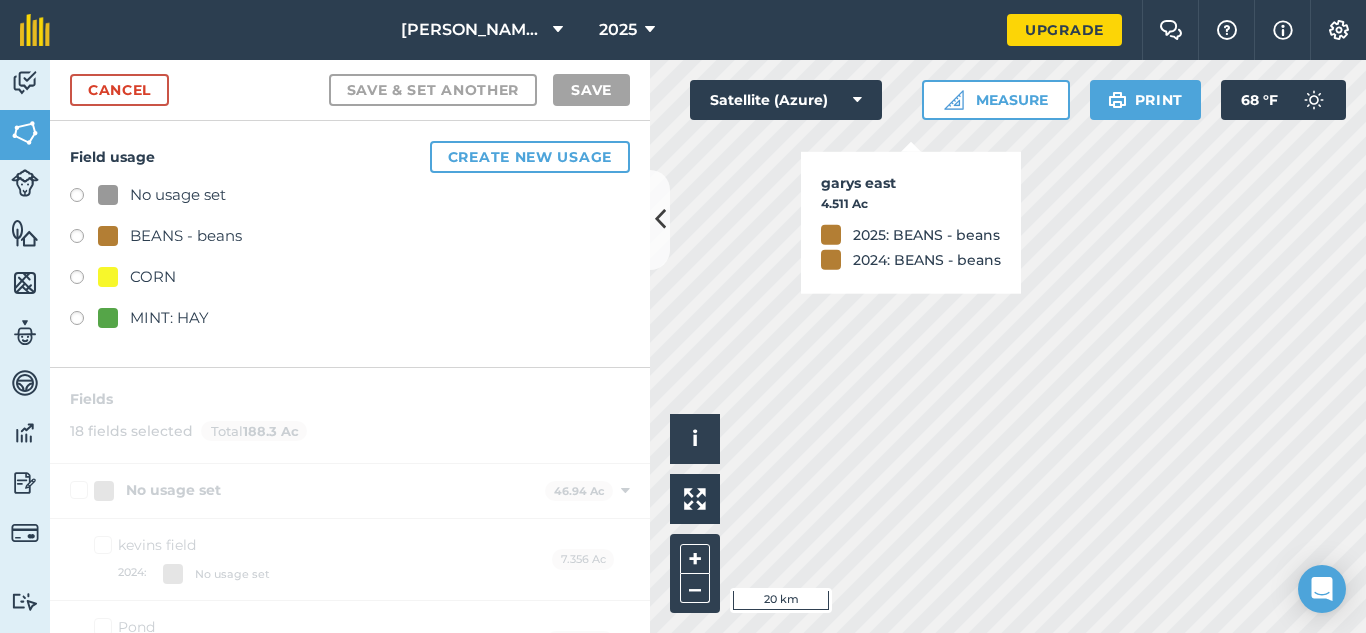 checkbox on "true" 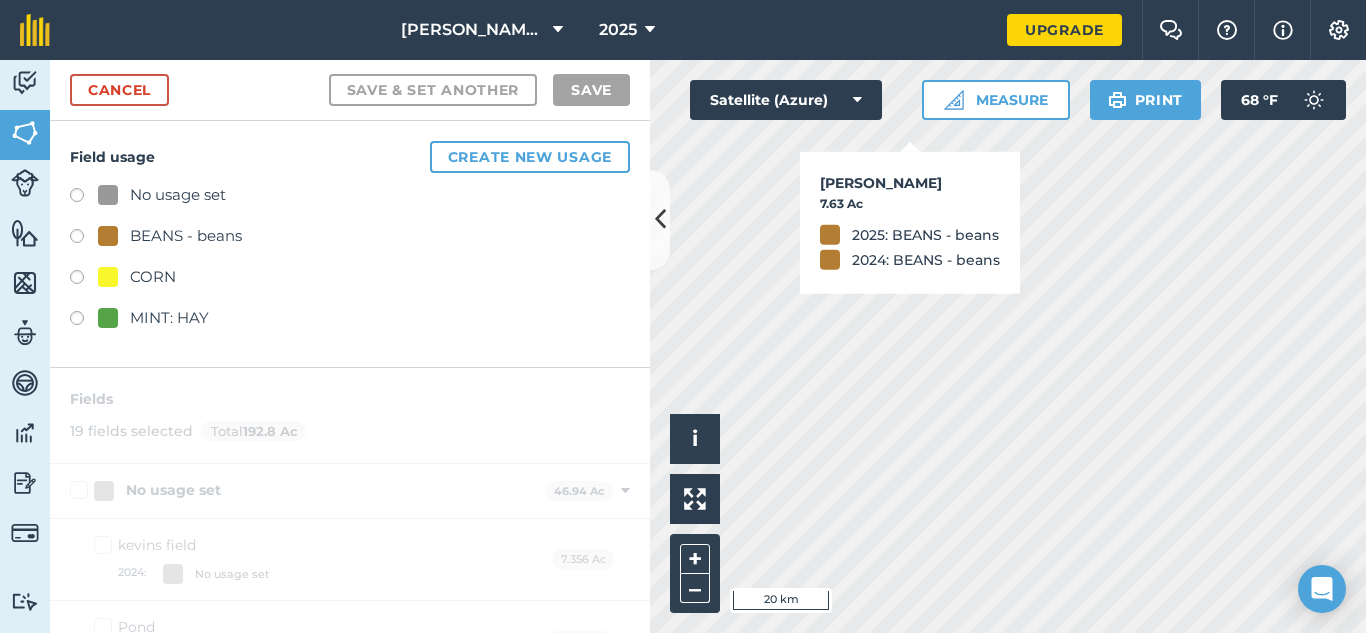 checkbox on "true" 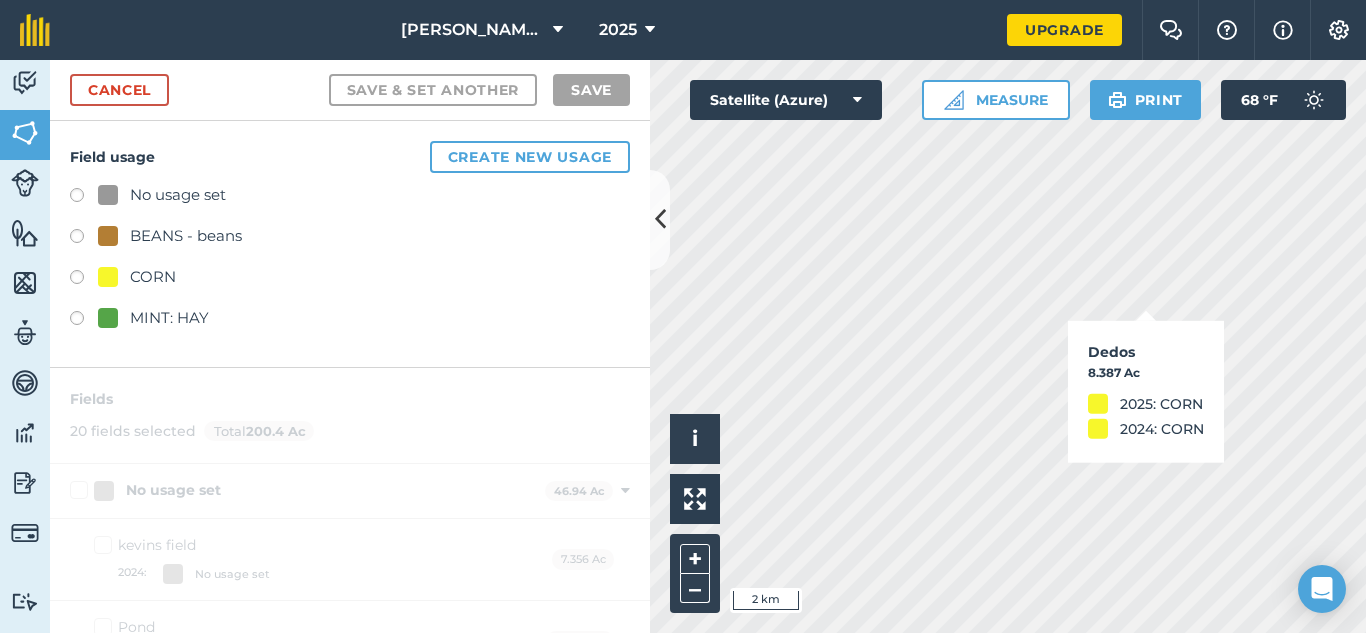 checkbox on "true" 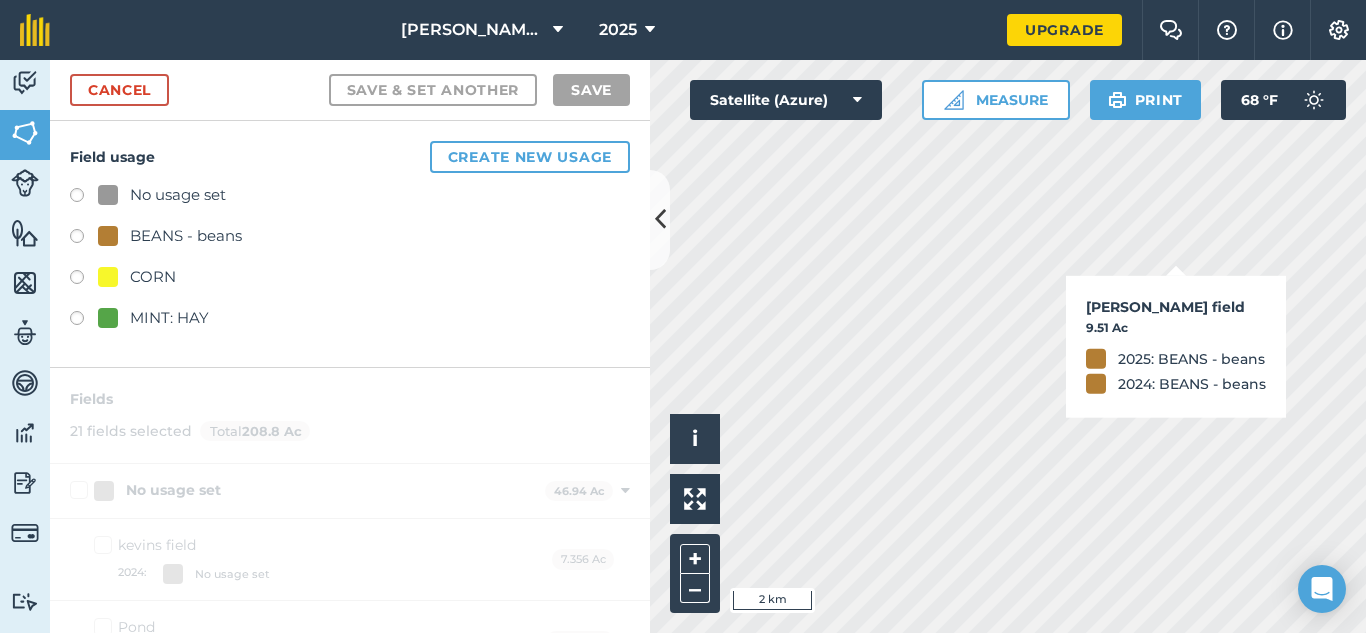 checkbox on "true" 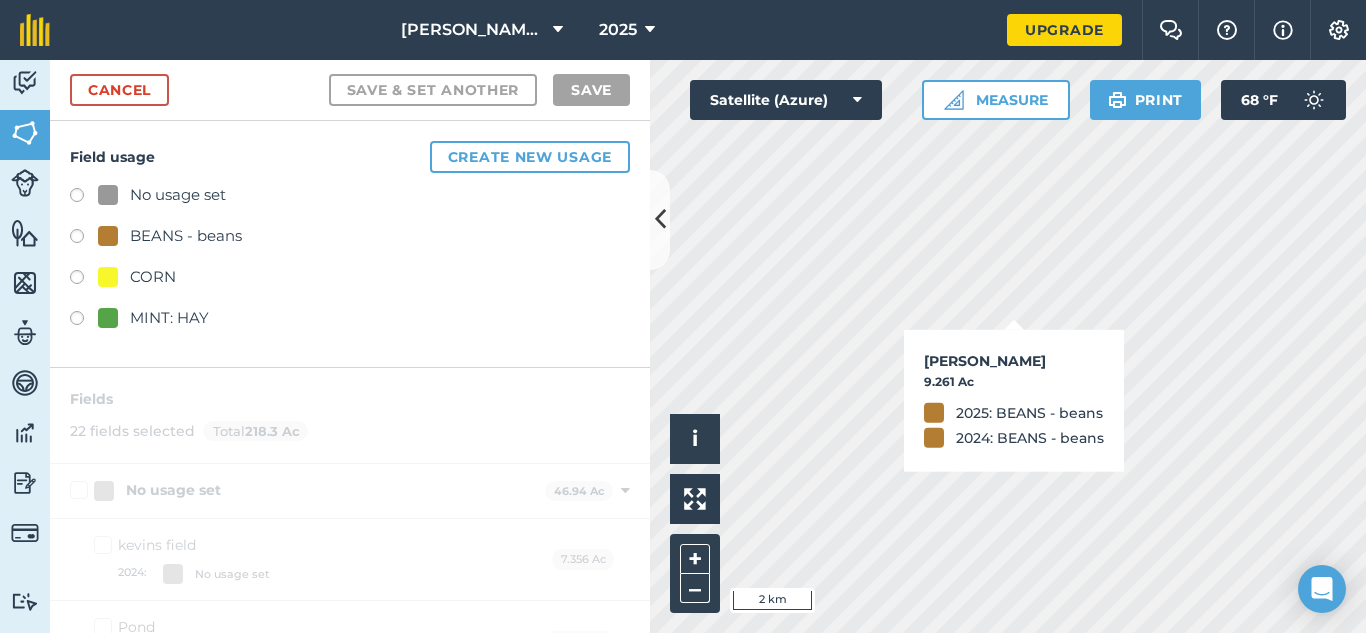 checkbox on "true" 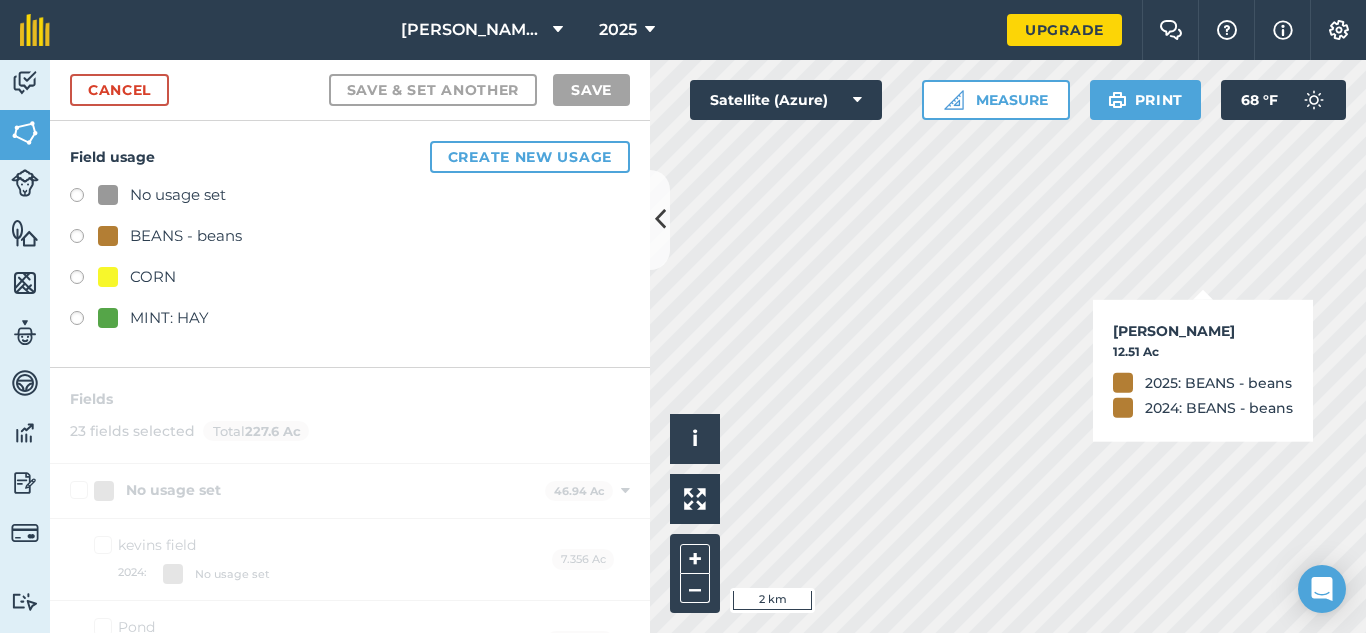 checkbox on "true" 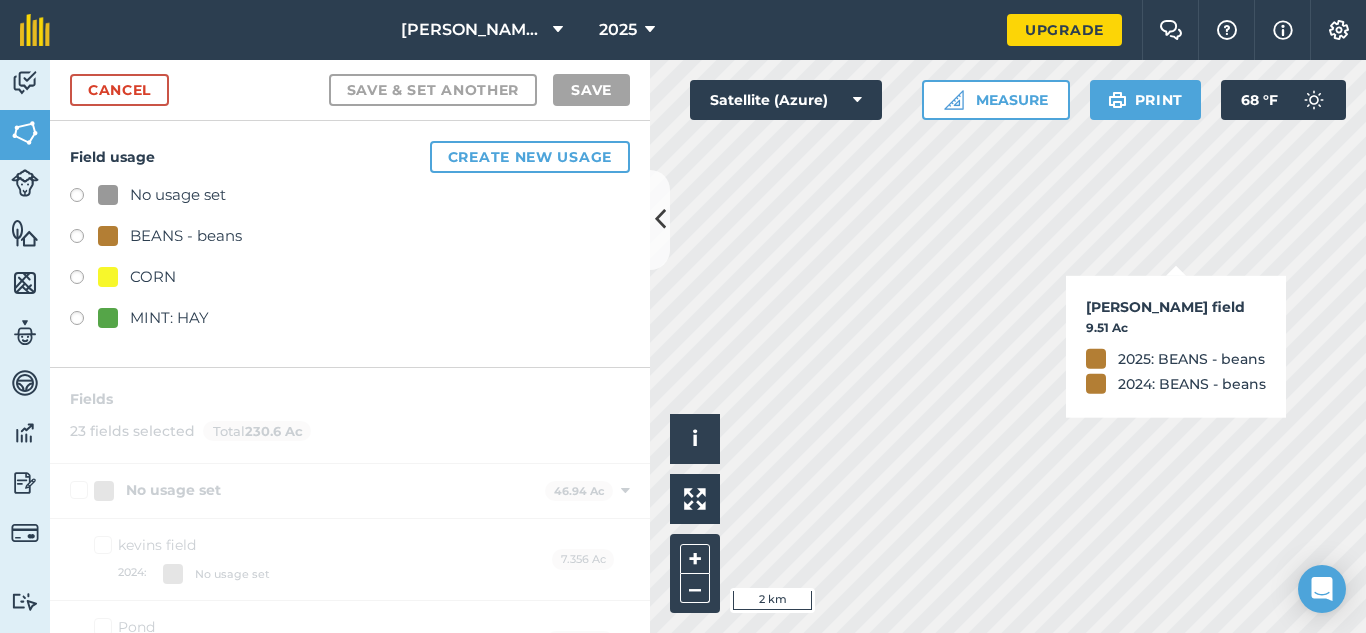 checkbox on "true" 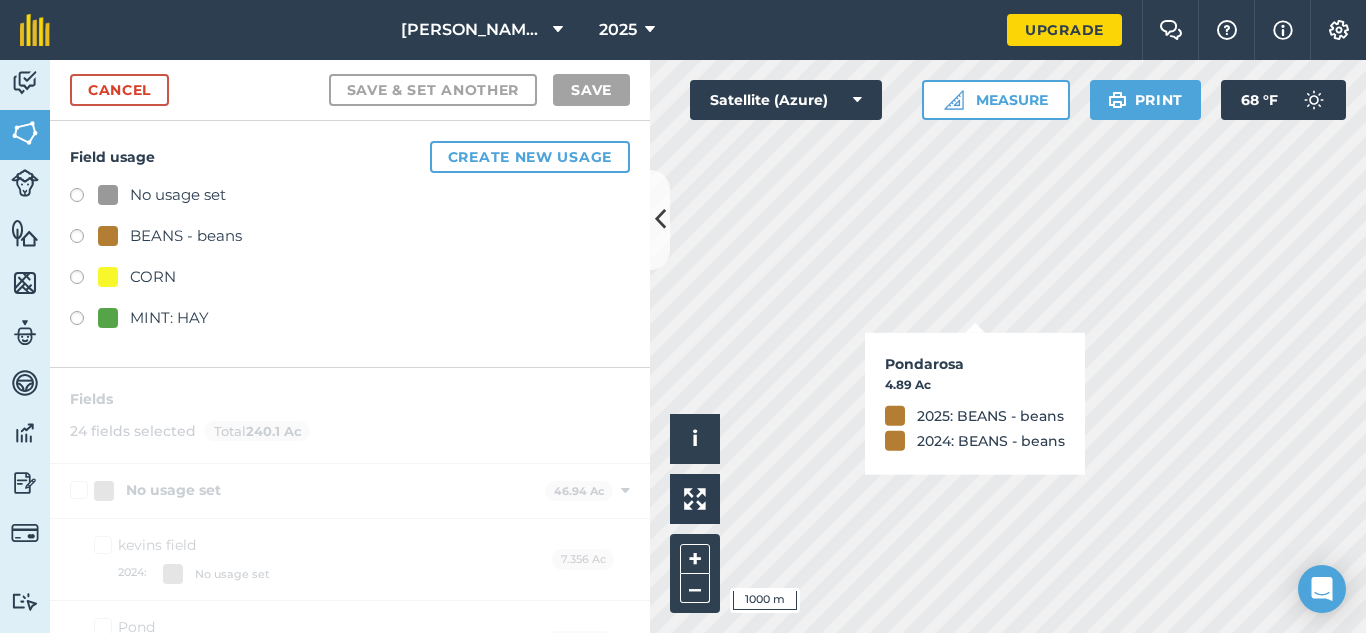 checkbox on "true" 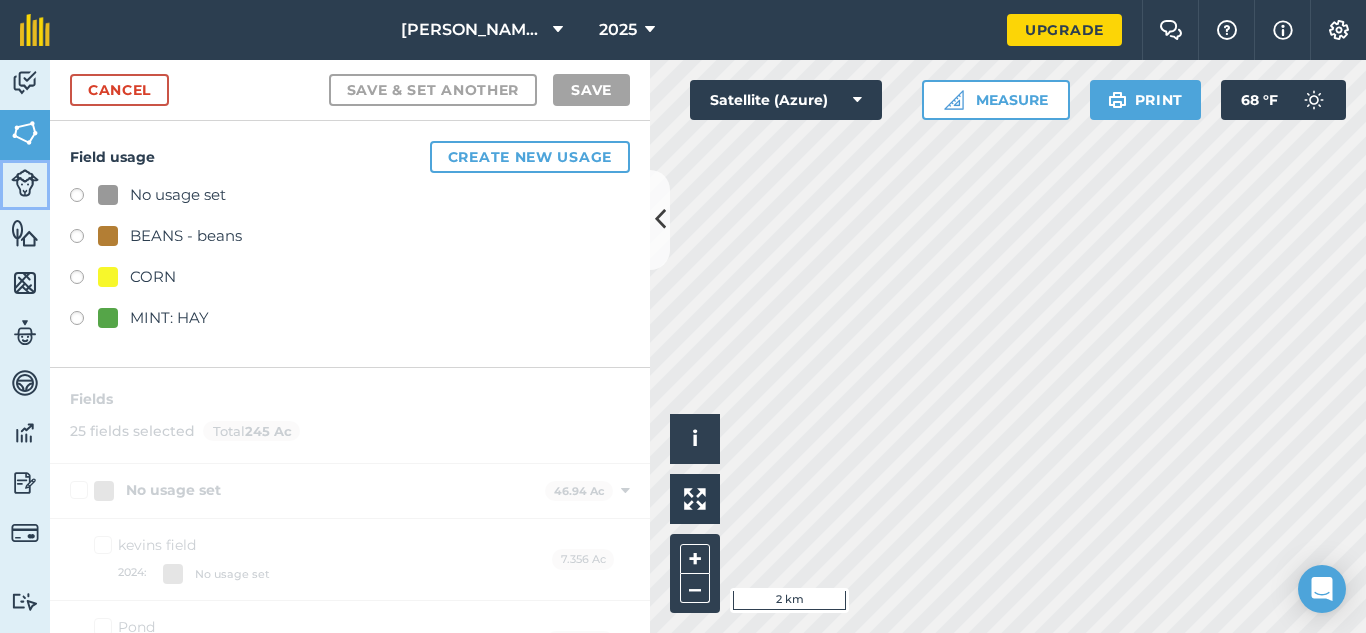 click on "Livestock" at bounding box center (25, 185) 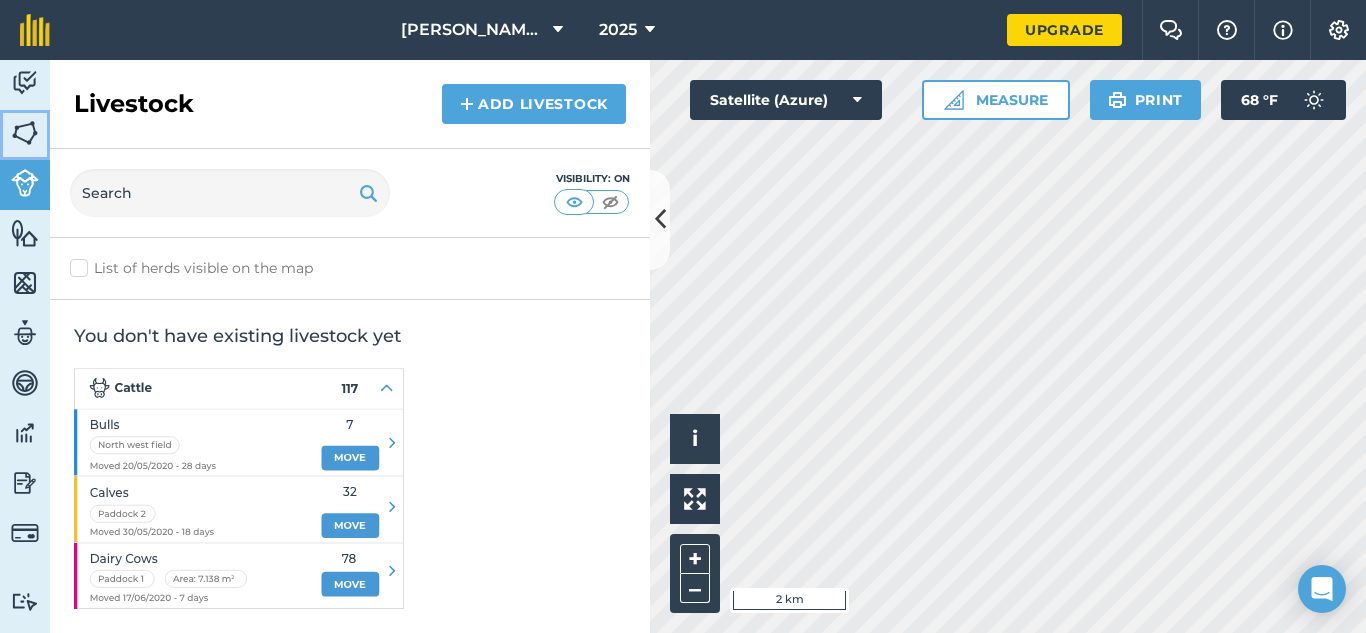 click at bounding box center (25, 133) 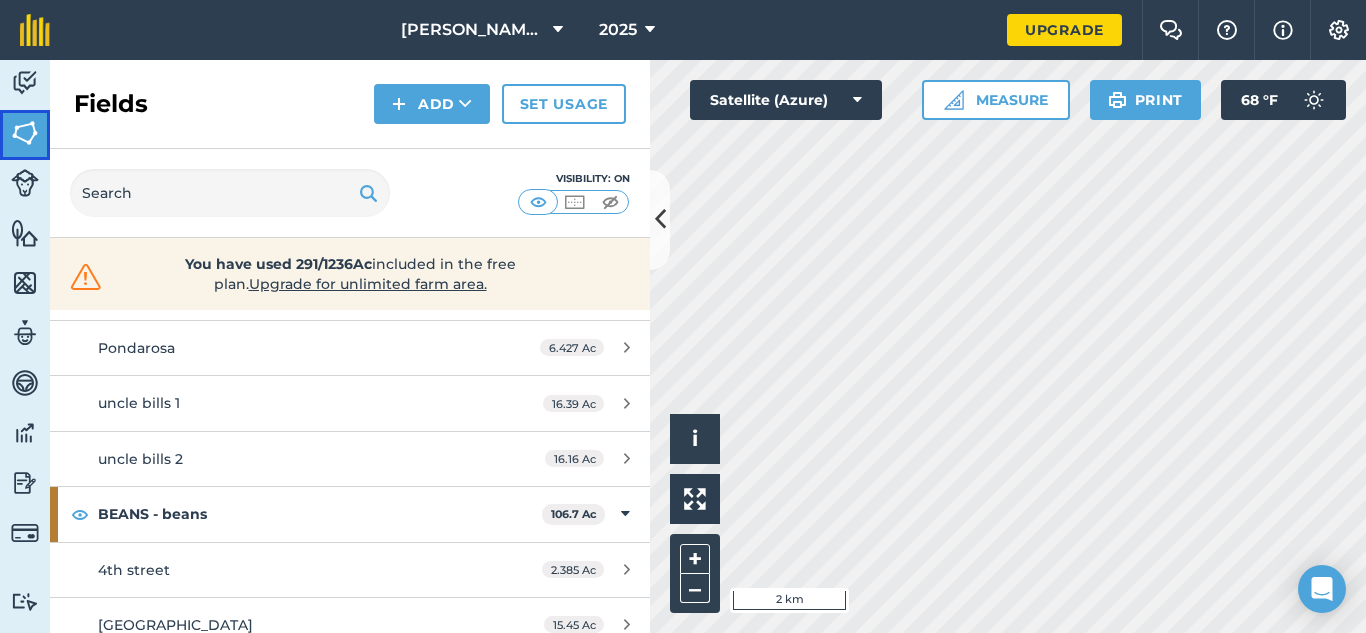 scroll, scrollTop: 359, scrollLeft: 0, axis: vertical 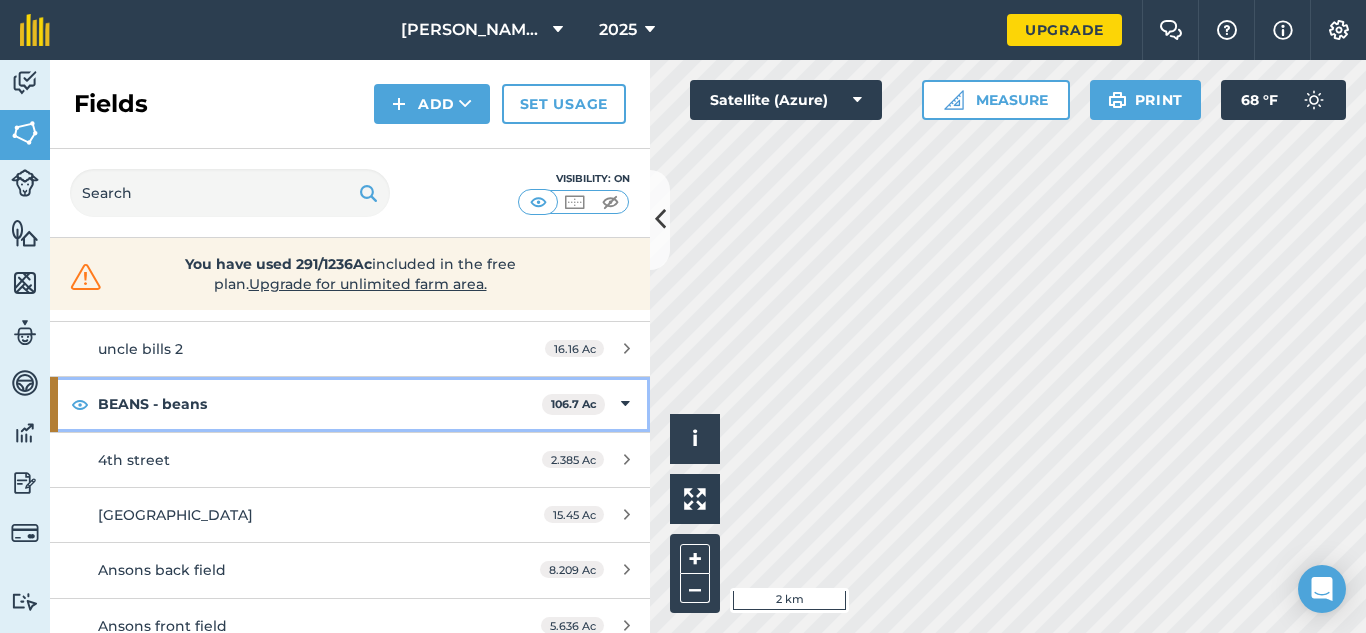click on "BEANS - beans" at bounding box center (320, 404) 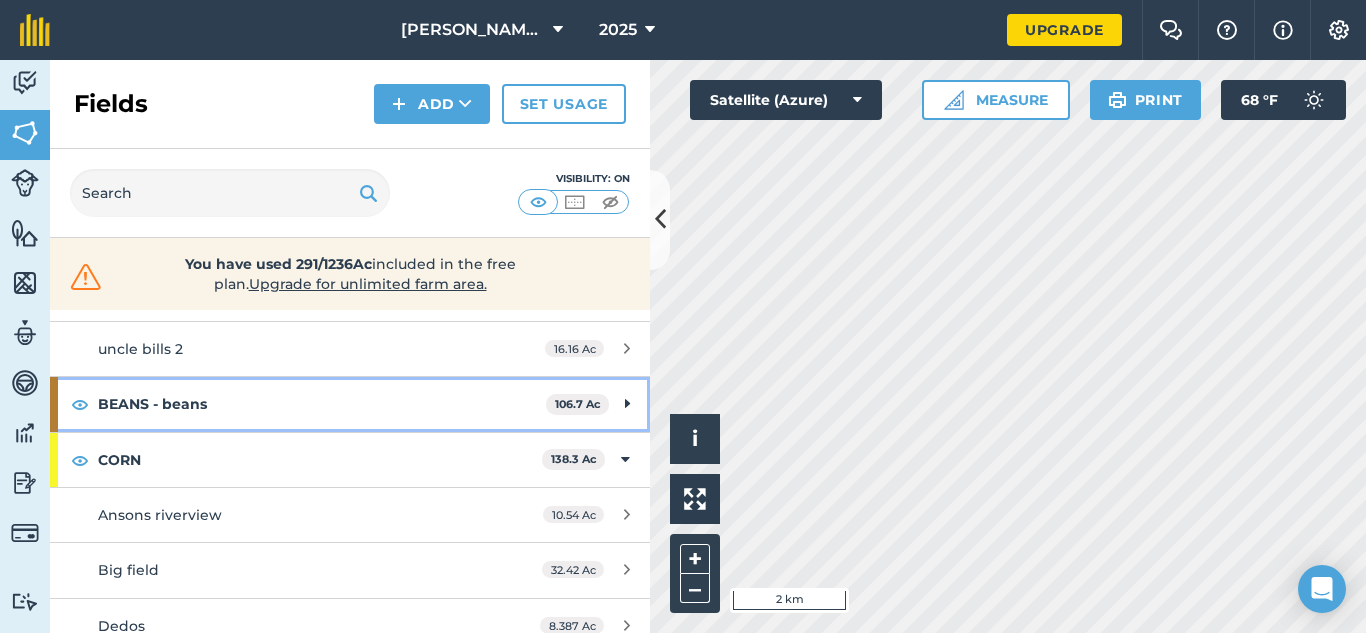 click on "BEANS - beans" at bounding box center (322, 404) 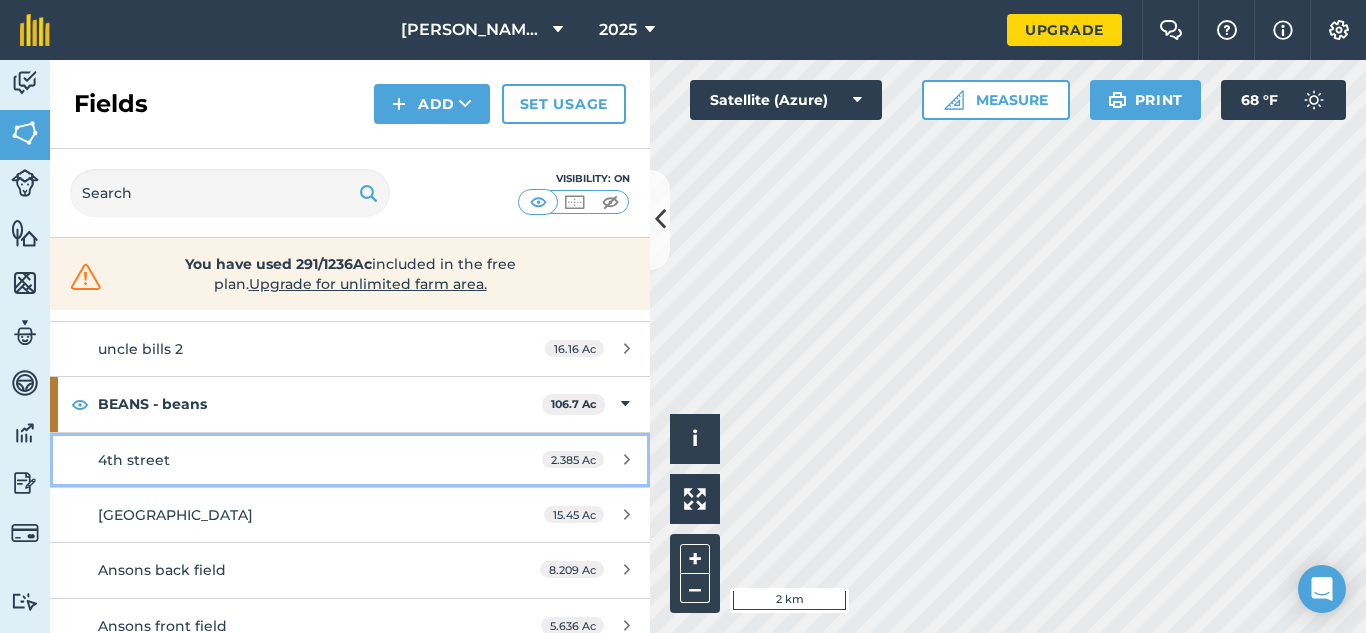 click on "4th street" at bounding box center (134, 460) 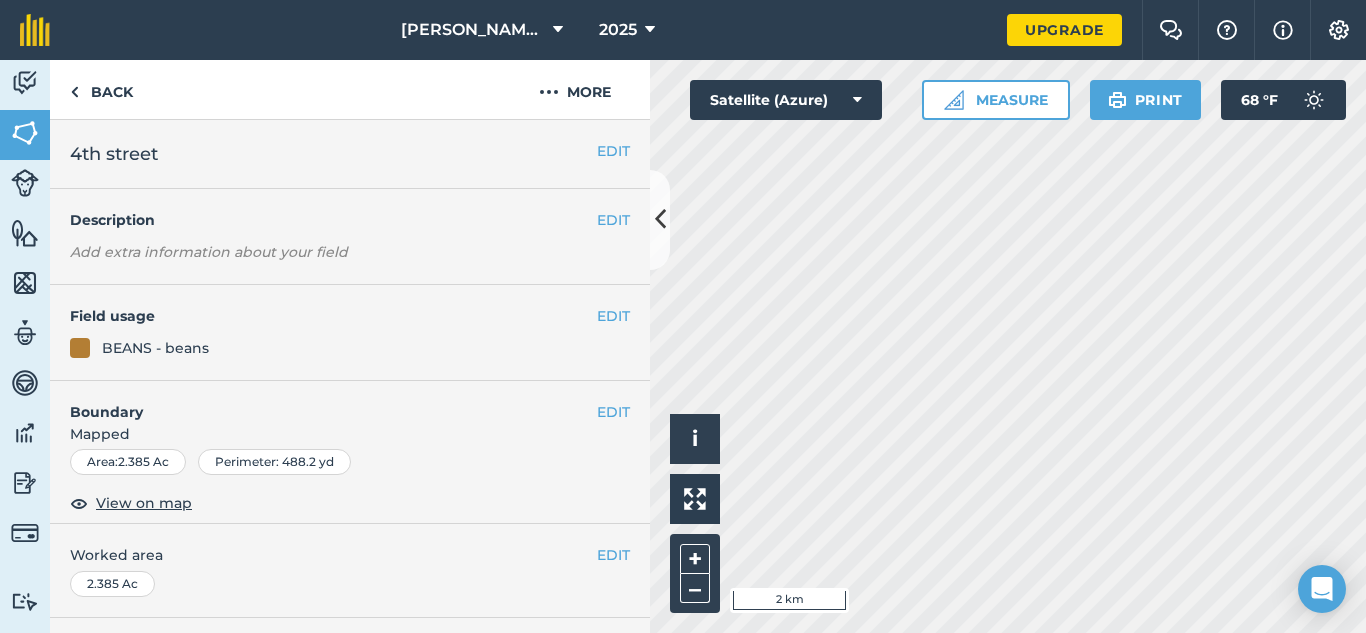 click on "Field usage" at bounding box center (333, 316) 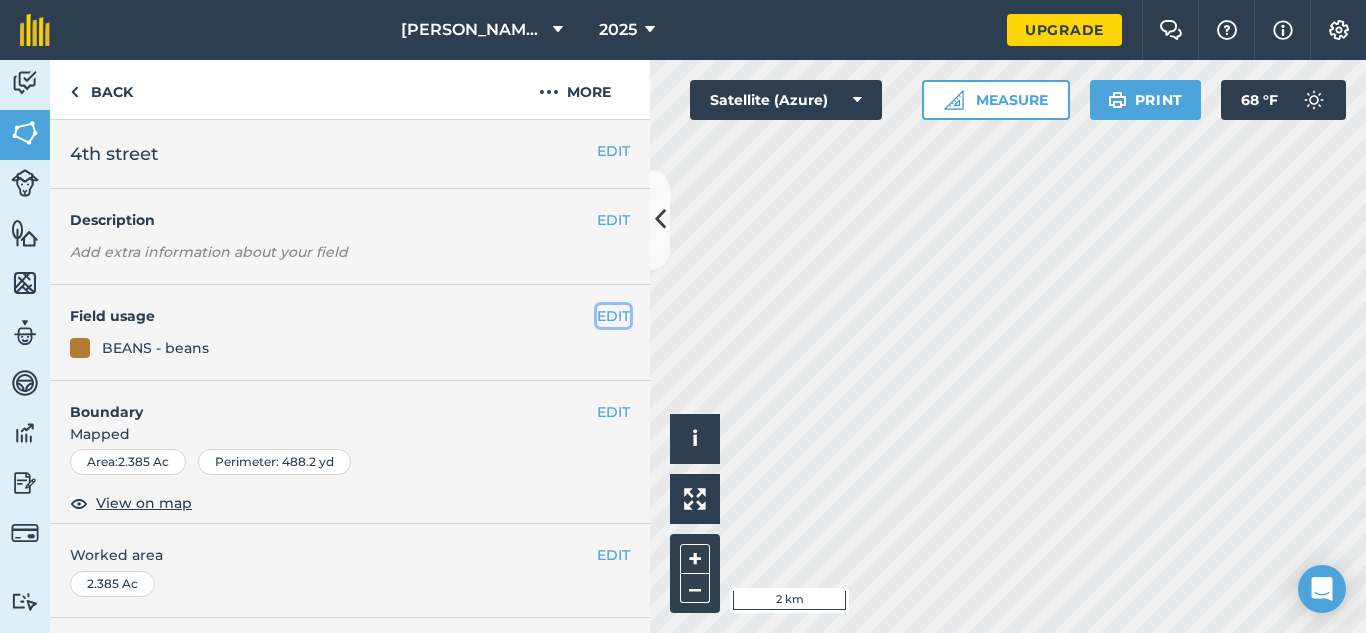 click on "EDIT" at bounding box center [613, 316] 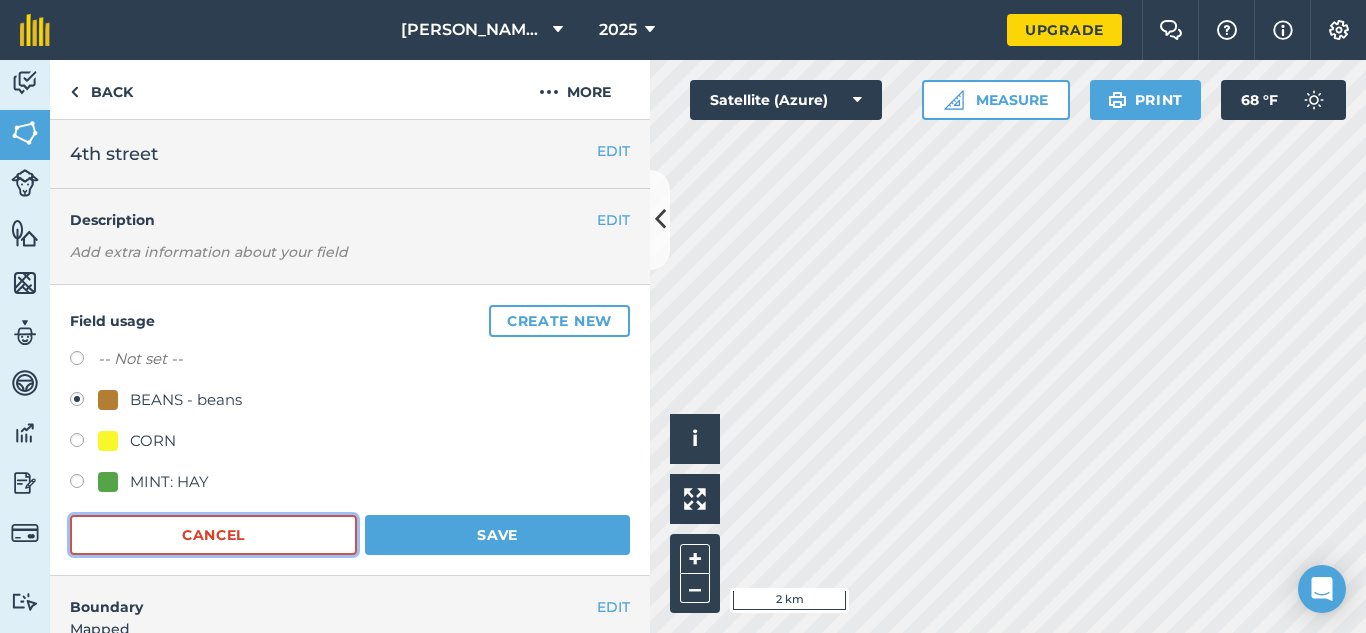 click on "Cancel" at bounding box center [213, 535] 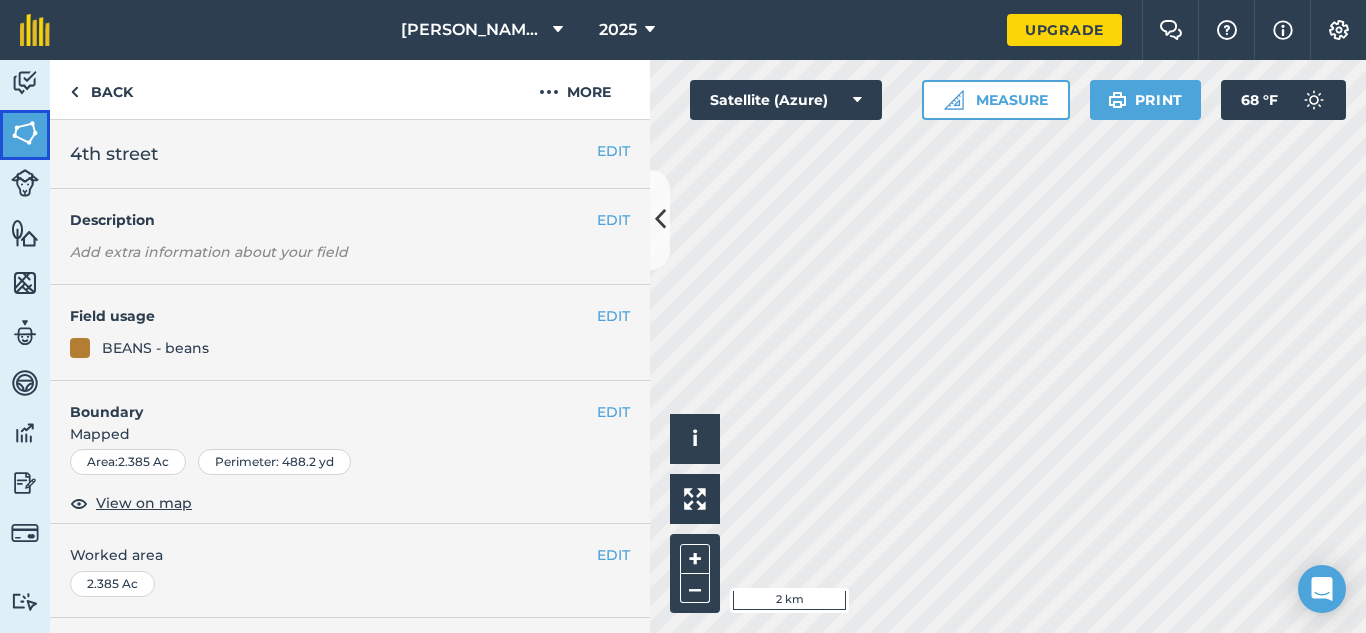 click on "Fields" at bounding box center (25, 135) 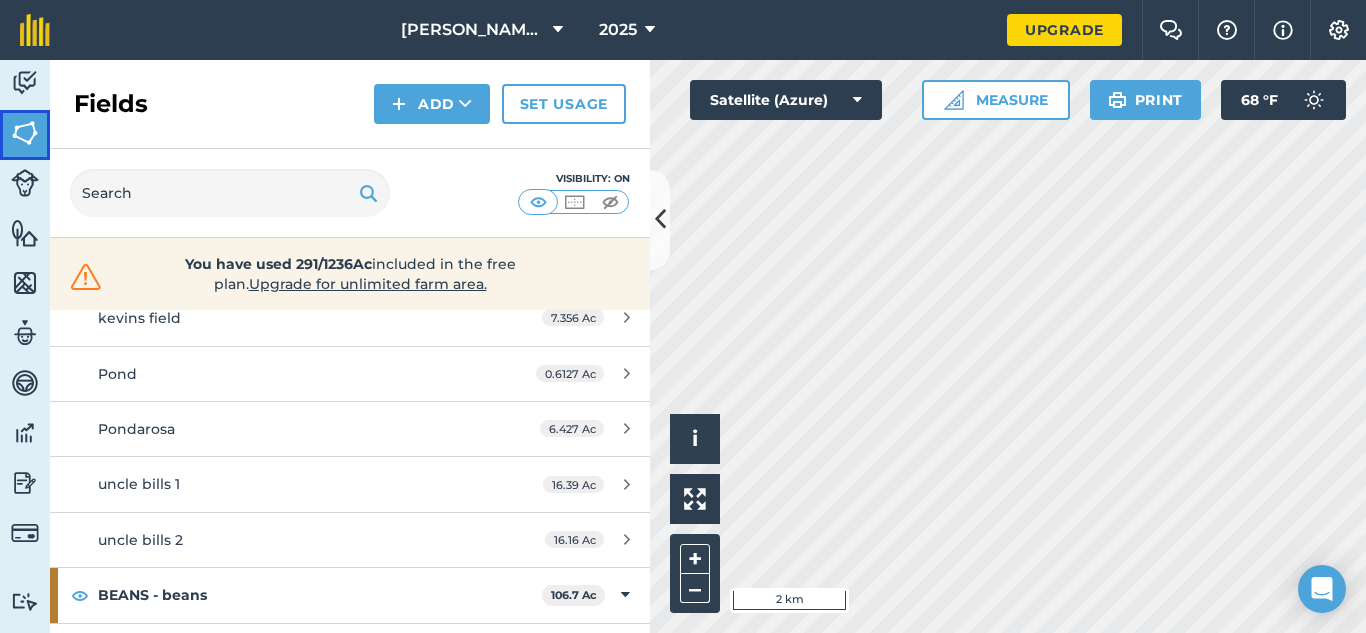 scroll, scrollTop: 169, scrollLeft: 0, axis: vertical 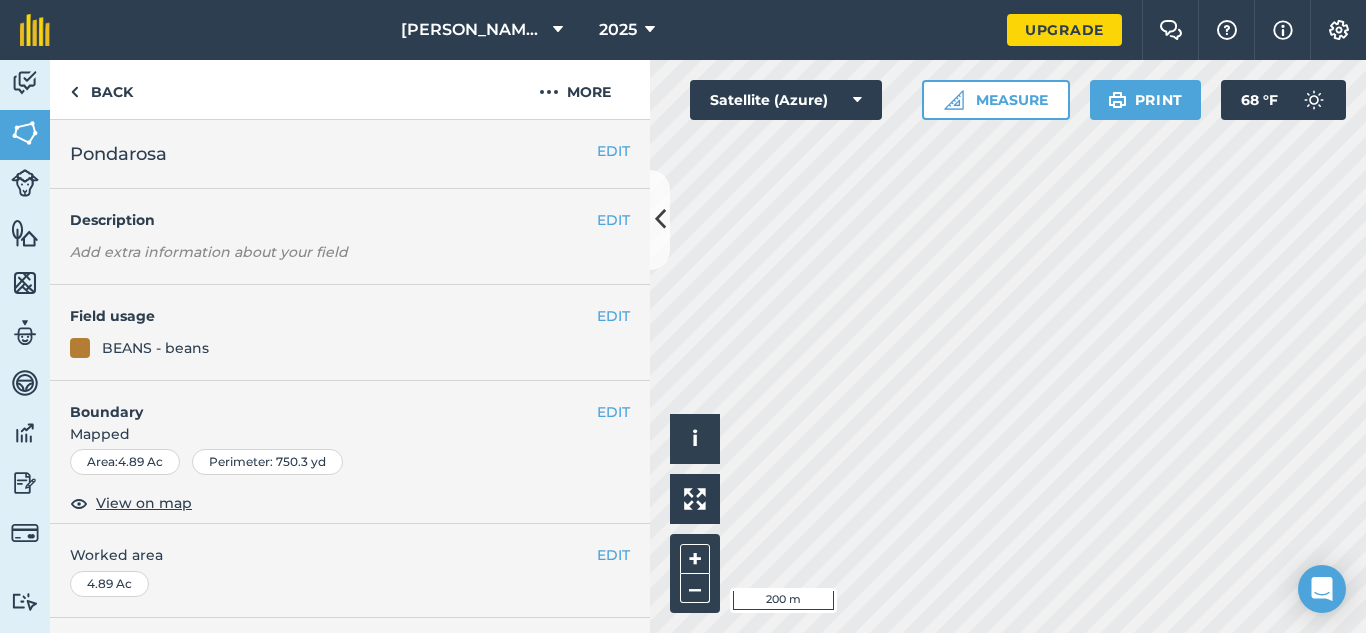 click at bounding box center (80, 348) 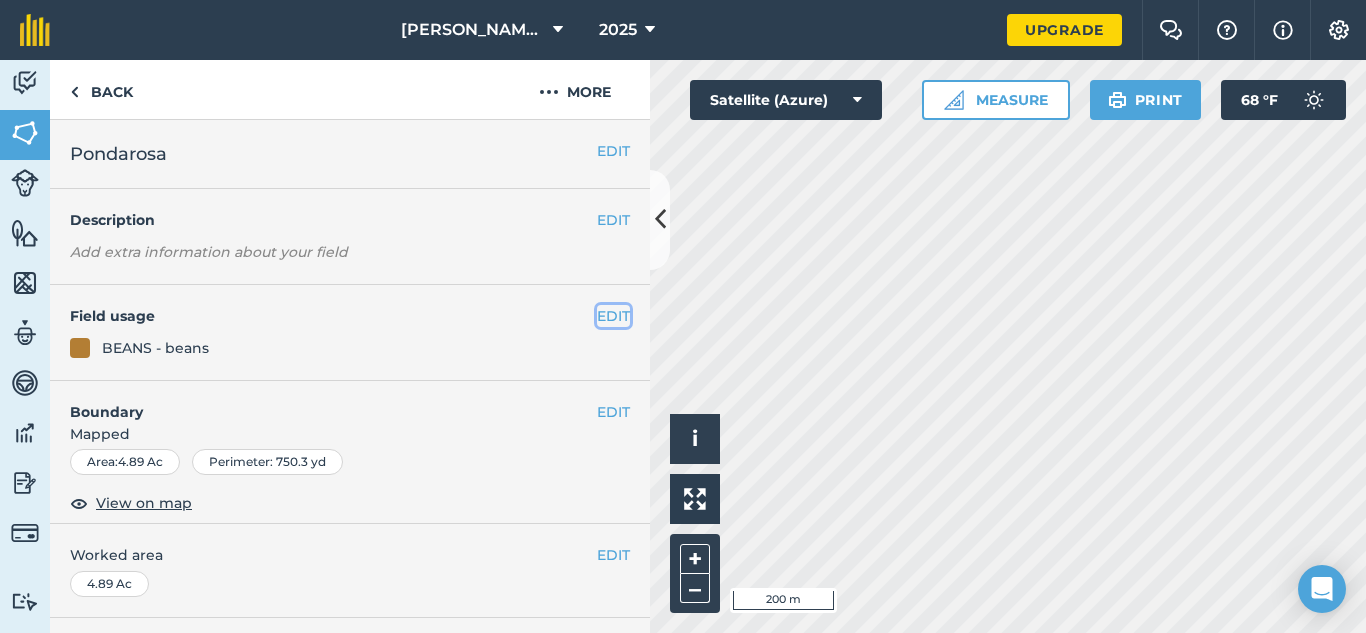 click on "EDIT" at bounding box center (613, 316) 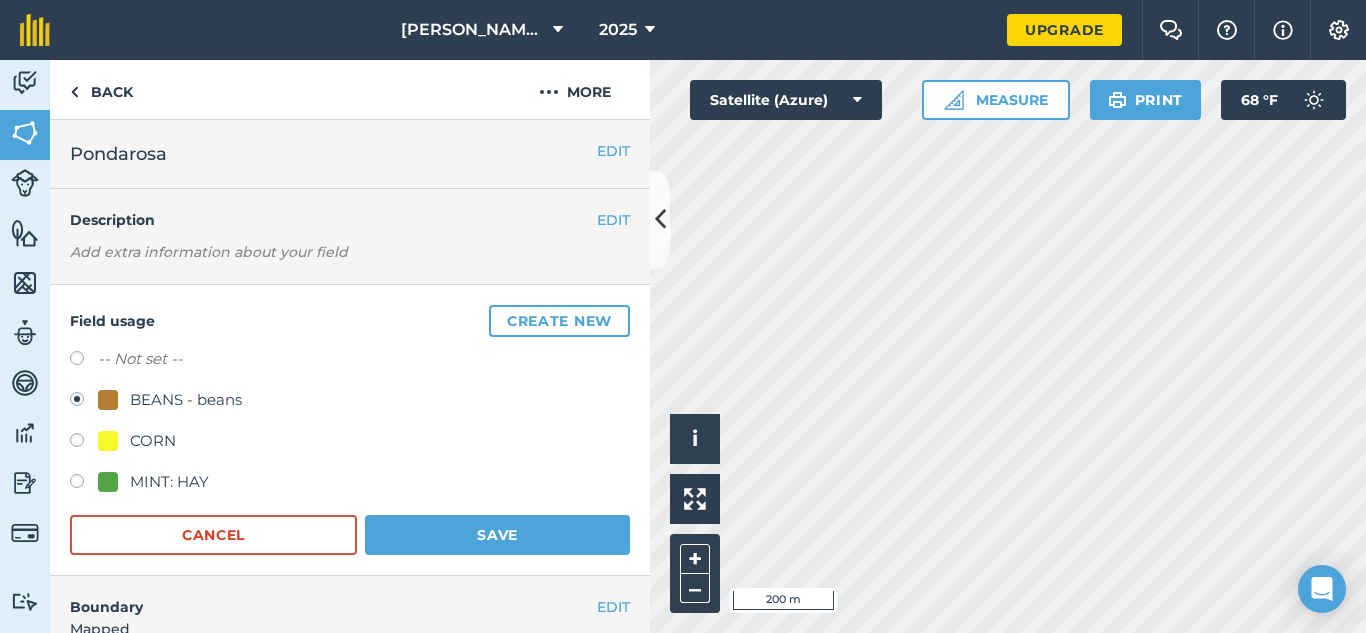 click at bounding box center (84, 361) 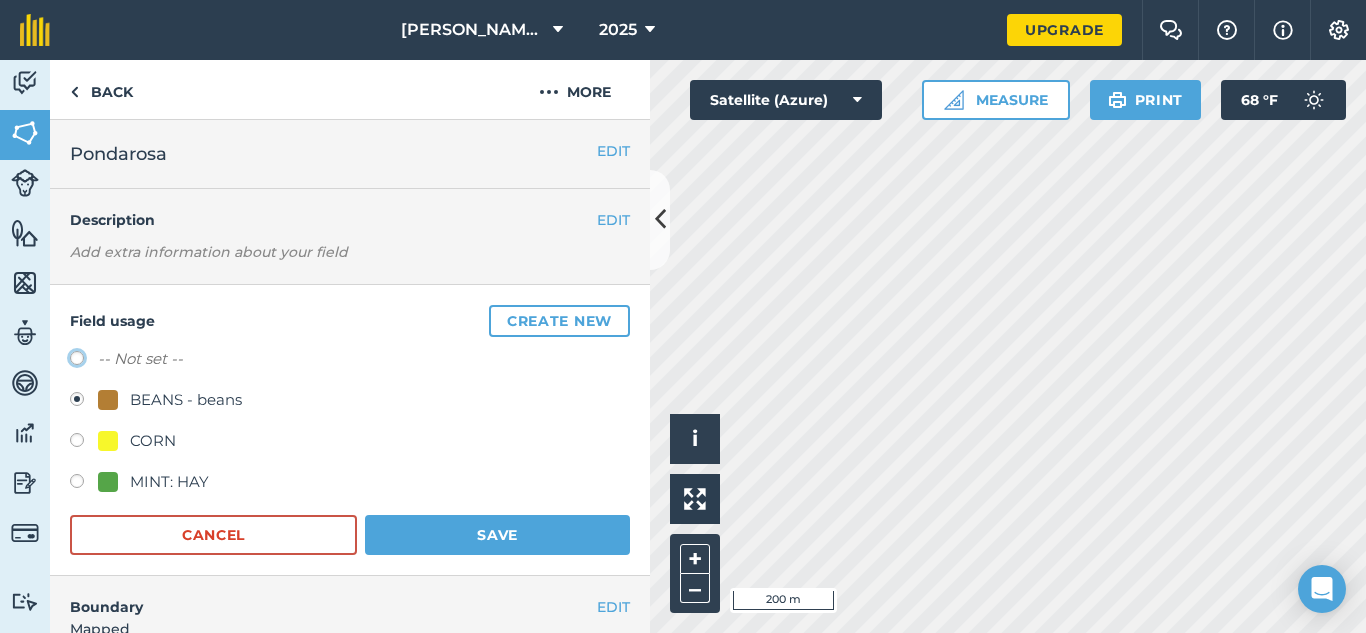 click on "-- Not set --" at bounding box center [-9923, 357] 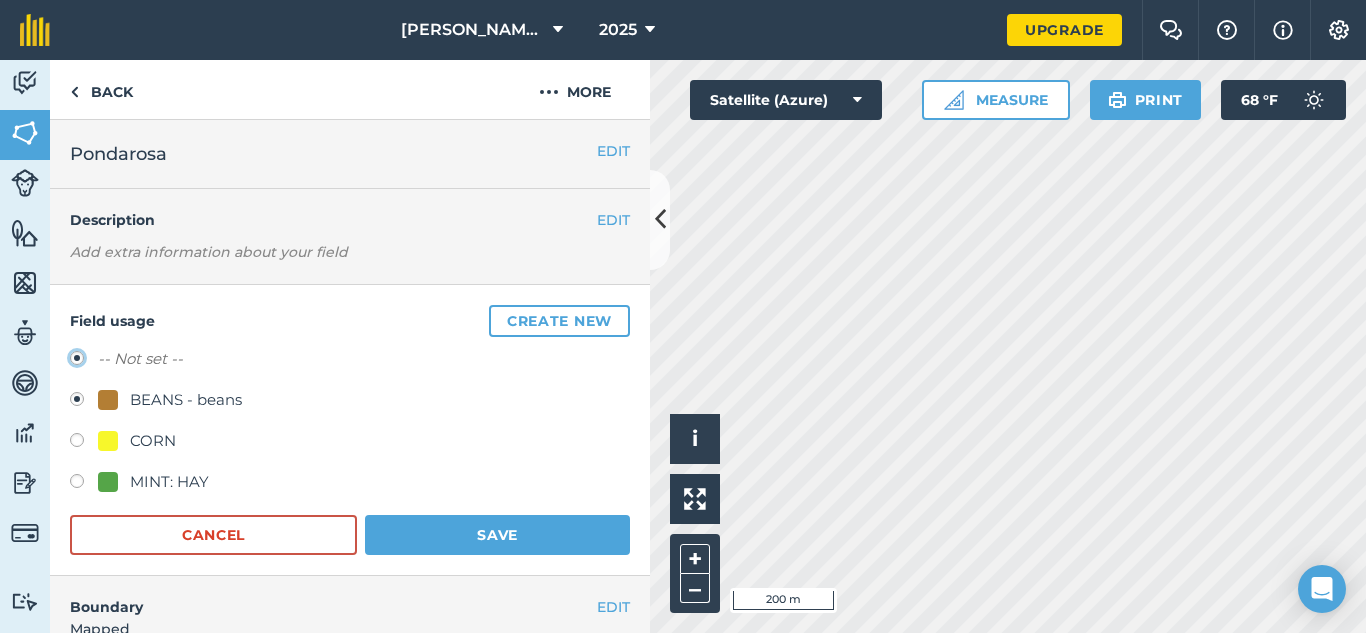 radio on "true" 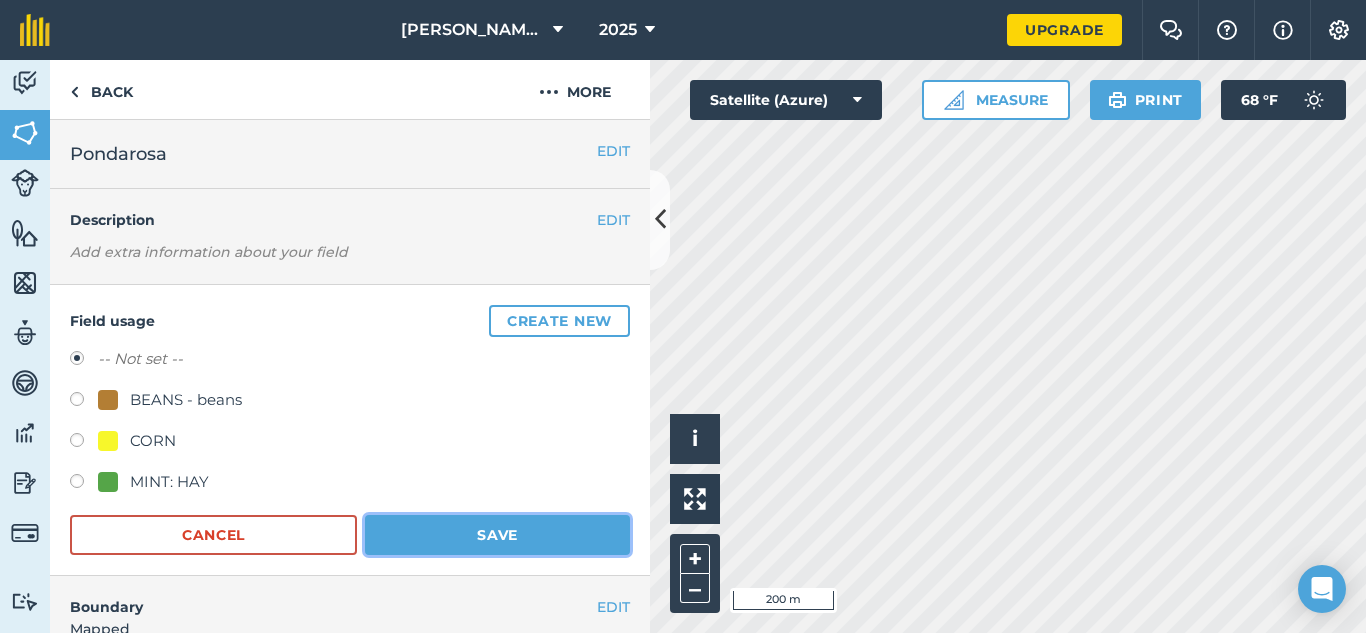 click on "Save" at bounding box center [497, 535] 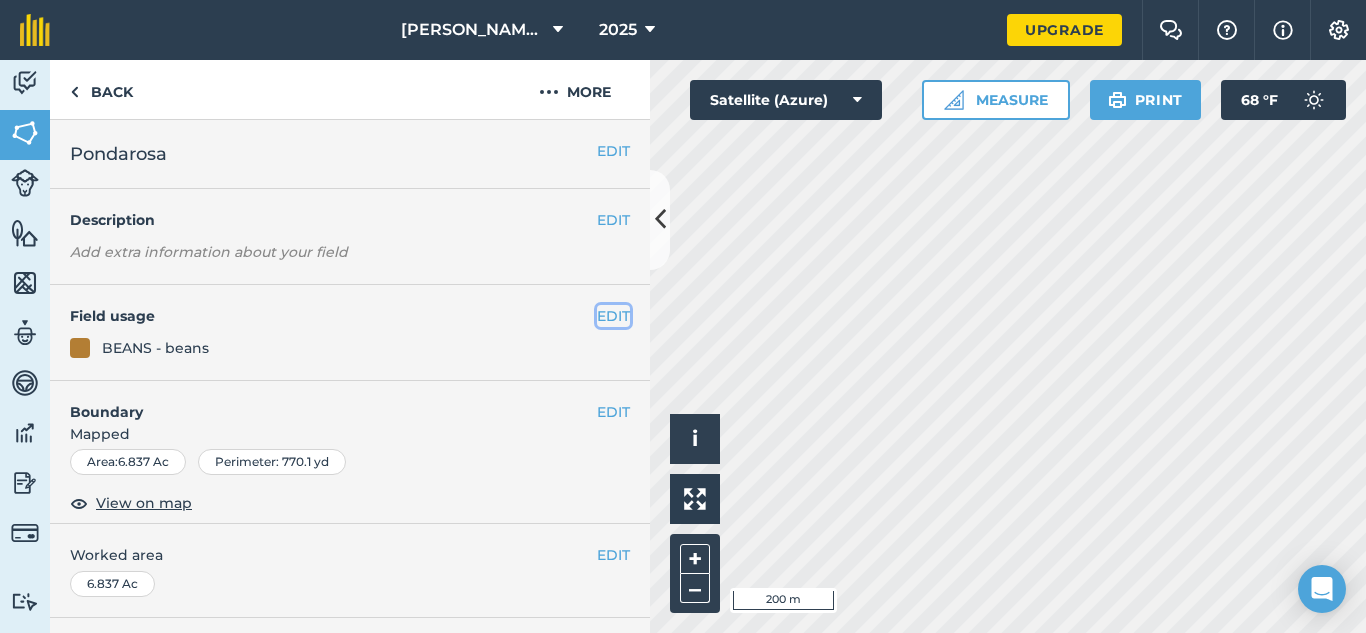click on "EDIT" at bounding box center (613, 316) 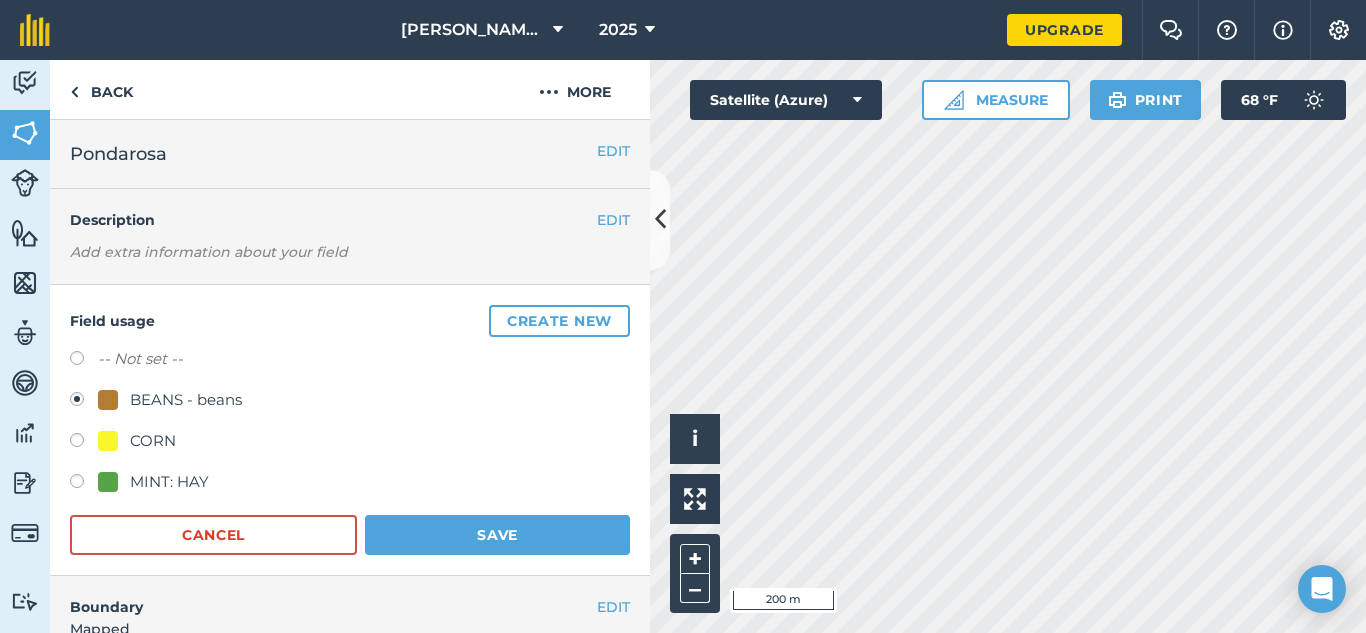 click at bounding box center (84, 443) 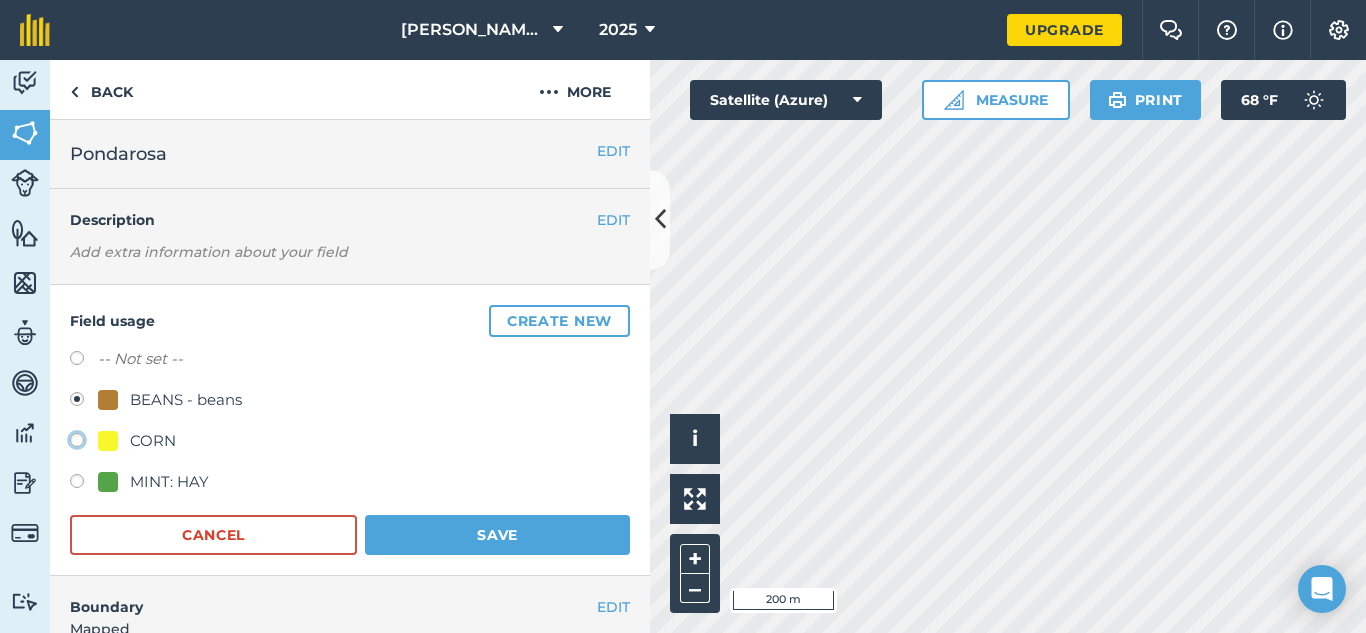 click on "CORN" at bounding box center [-9923, 439] 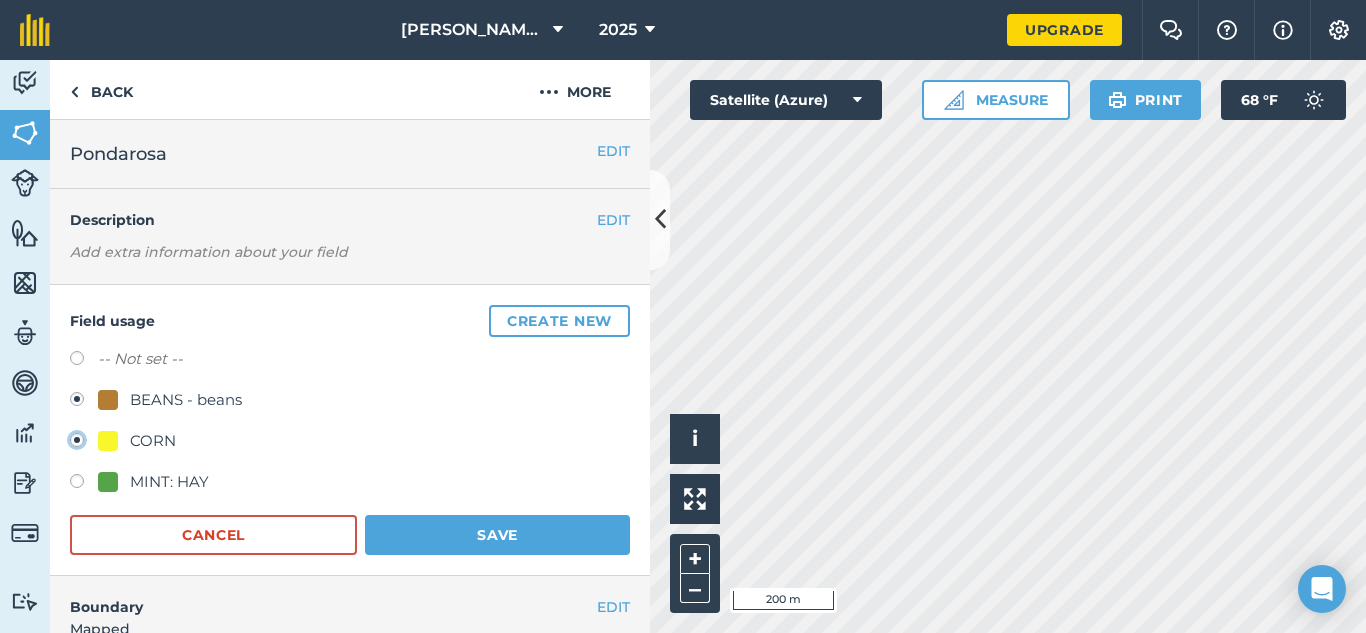 radio on "true" 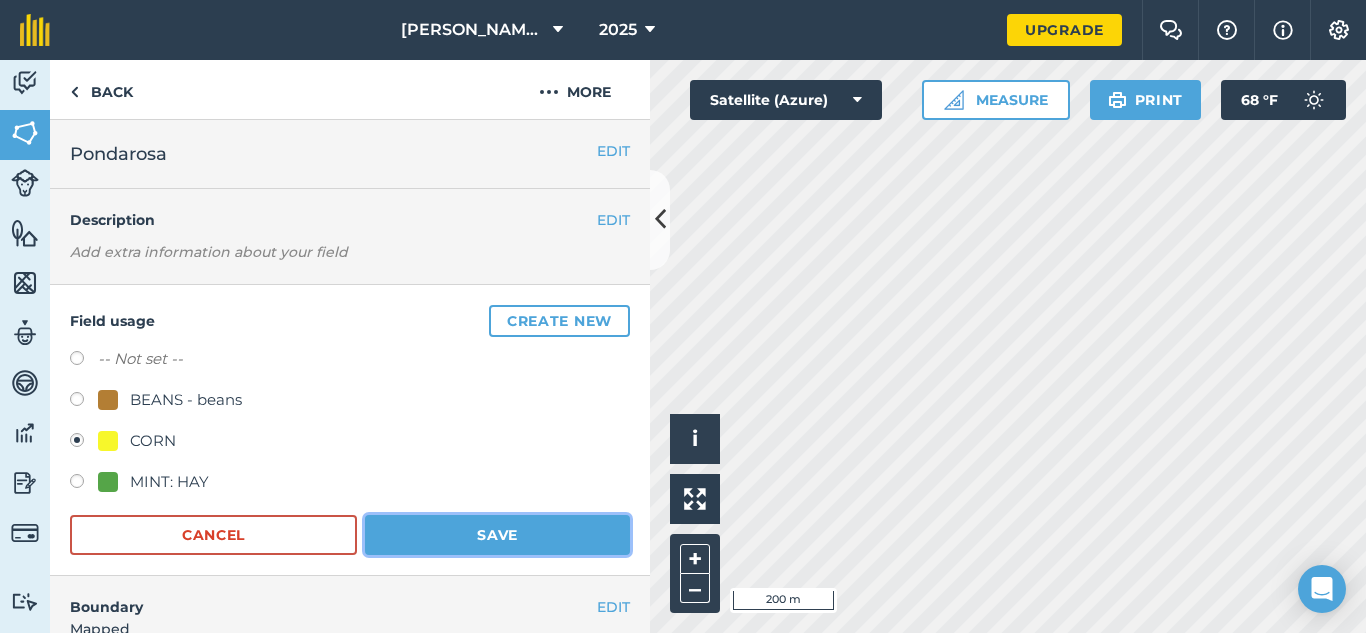 click on "Save" at bounding box center [497, 535] 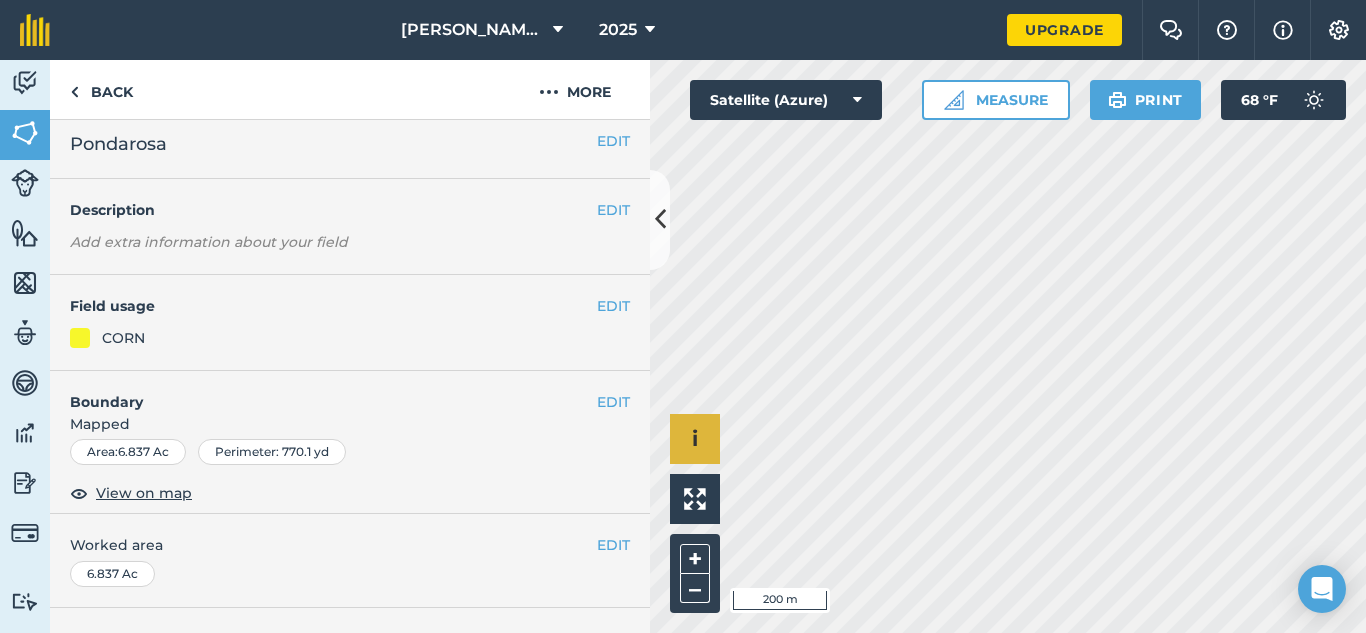 scroll, scrollTop: 26, scrollLeft: 0, axis: vertical 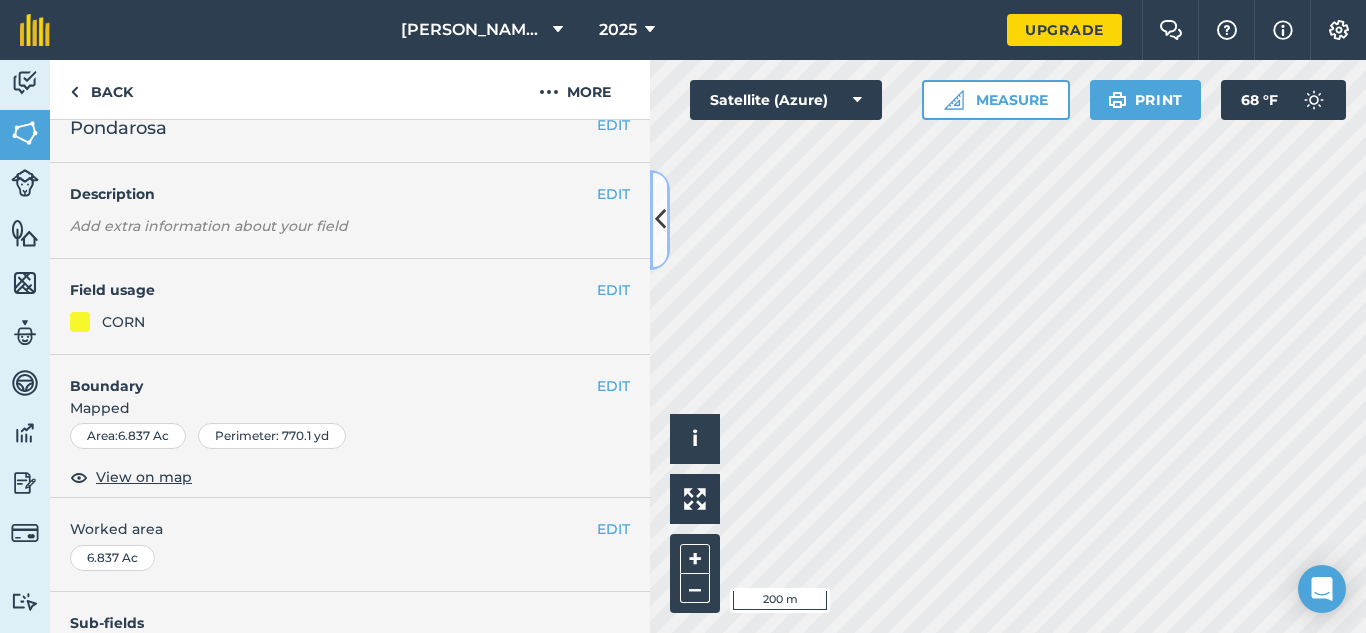 click at bounding box center (660, 219) 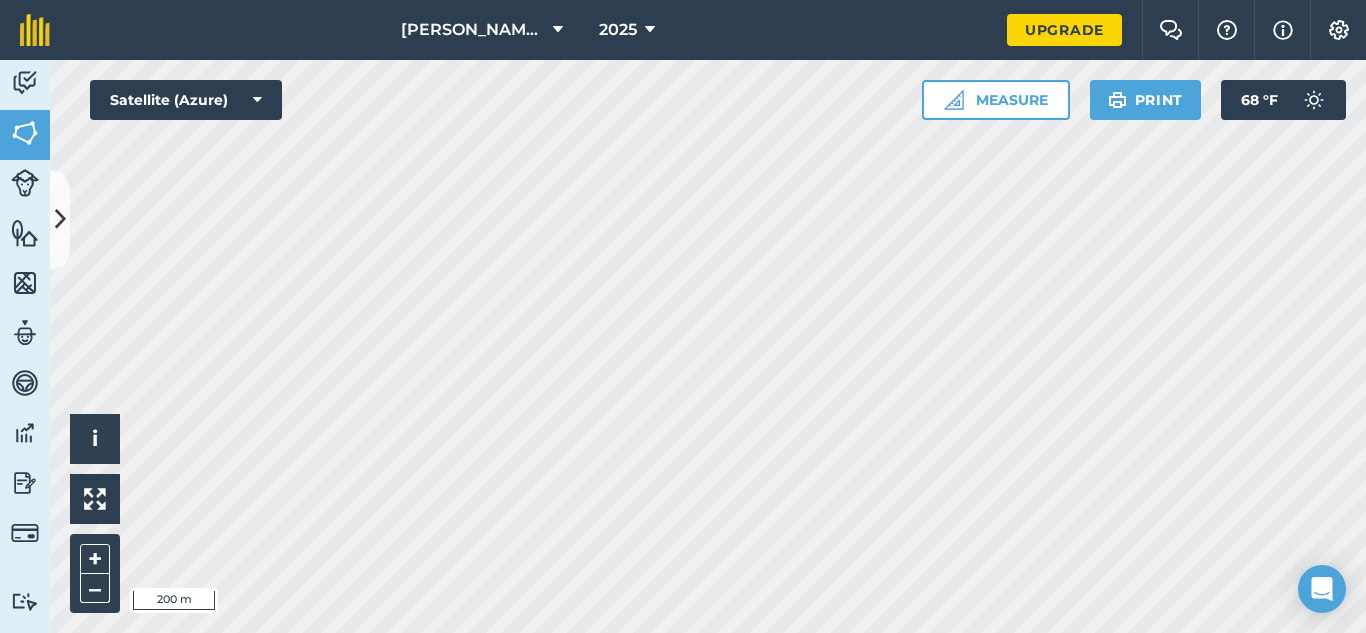 click on "[PERSON_NAME] Farms 2025 Upgrade Farm Chat Help Info Settings Map printing is not available on our free plan Please upgrade to our Essentials, Plus or Pro plan to access this feature. Activity Fields Livestock Features Maps Team Vehicles Data Reporting Billing Tutorials Tutorials   Back   More EDIT Pondarosa EDIT Description Add extra information about your field EDIT Field usage CORN EDIT Boundary   Mapped Area :  6.837   Ac Perimeter :   770.1   yd   View on map EDIT Worked area 6.837   Ac Sub-fields   Divide your fields into sections, e.g. for multiple crops or grazing blocks   Add sub-fields Add field job Add note   Field Health To-Do Field History Reports There are no outstanding tasks for this field. Click to start drawing i © 2025 TomTom, Microsoft 200 m + – Satellite (Azure) Measure Print 68   ° F" at bounding box center (683, 316) 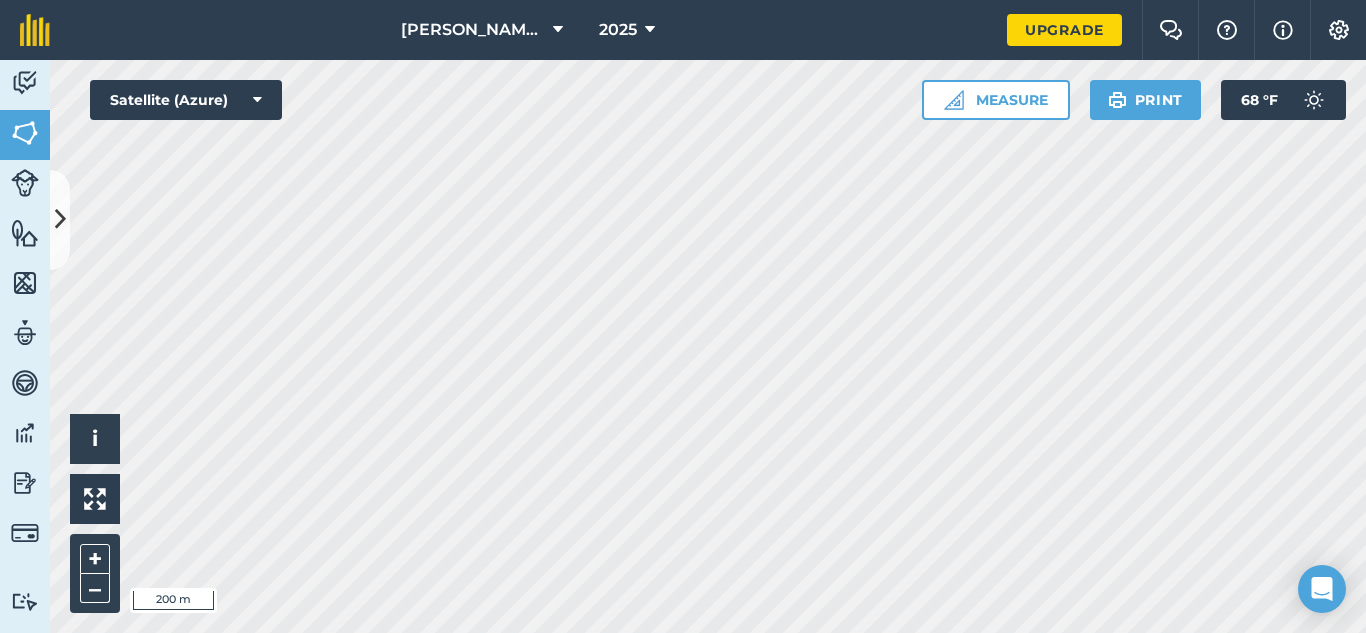 click on "[PERSON_NAME] Farms 2025 Upgrade Farm Chat Help Info Settings Map printing is not available on our free plan Please upgrade to our Essentials, Plus or Pro plan to access this feature. Activity Fields Livestock Features Maps Team Vehicles Data Reporting Billing Tutorials Tutorials   Back   More EDIT Pondarosa EDIT Description Add extra information about your field EDIT Field usage CORN EDIT Boundary   Mapped Area :  6.837   Ac Perimeter :   770.1   yd   View on map EDIT Worked area 6.837   Ac Sub-fields   Divide your fields into sections, e.g. for multiple crops or grazing blocks   Add sub-fields Add field job Add note   Field Health To-Do Field History Reports There are no outstanding tasks for this field. Click to start drawing i © 2025 TomTom, Microsoft 200 m + – Satellite (Azure) Measure Print 68   ° F" at bounding box center [683, 316] 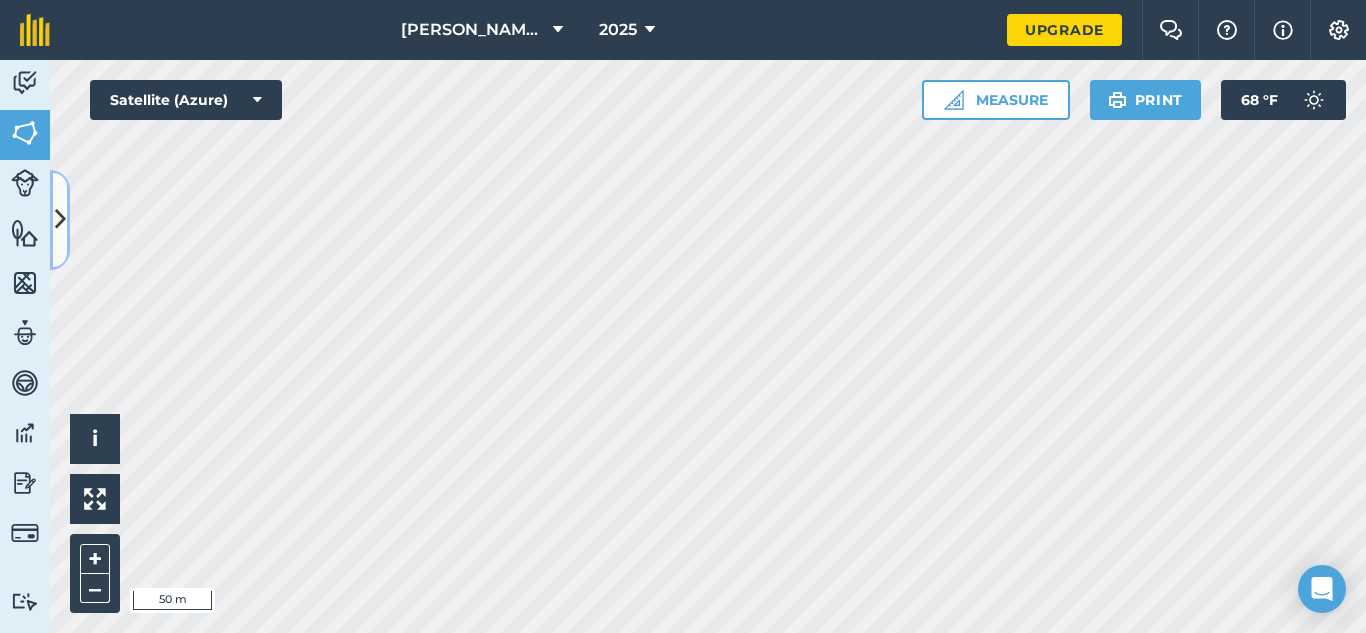 click at bounding box center [60, 219] 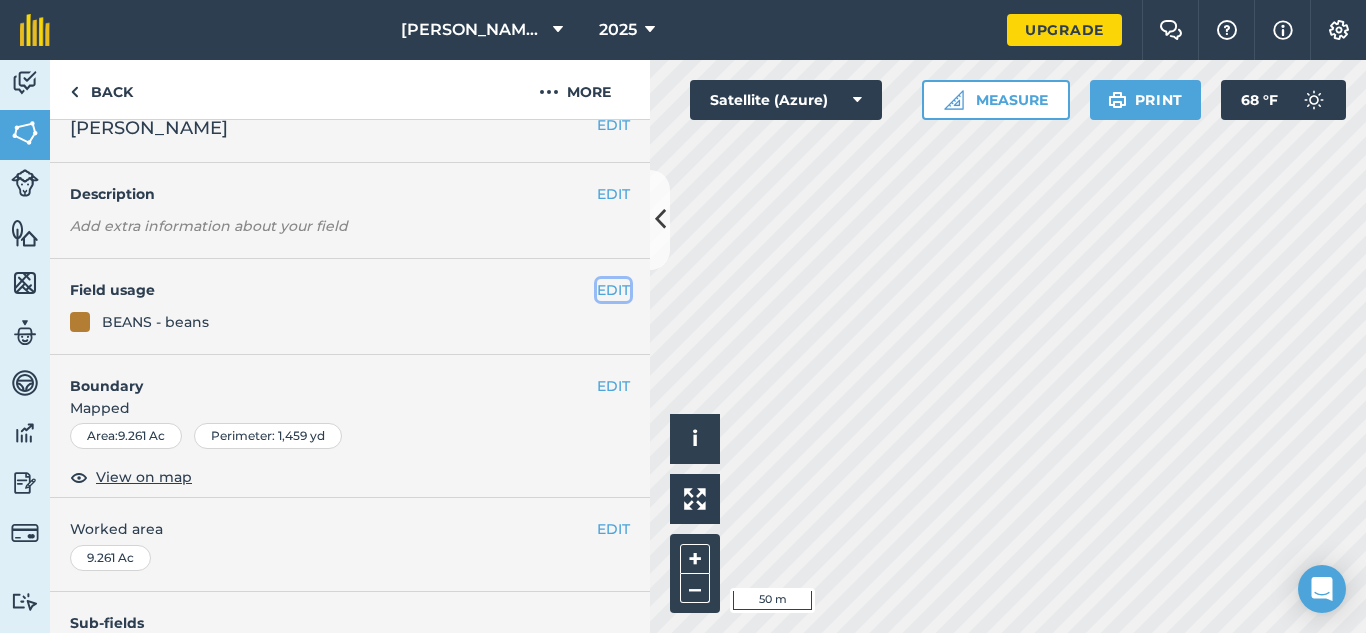 click on "EDIT" at bounding box center [613, 290] 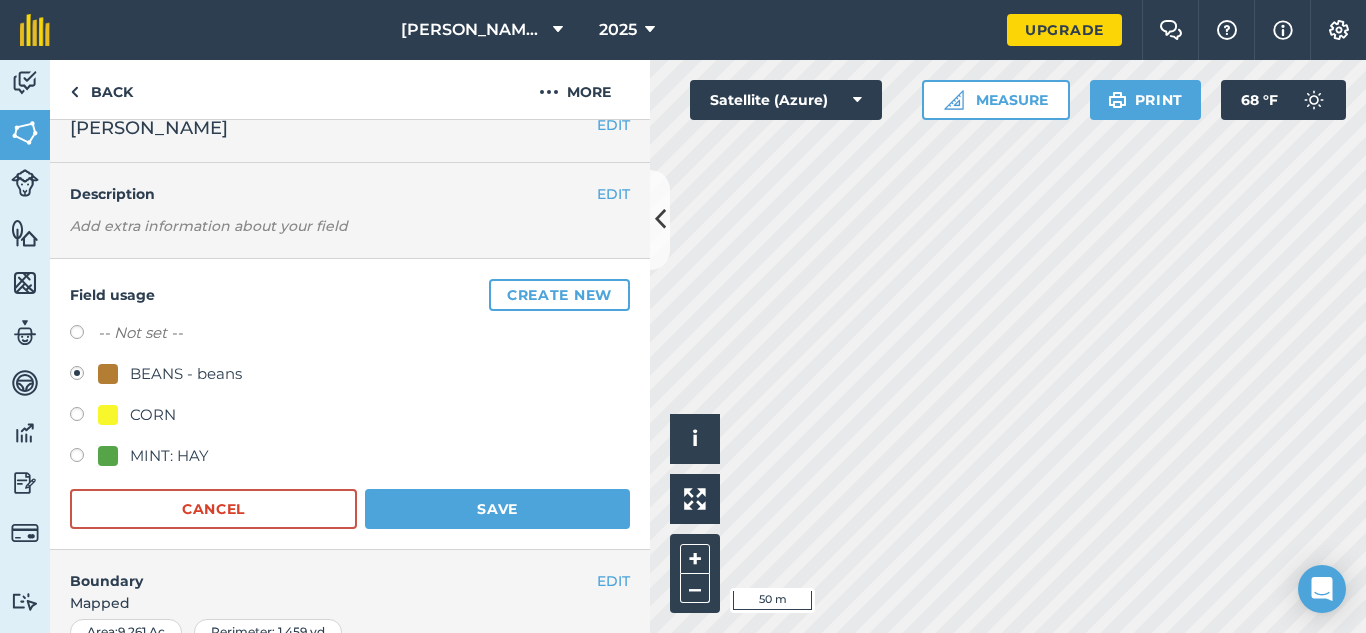 click on "CORN" at bounding box center (137, 415) 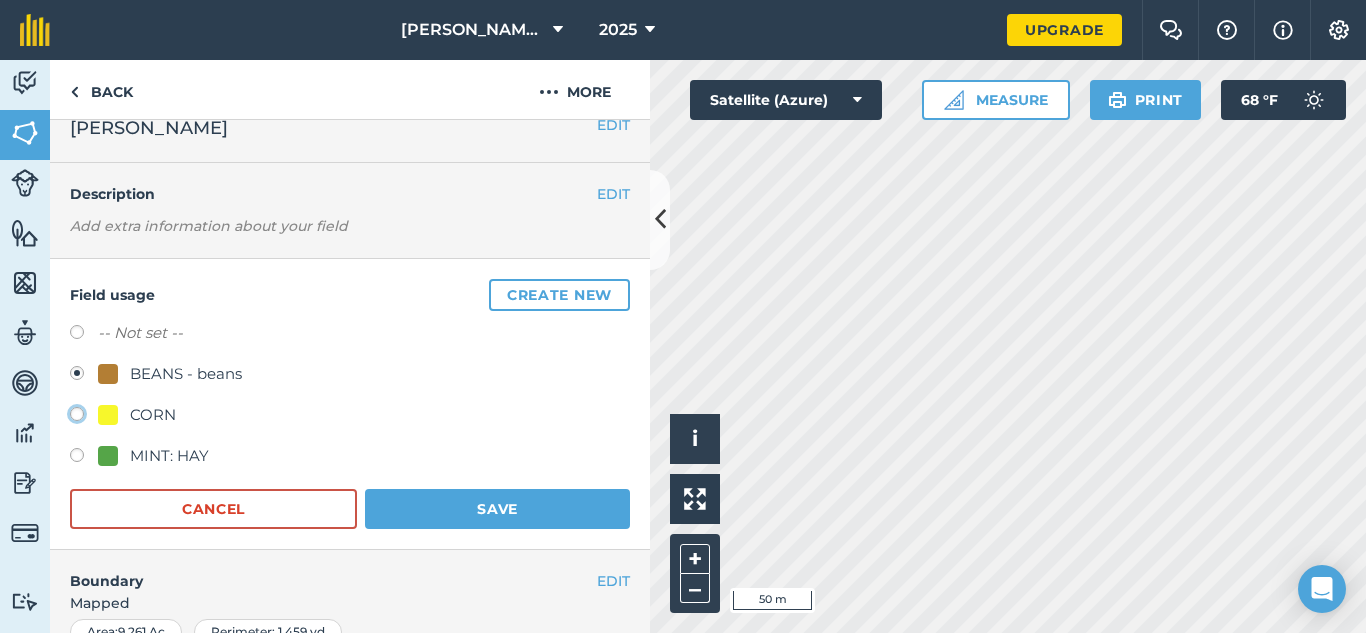 click on "CORN" at bounding box center (-9923, 413) 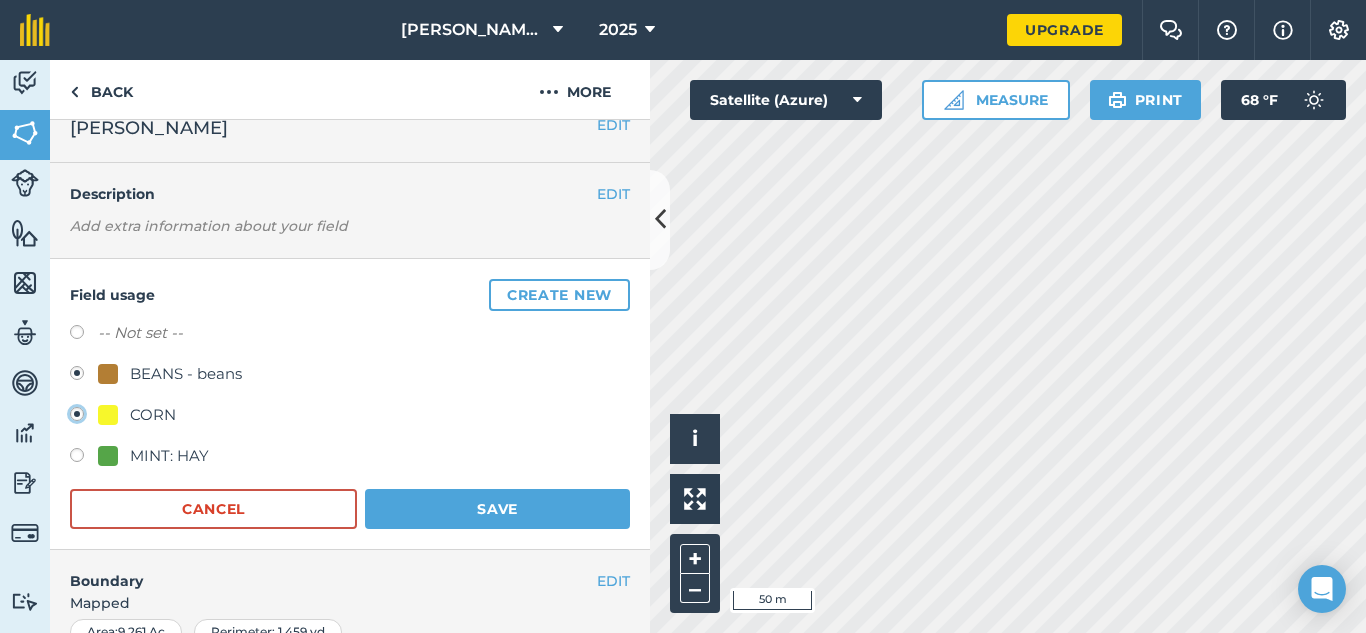 radio on "true" 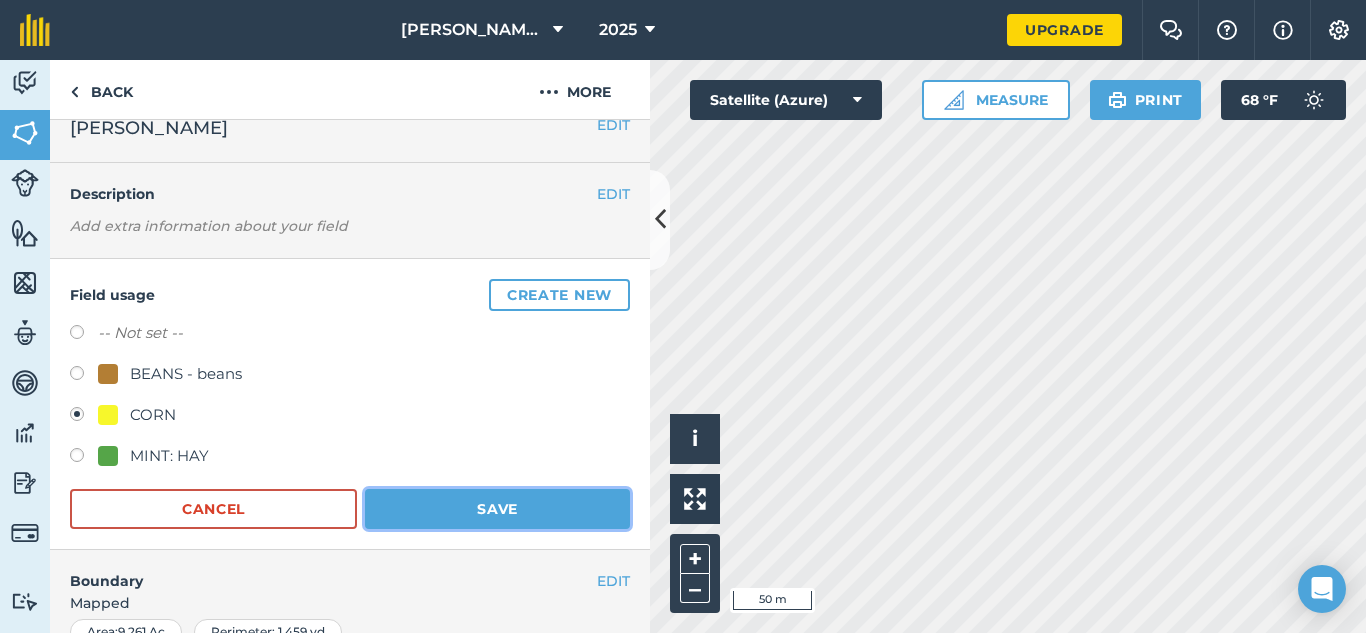 click on "Save" at bounding box center [497, 509] 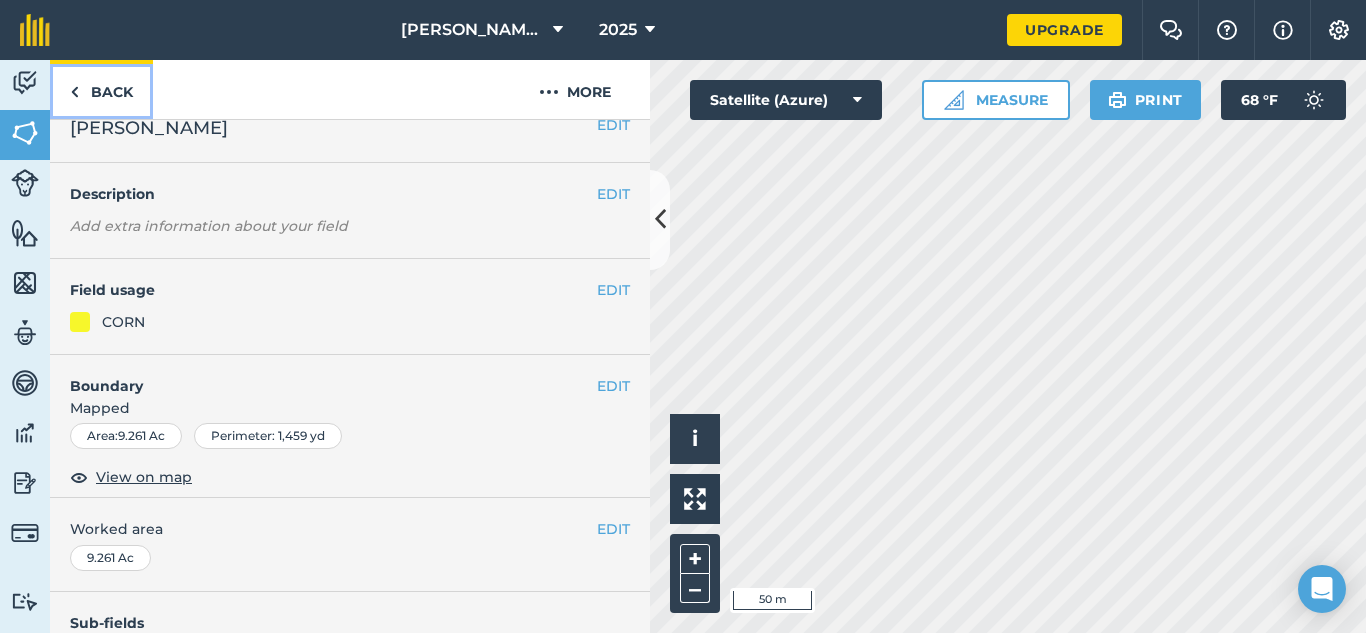 click at bounding box center (74, 92) 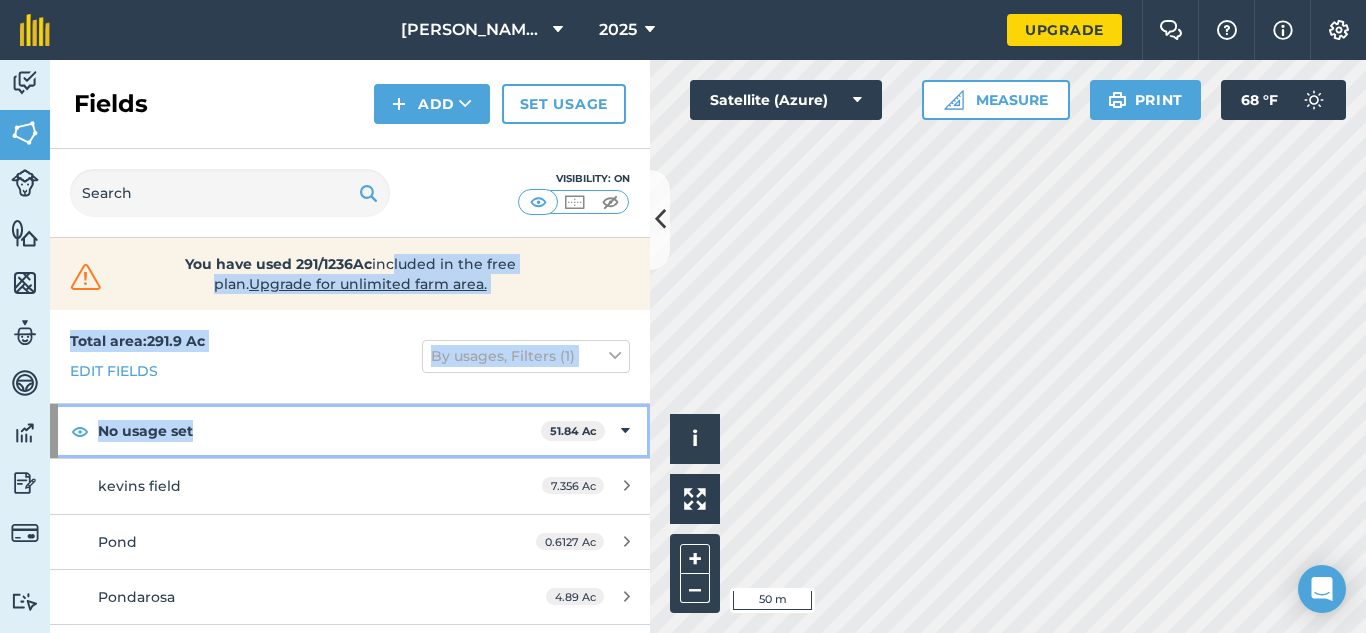 drag, startPoint x: 371, startPoint y: 320, endPoint x: 374, endPoint y: 264, distance: 56.0803 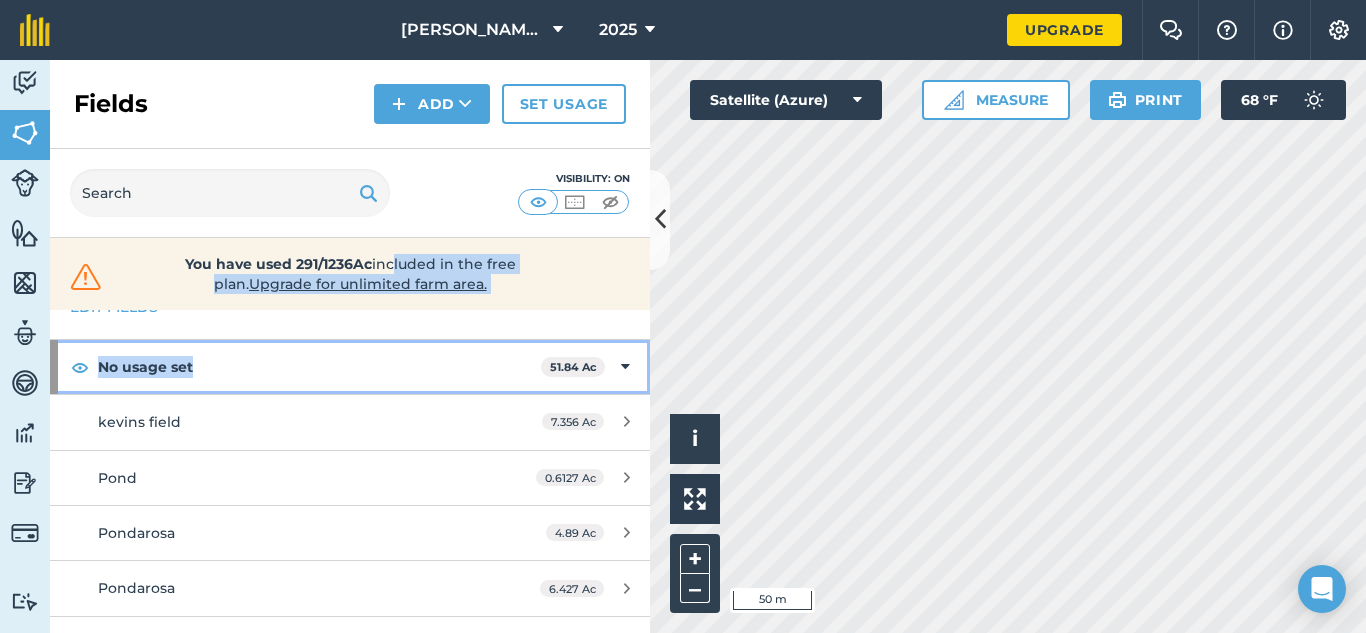 scroll, scrollTop: 66, scrollLeft: 0, axis: vertical 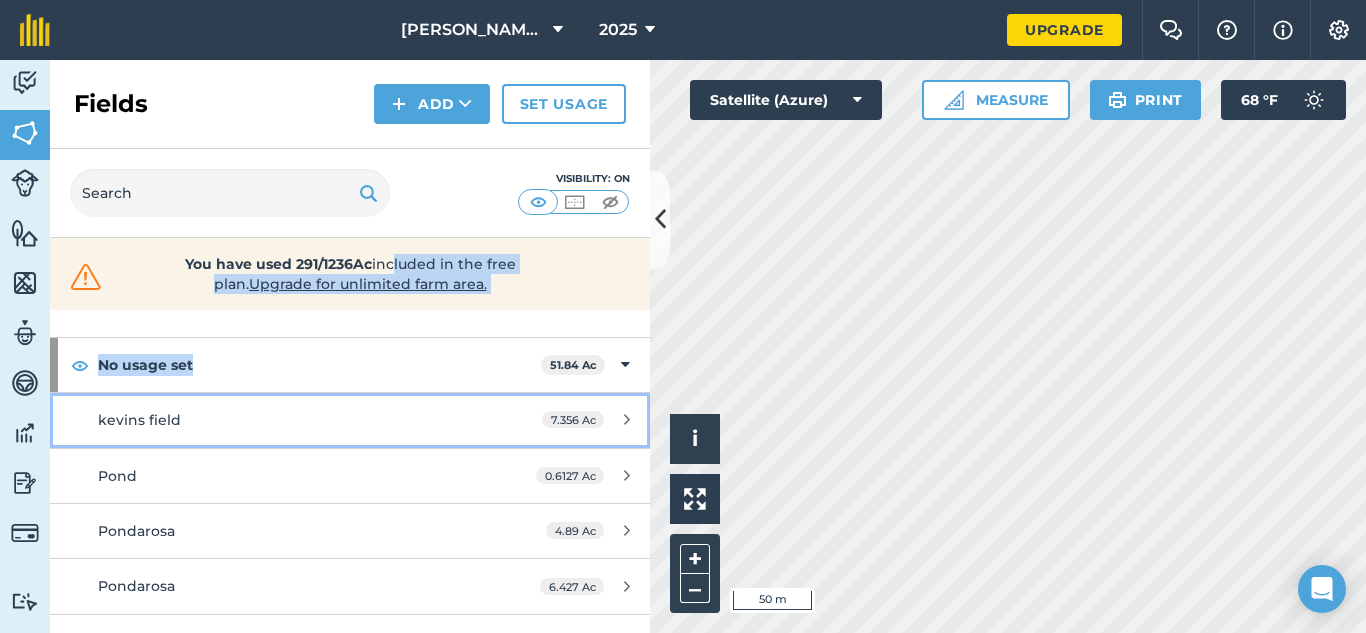 click on "kevins field" at bounding box center (286, 420) 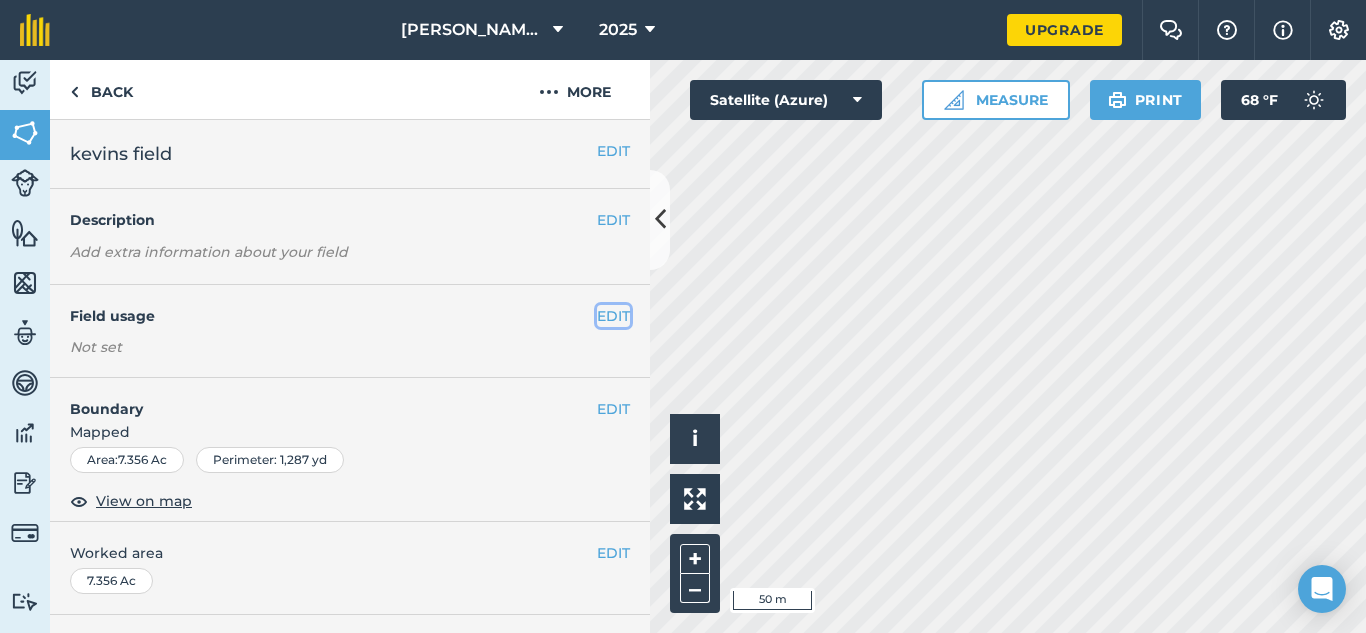 click on "EDIT" at bounding box center [613, 316] 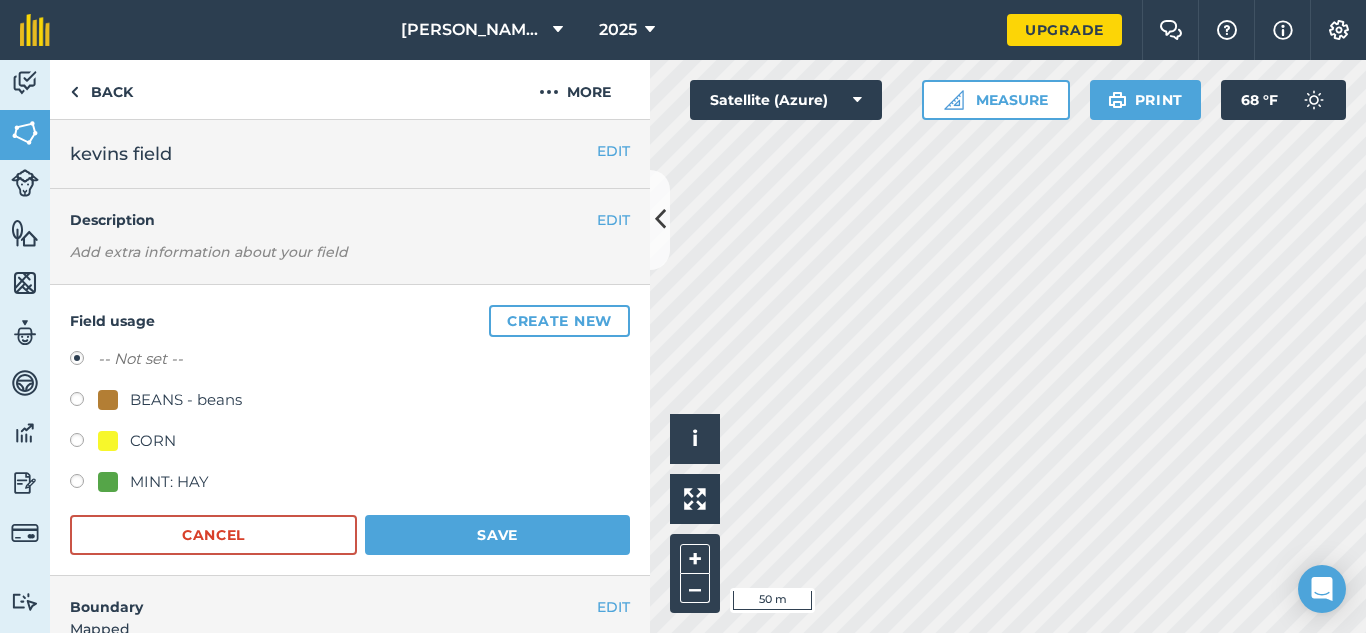 click at bounding box center [84, 402] 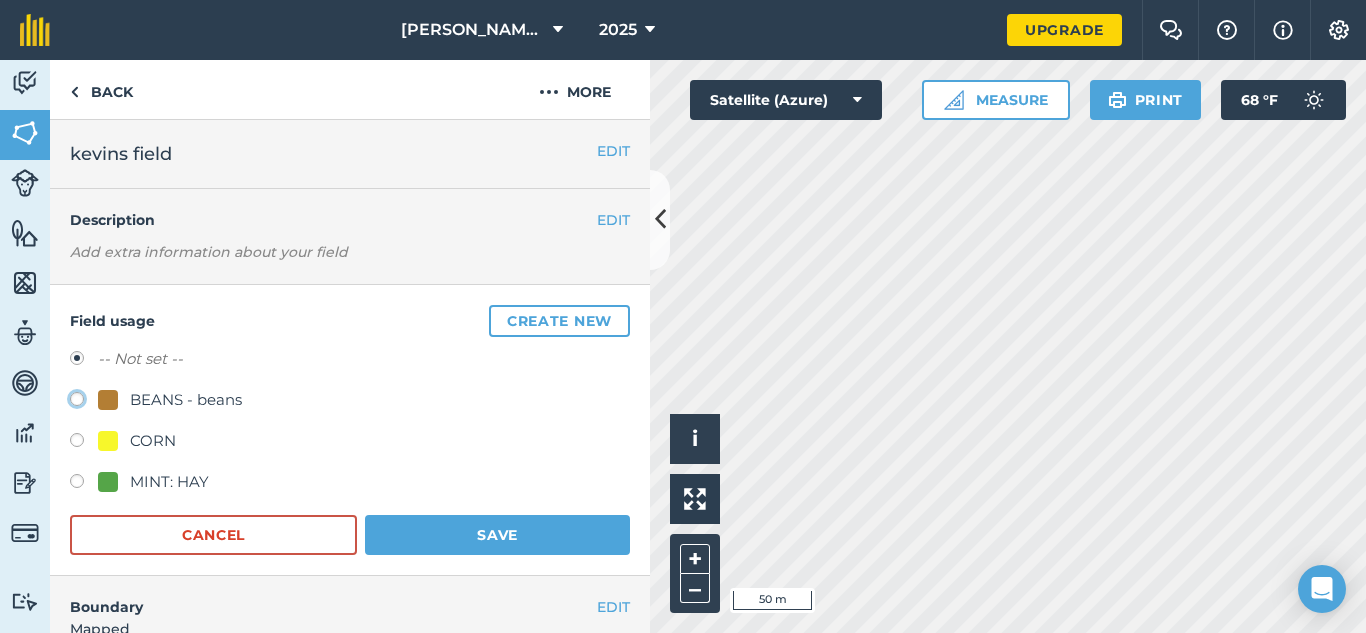 click on "BEANS - beans" at bounding box center (-9923, 398) 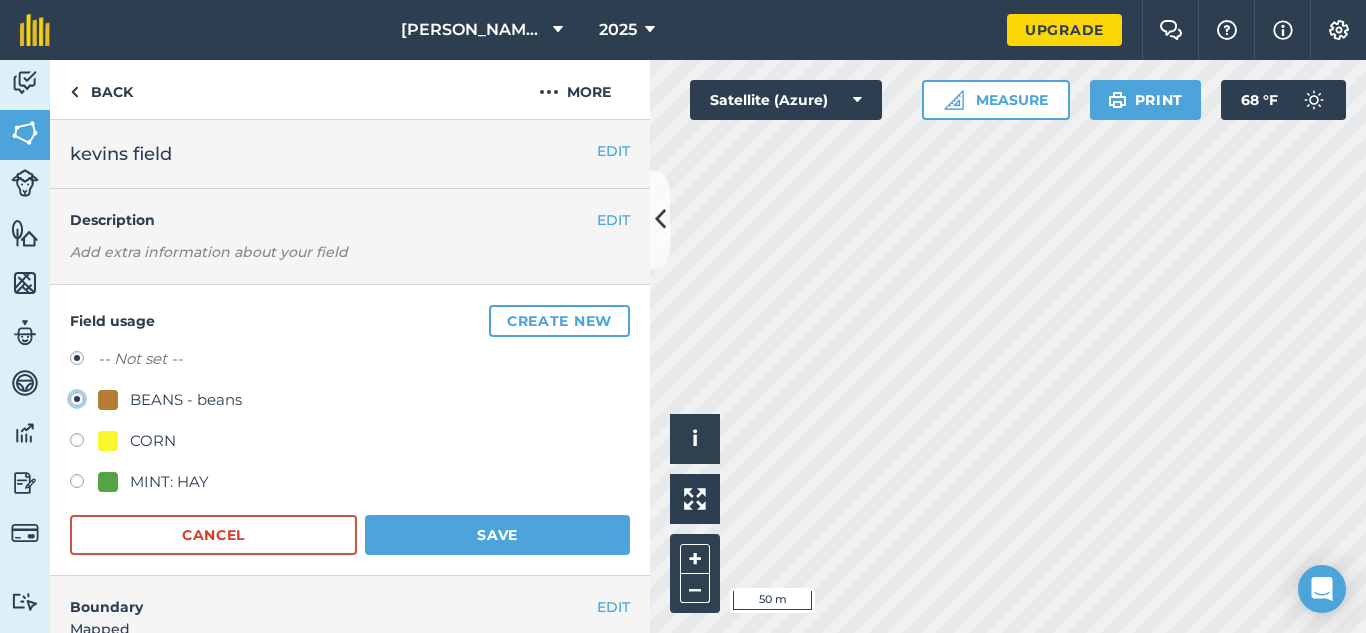 radio on "true" 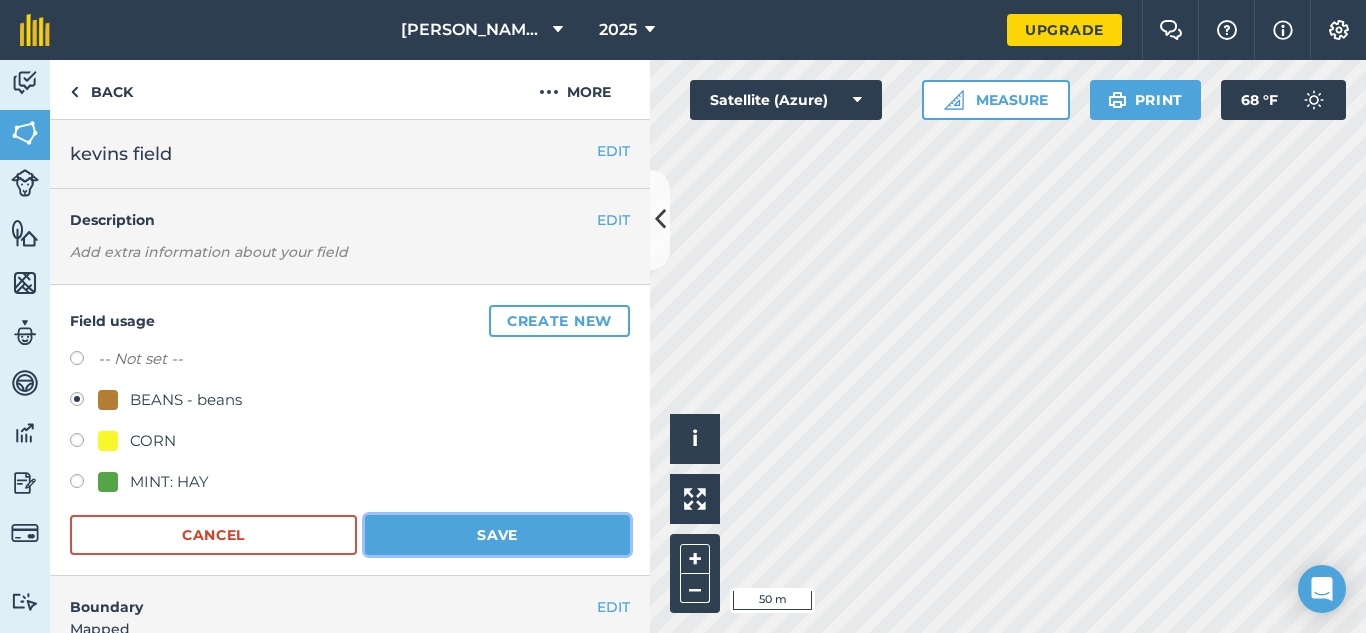 click on "Save" at bounding box center [497, 535] 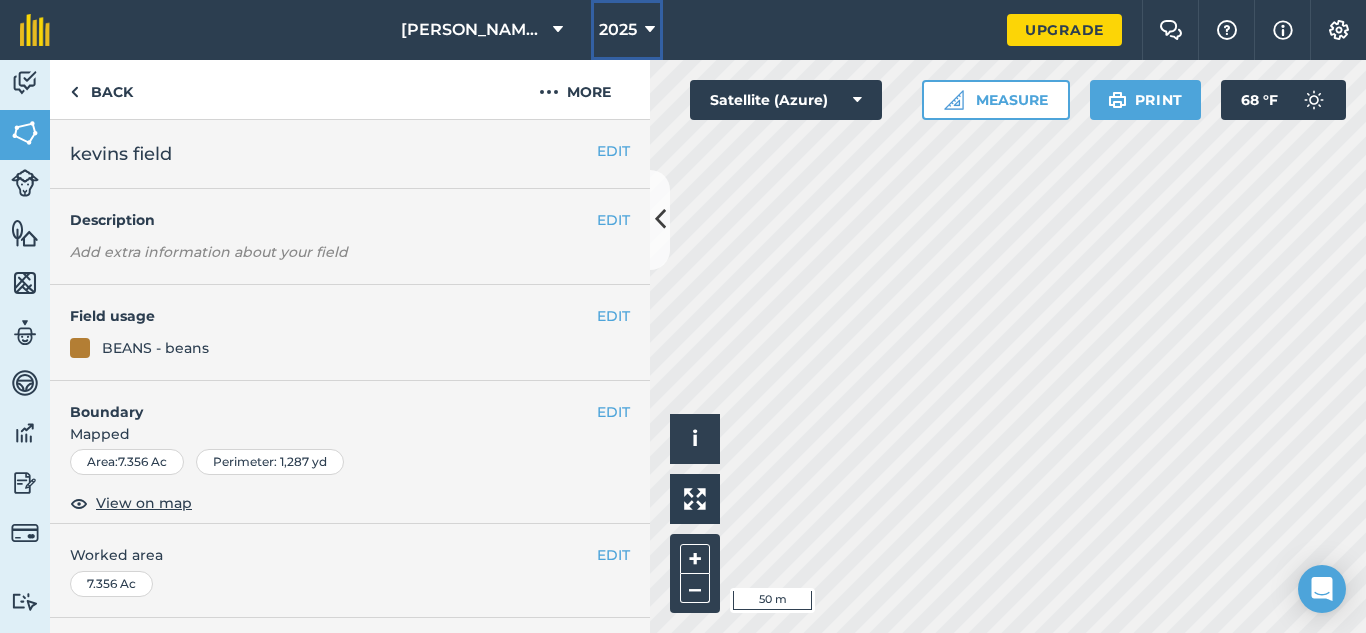 click on "2025" at bounding box center (618, 30) 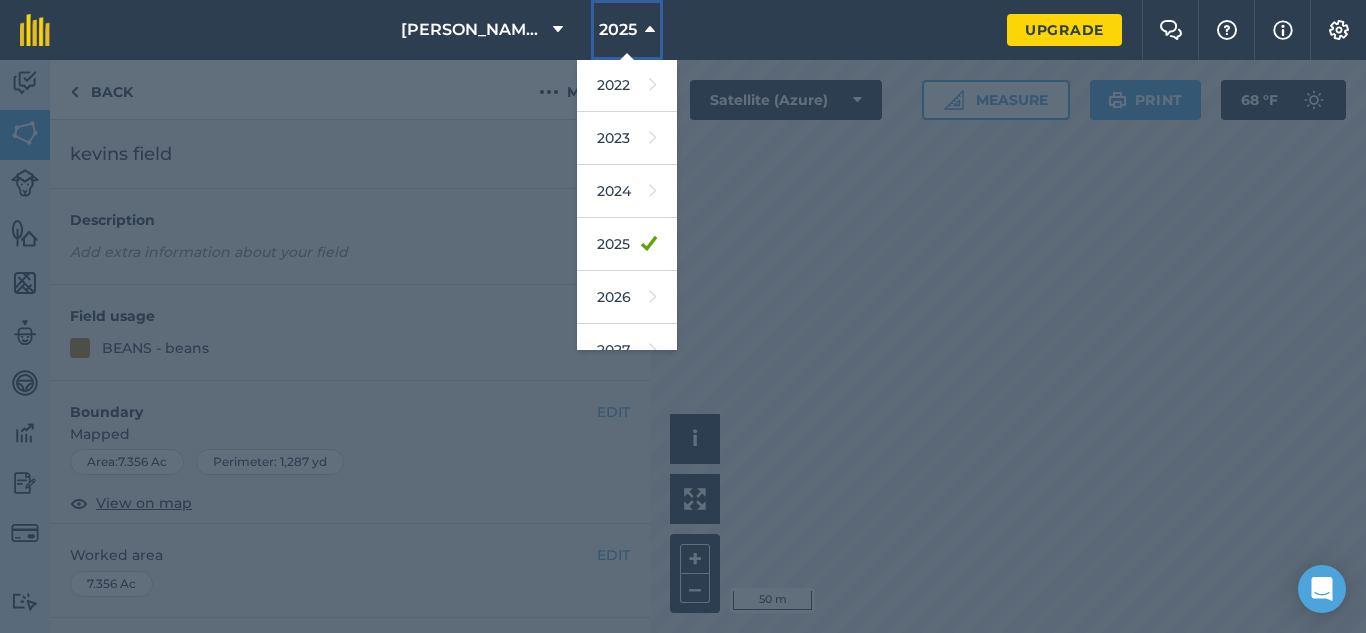 scroll, scrollTop: 293, scrollLeft: 0, axis: vertical 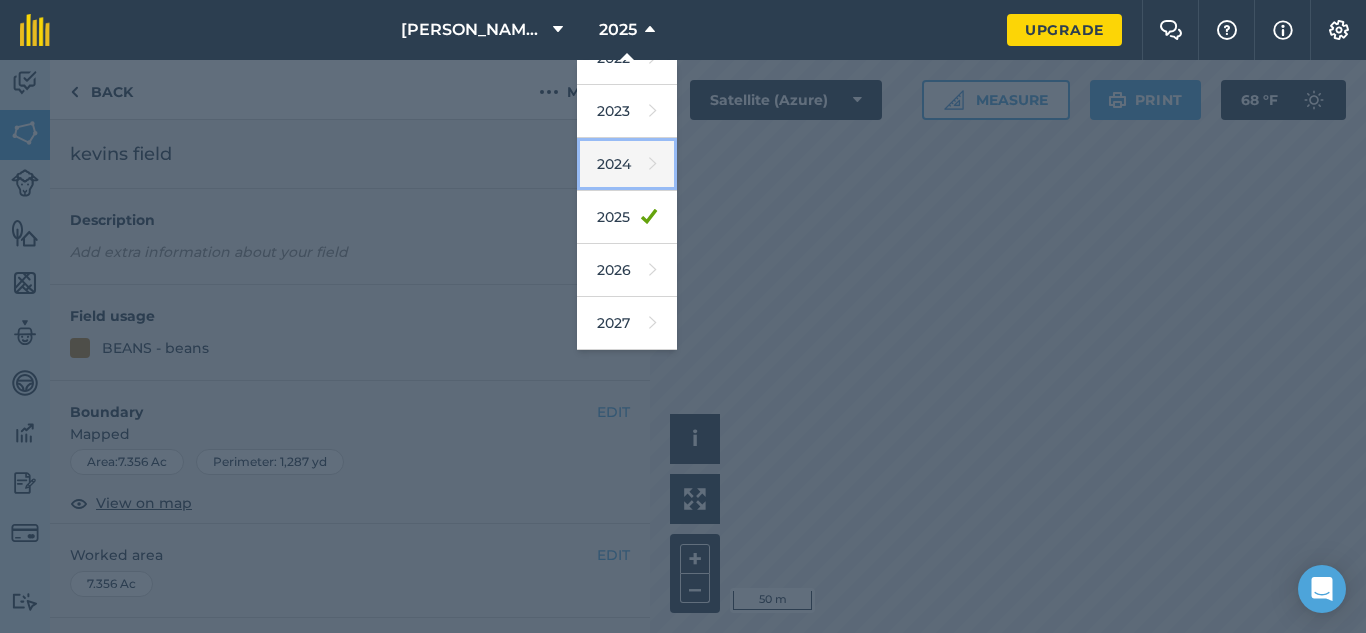 click on "2024" at bounding box center (627, 164) 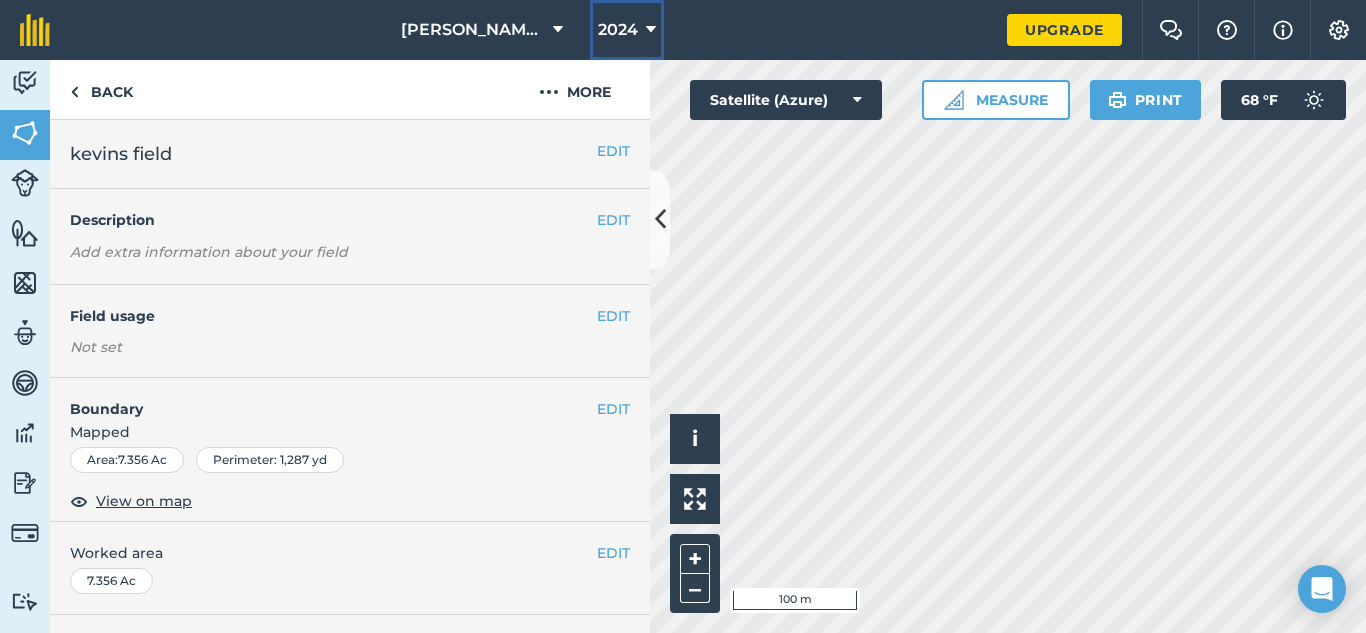click on "2024" at bounding box center (627, 30) 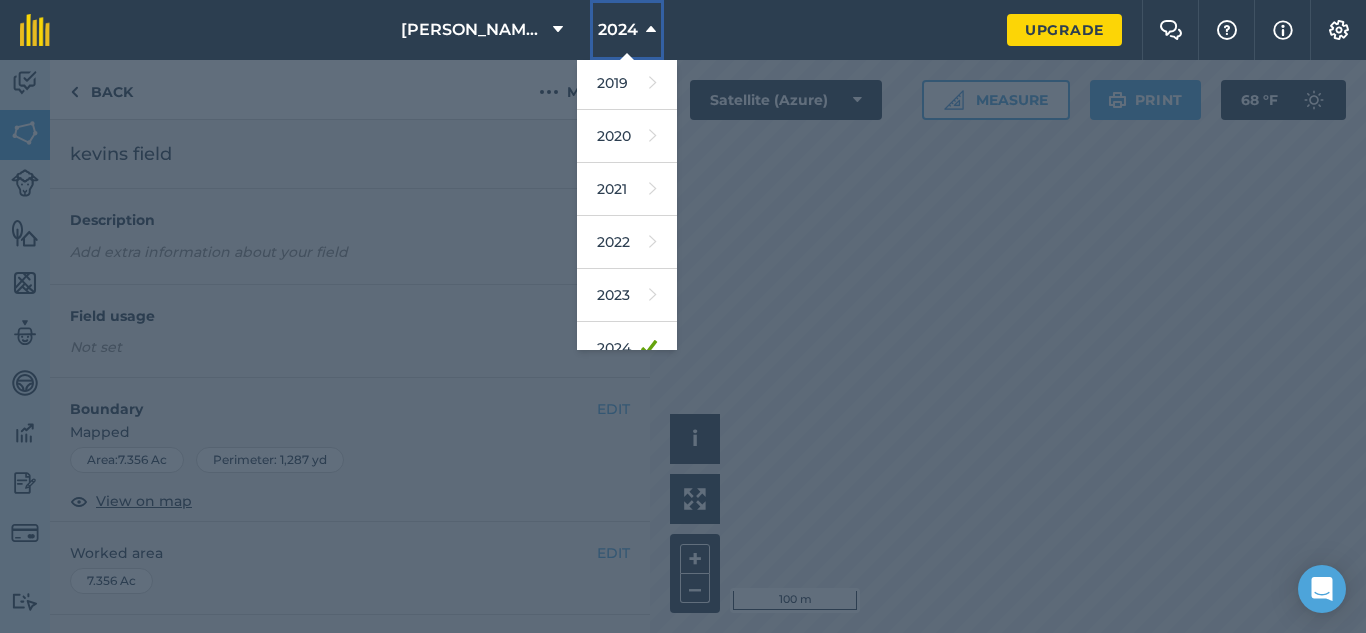 scroll, scrollTop: 118, scrollLeft: 0, axis: vertical 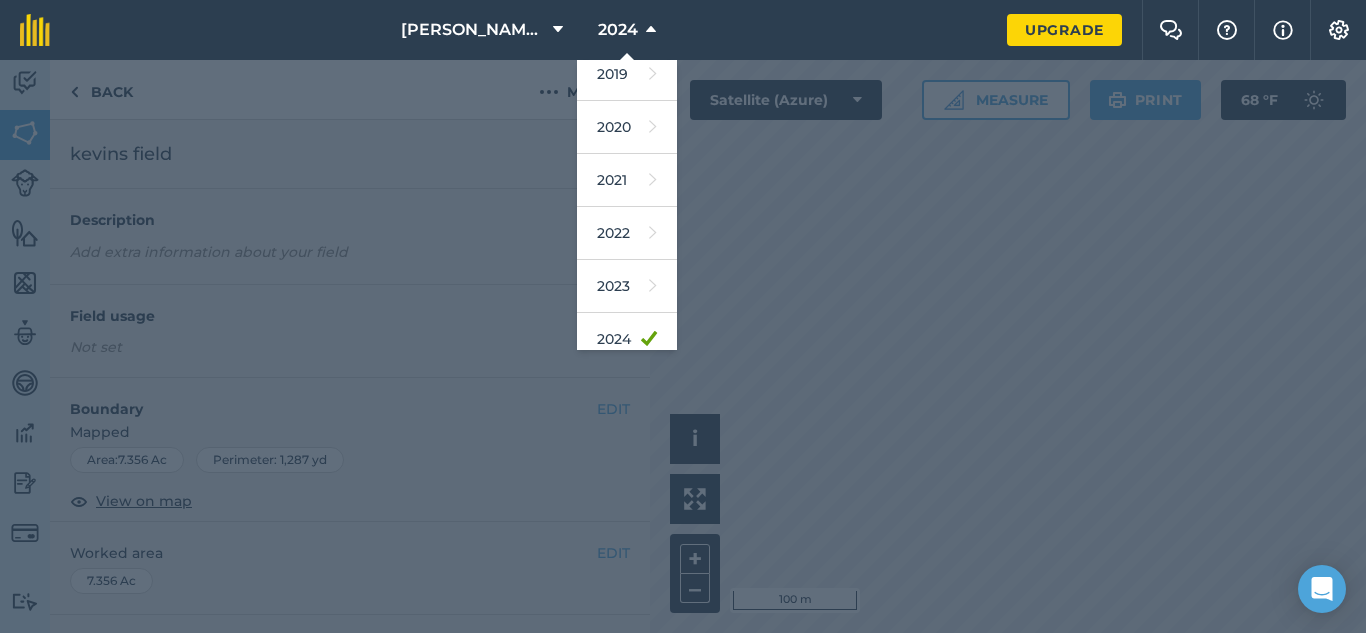 click at bounding box center [683, 346] 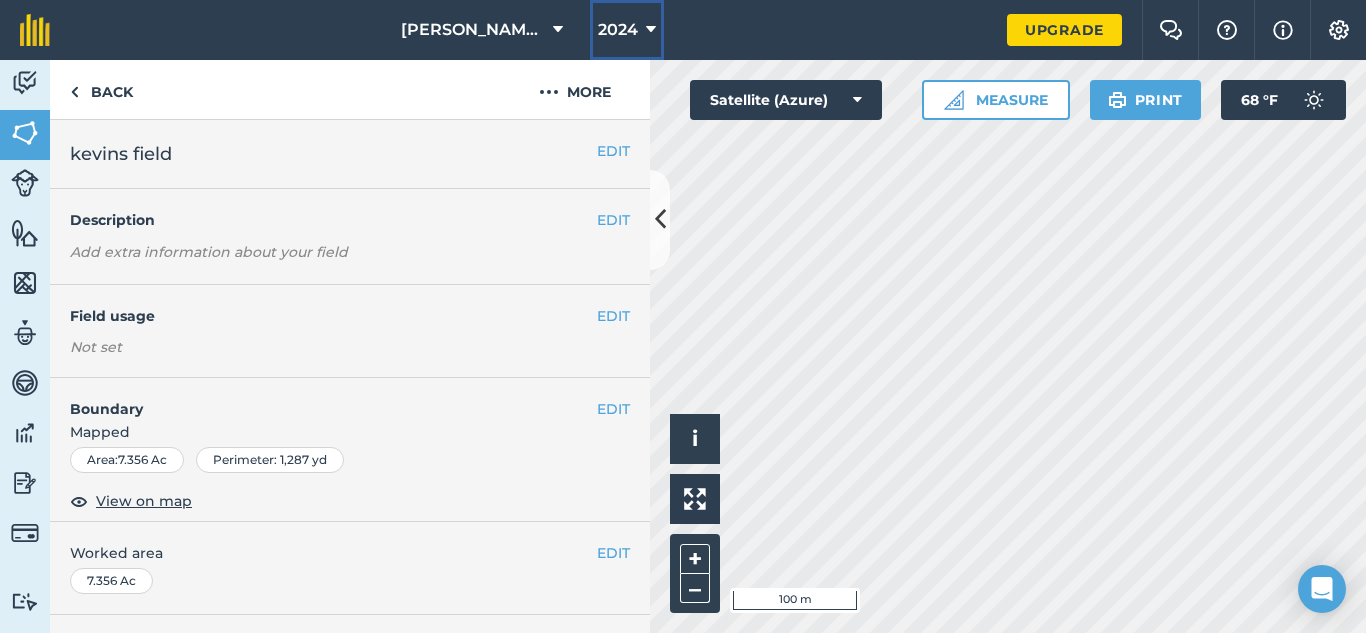click on "2024" at bounding box center (627, 30) 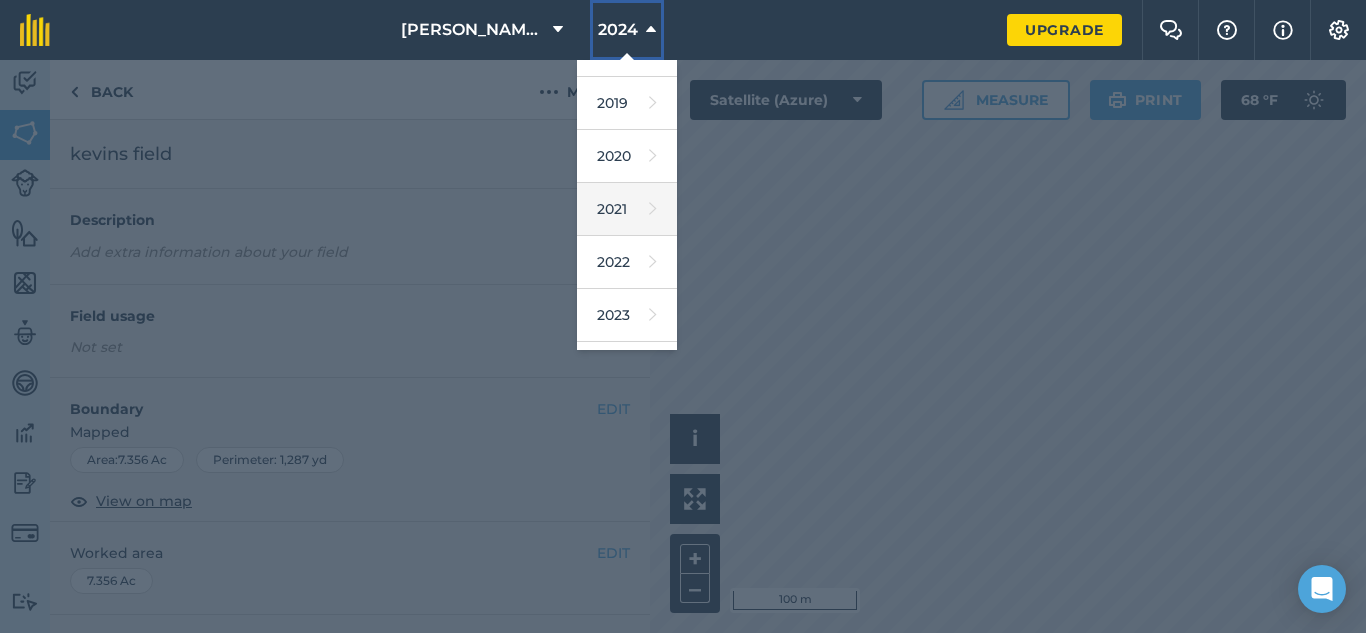 scroll, scrollTop: 101, scrollLeft: 0, axis: vertical 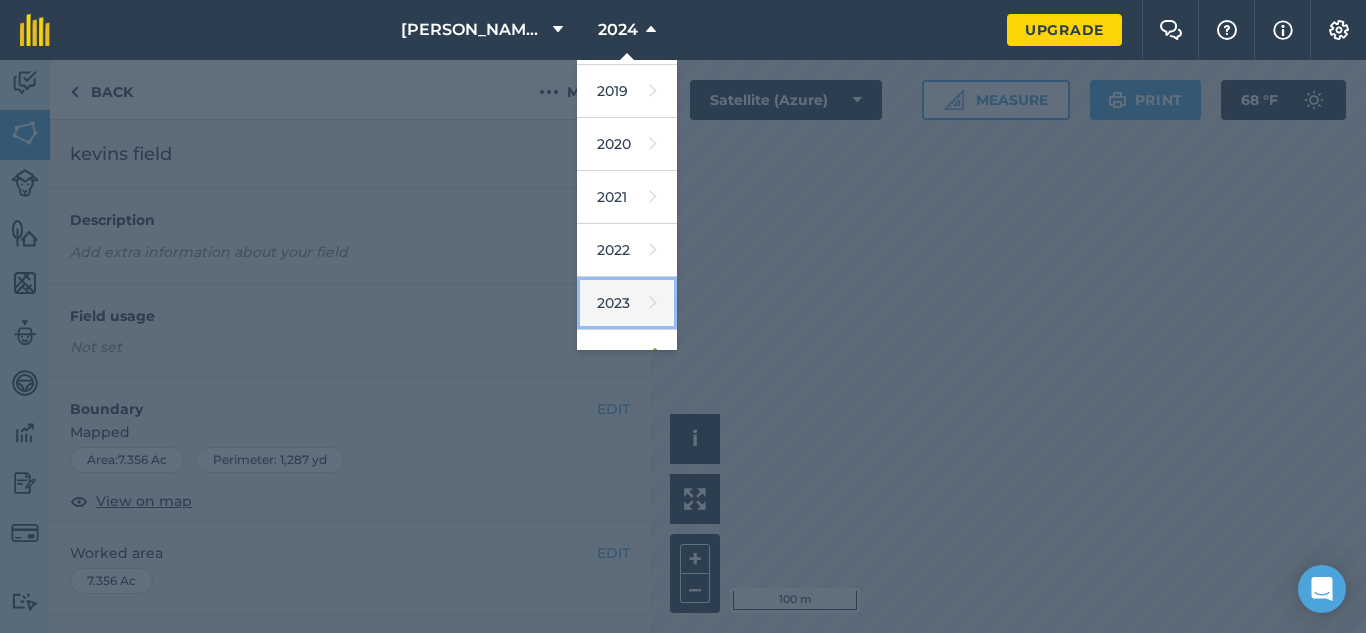 click on "2023" at bounding box center (627, 303) 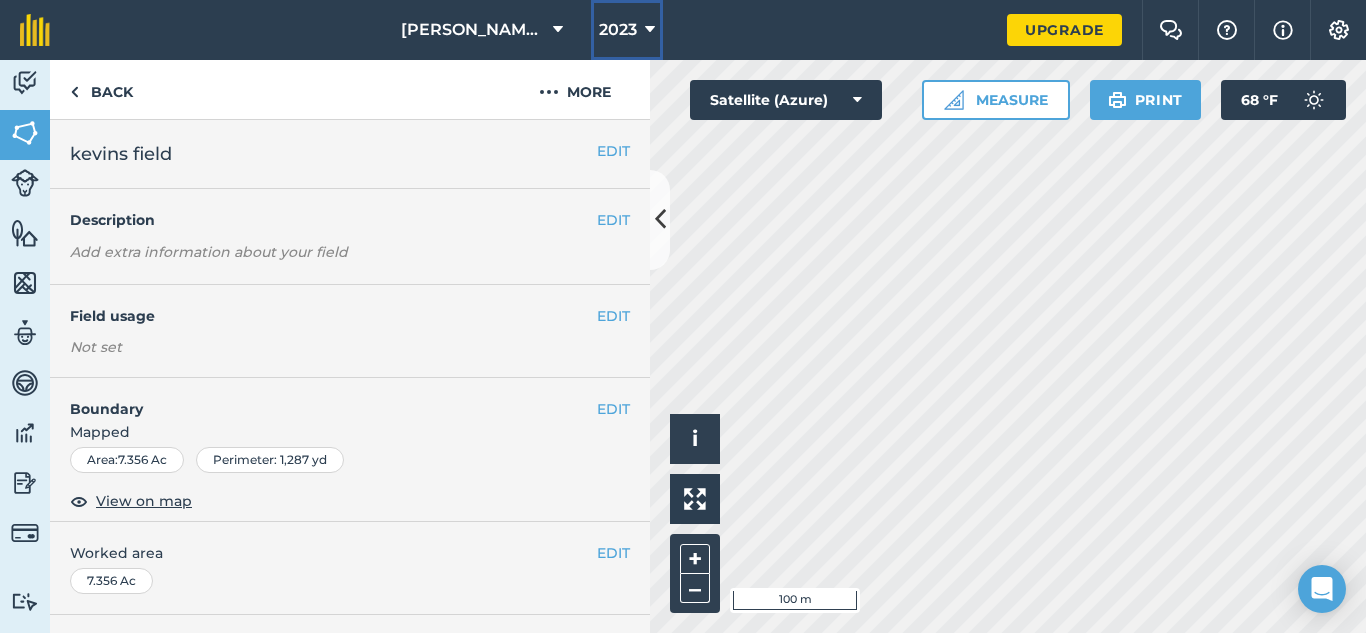 click on "2023" at bounding box center [618, 30] 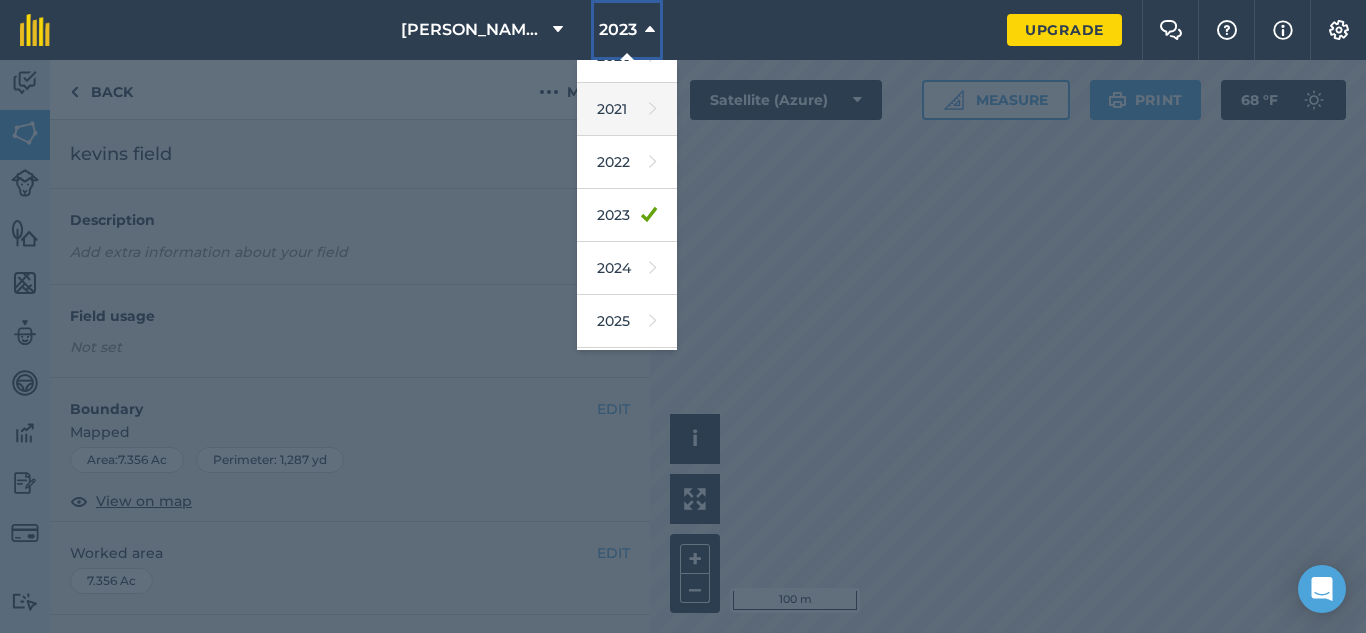 scroll, scrollTop: 263, scrollLeft: 0, axis: vertical 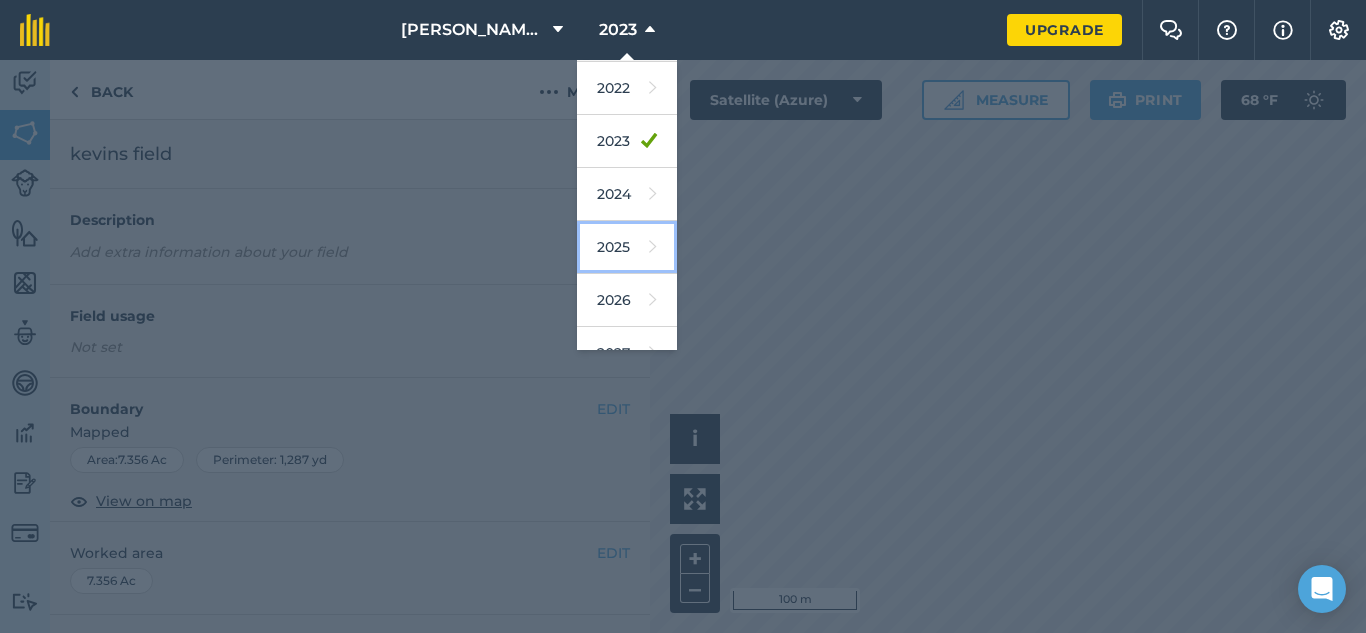 click on "2025" at bounding box center [627, 247] 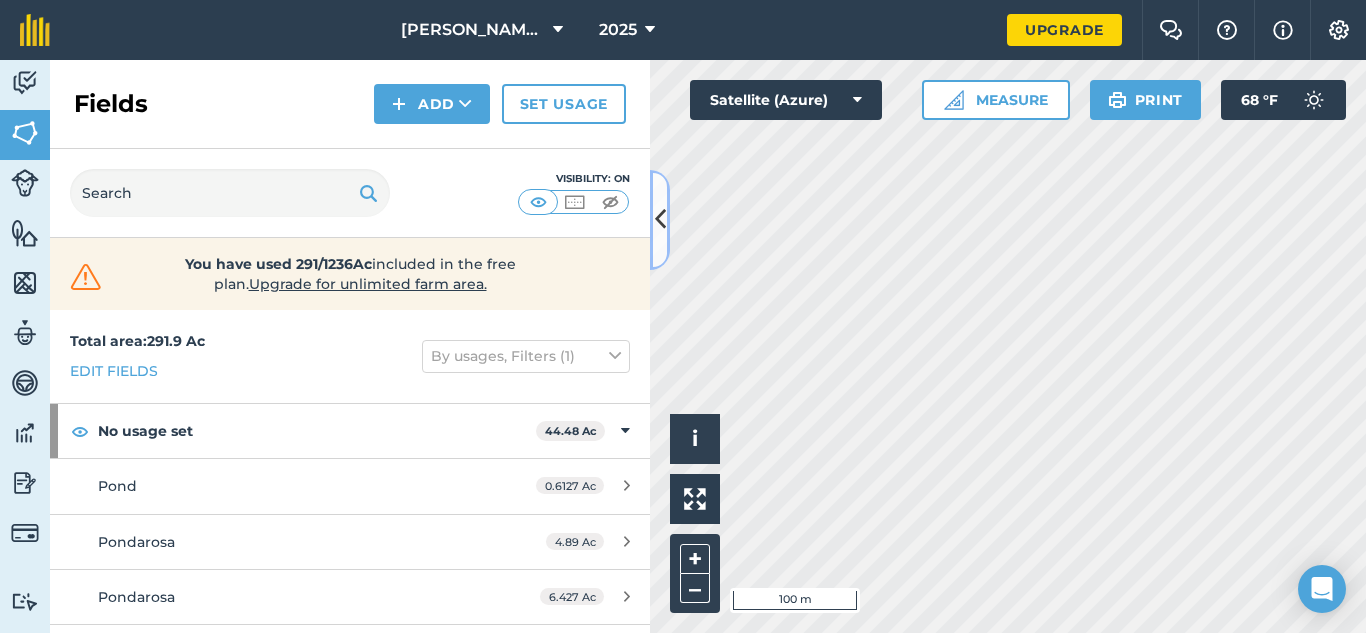 click at bounding box center [660, 219] 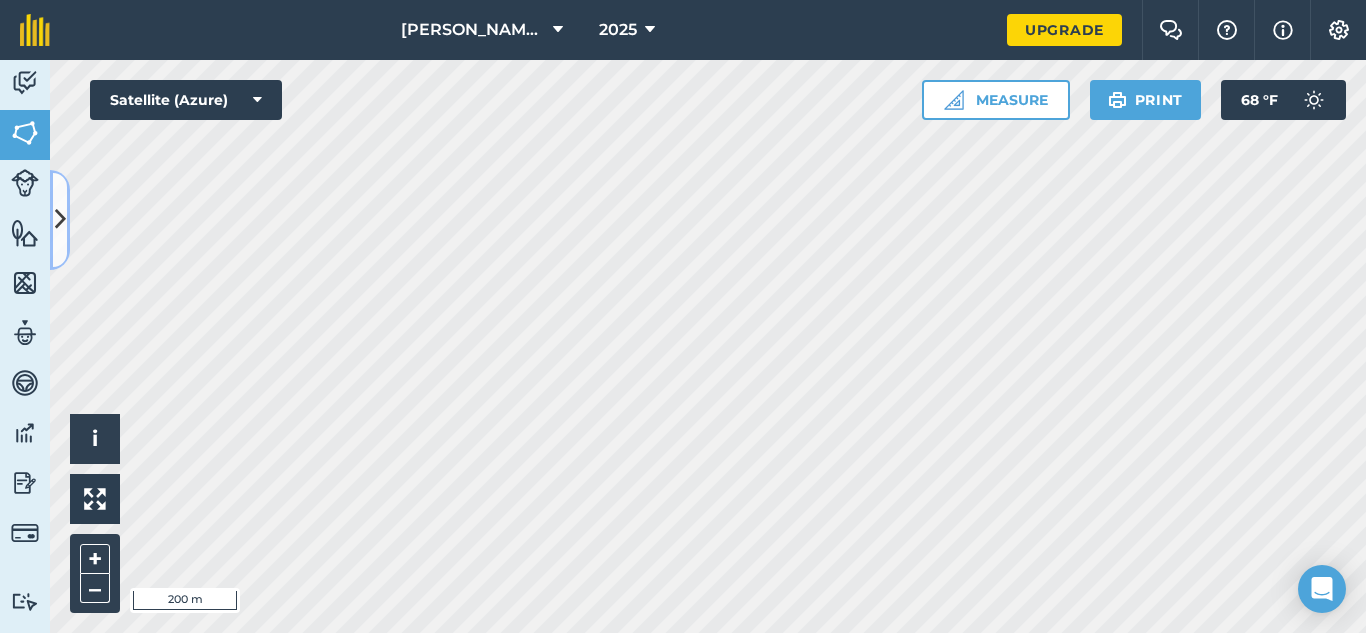 click at bounding box center (60, 220) 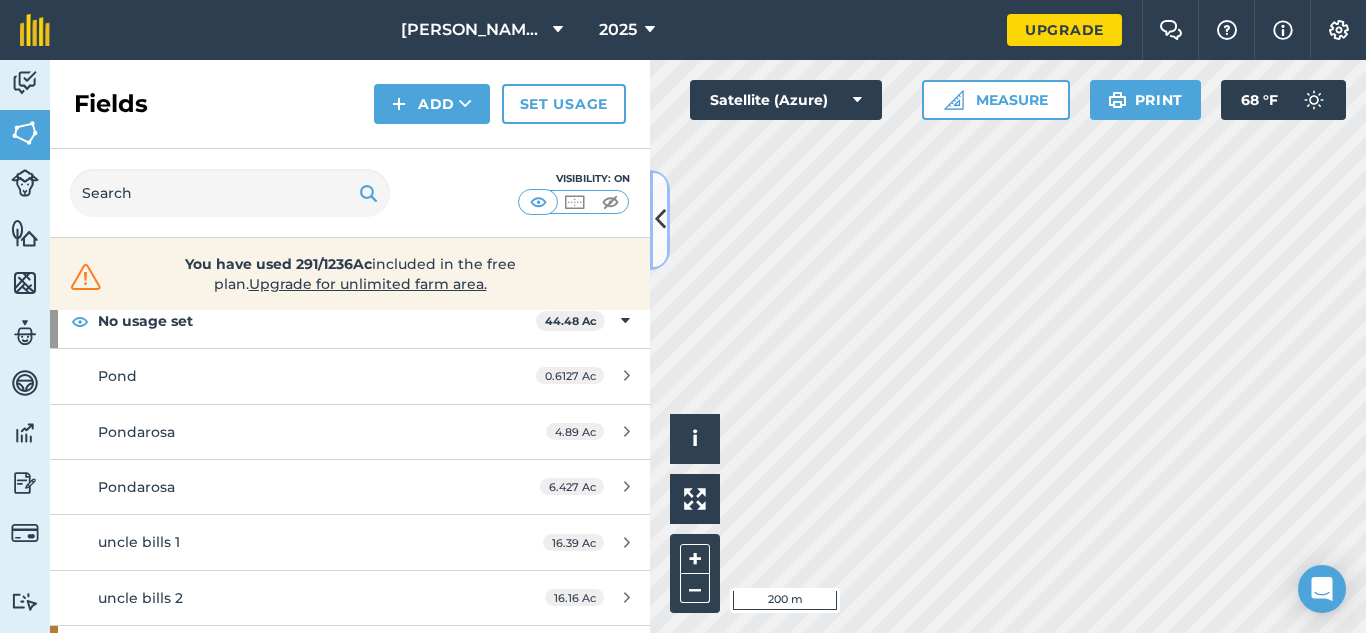 scroll, scrollTop: 124, scrollLeft: 0, axis: vertical 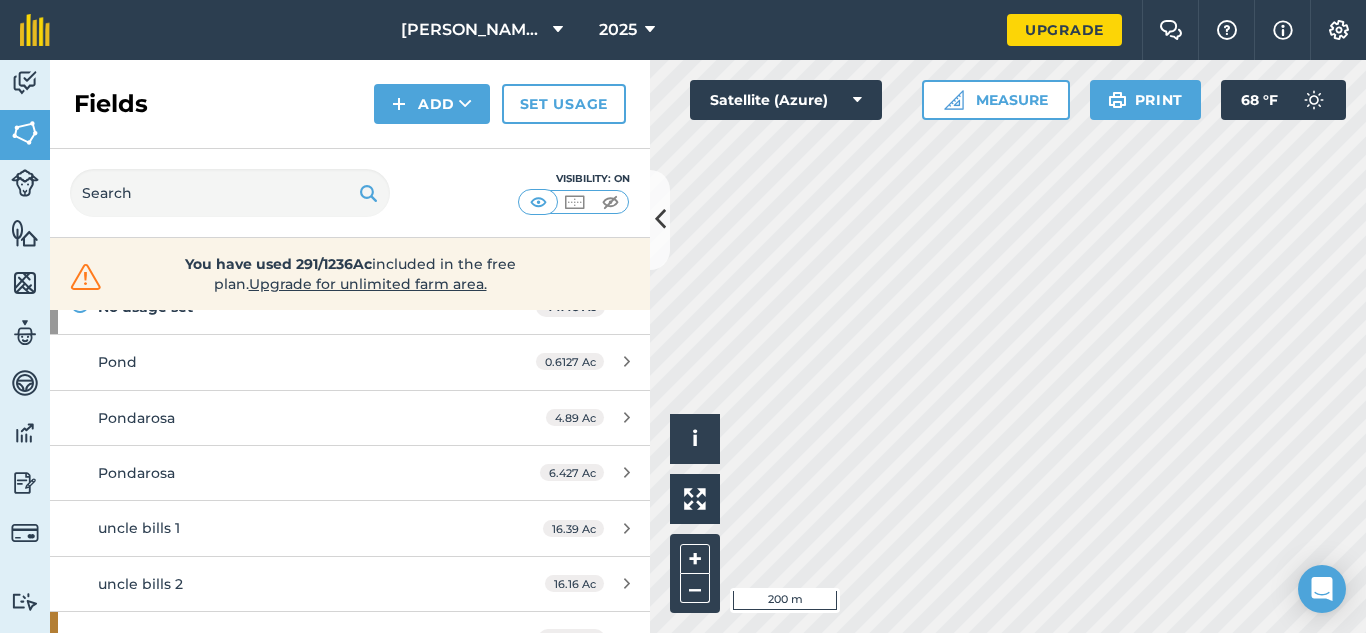 click on "[PERSON_NAME] Farms 2025 Upgrade Farm Chat Help Info Settings Map printing is not available on our free plan Please upgrade to our Essentials, Plus or Pro plan to access this feature. Activity Fields Livestock Features Maps Team Vehicles Data Reporting Billing Tutorials Tutorials Fields   Add   Set usage Visibility: On You have used 291/1236Ac  included in the free plan .  Upgrade for unlimited farm area. Total area :  291.9   Ac Edit fields By usages, Filters (1) No usage set 44.48   Ac Pond 0.6127   [GEOGRAPHIC_DATA] 4.89   Ac [GEOGRAPHIC_DATA] 6.427   Ac uncle bills 1 16.39   Ac uncle bills 2 16.16   Ac BEANS - beans 93.04   Ac 4th street 2.385   [GEOGRAPHIC_DATA] 15.45   Ac Ansons back field 8.209   Ac Ansons front field 5.636   Ac garys east 4.511   Ac garys west 7.63   Ac [PERSON_NAME] loft 12.51   Ac joes field 2.176   Ac kevins field 7.356   [PERSON_NAME] field 9.51   [PERSON_NAME] 17.66   Ac CORN 154.4   Ac Ansons riverview 10.54   Ac Big field 32.42   [PERSON_NAME] 9.261   Ac Dedos 8.387   Ac digger lower field 6.126   Ac" at bounding box center (683, 316) 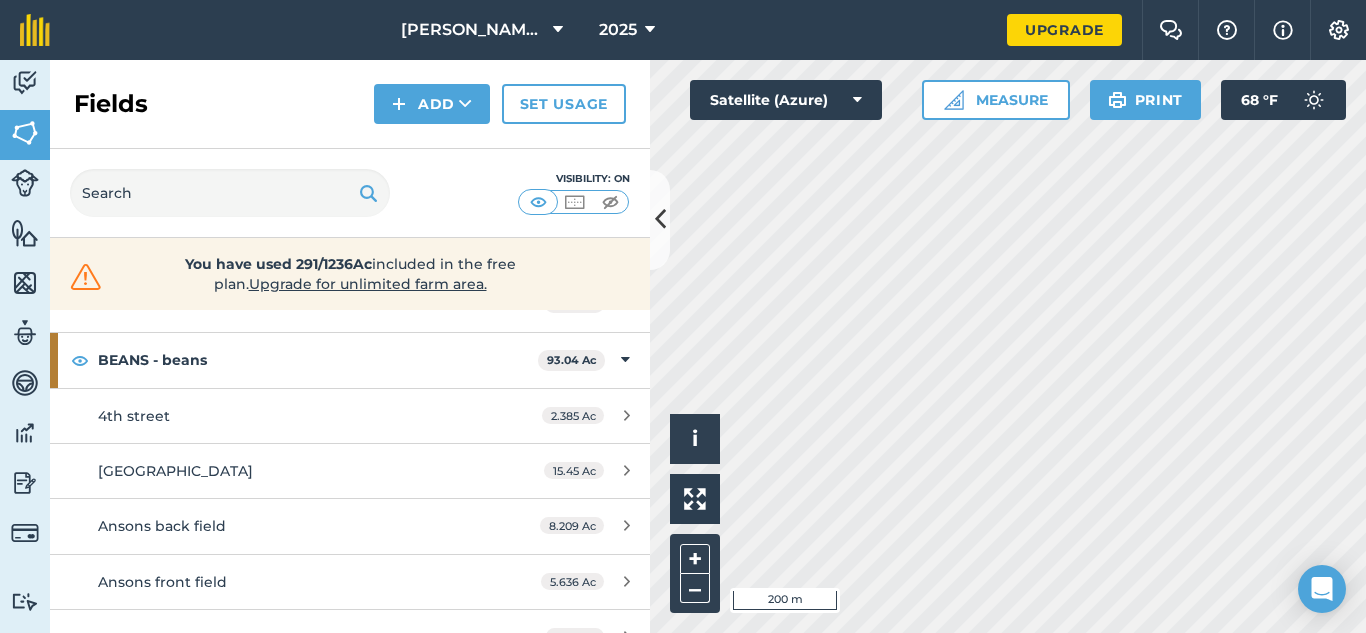 scroll, scrollTop: 416, scrollLeft: 0, axis: vertical 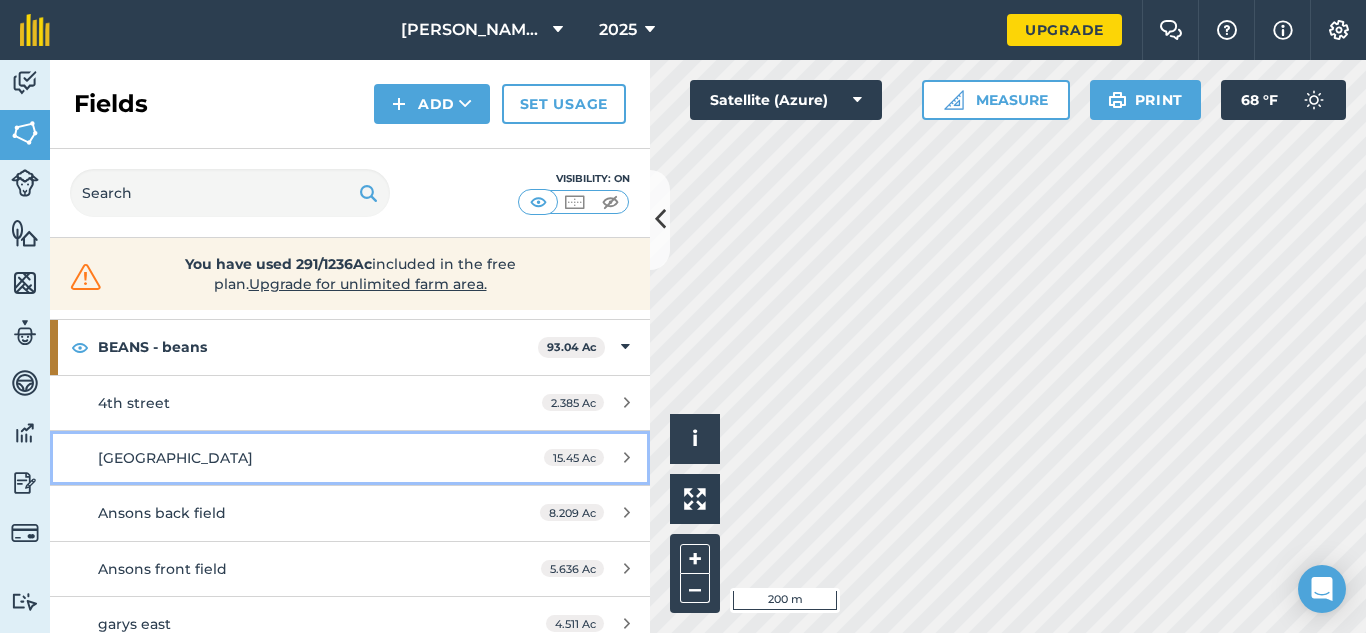 click on "15.45   Ac" at bounding box center (587, 458) 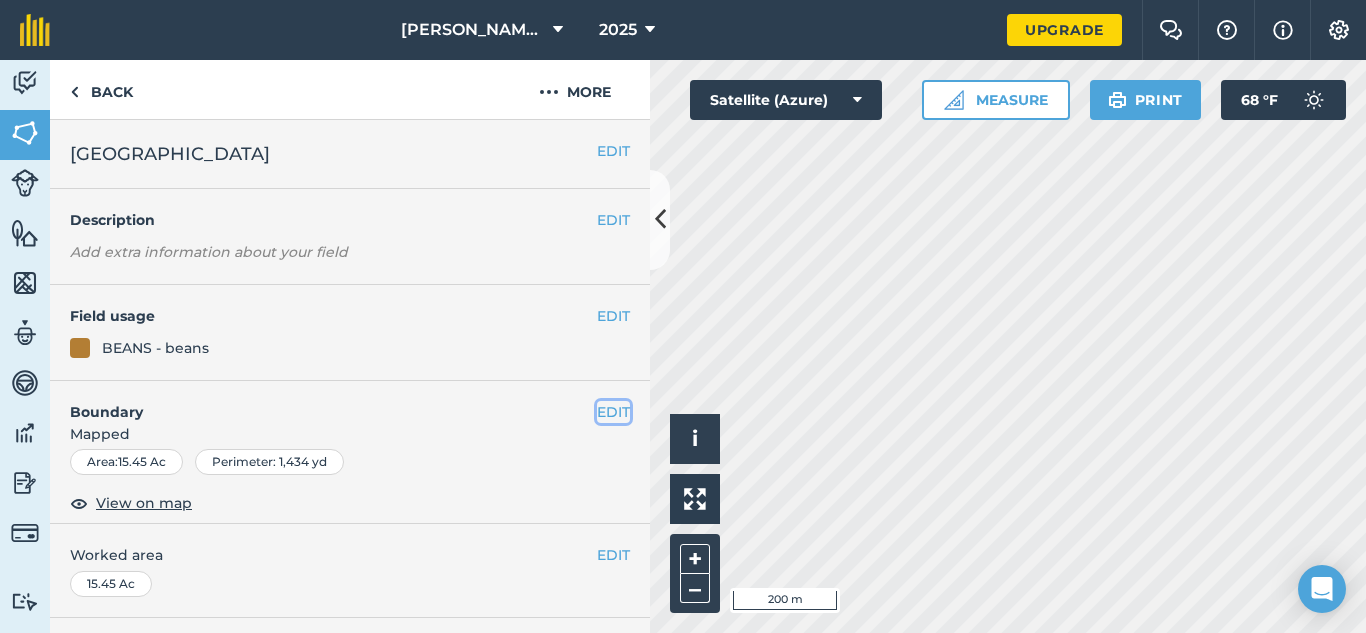 click on "EDIT" at bounding box center [613, 412] 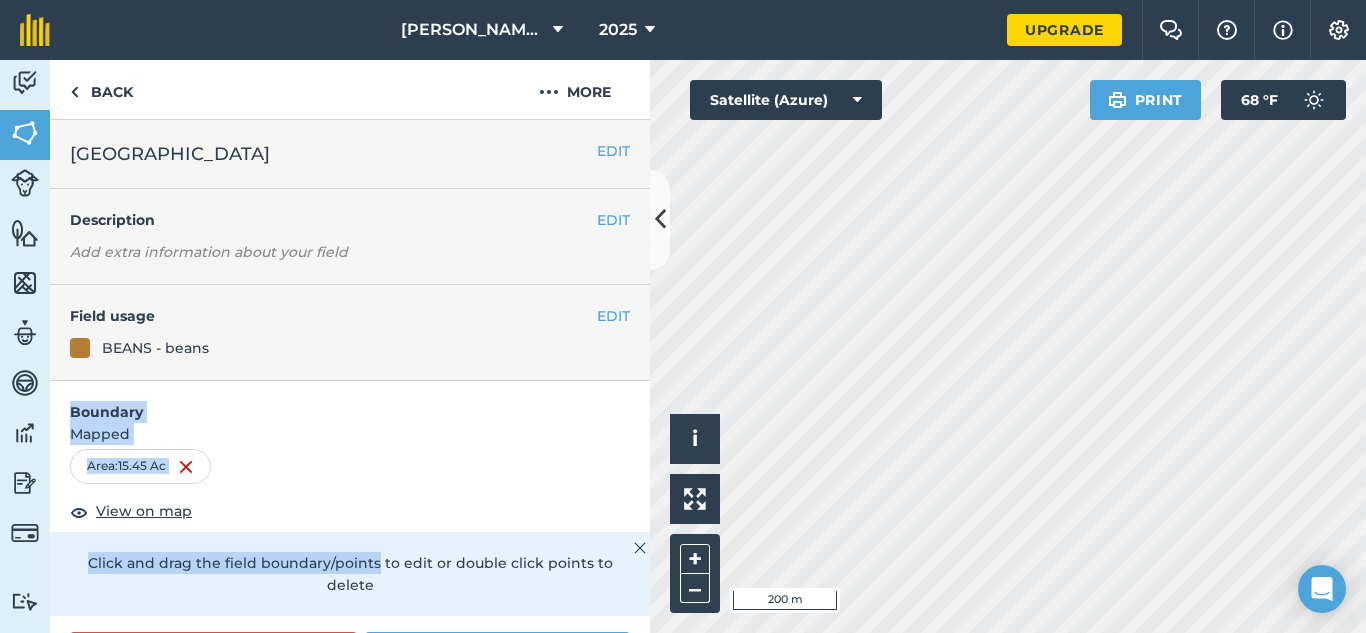 drag, startPoint x: 354, startPoint y: 571, endPoint x: 425, endPoint y: 414, distance: 172.30786 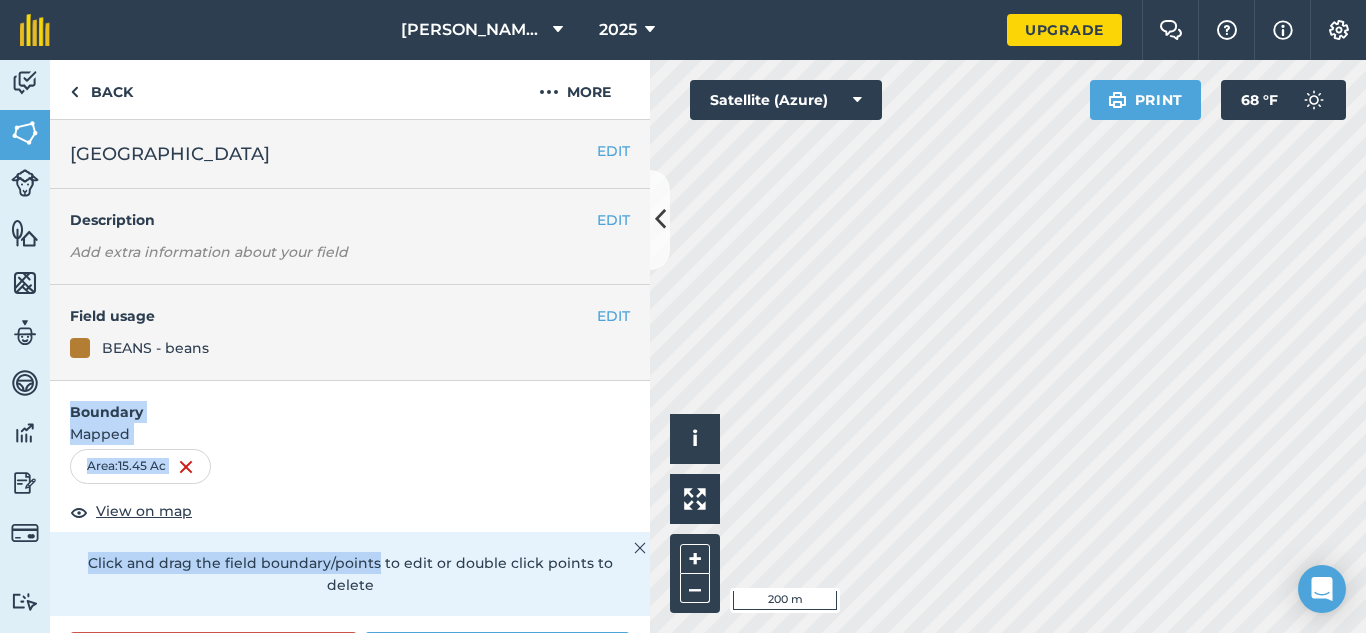 click on "Mapped" at bounding box center [350, 434] 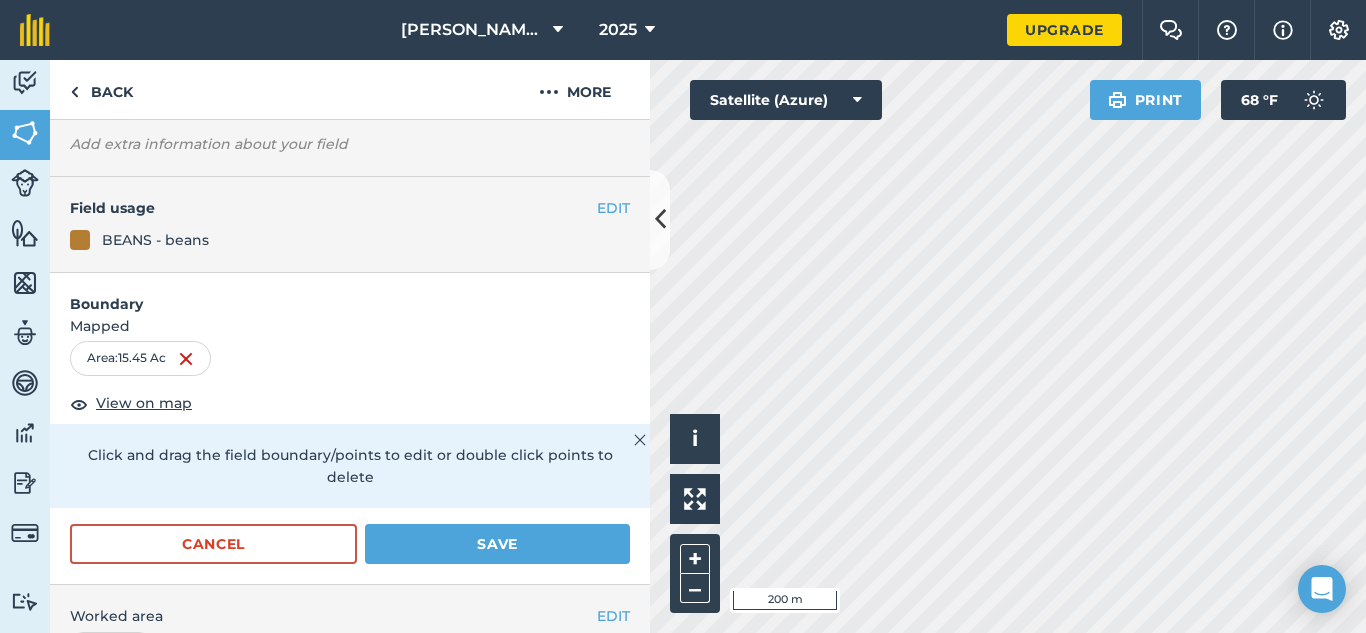 scroll, scrollTop: 106, scrollLeft: 0, axis: vertical 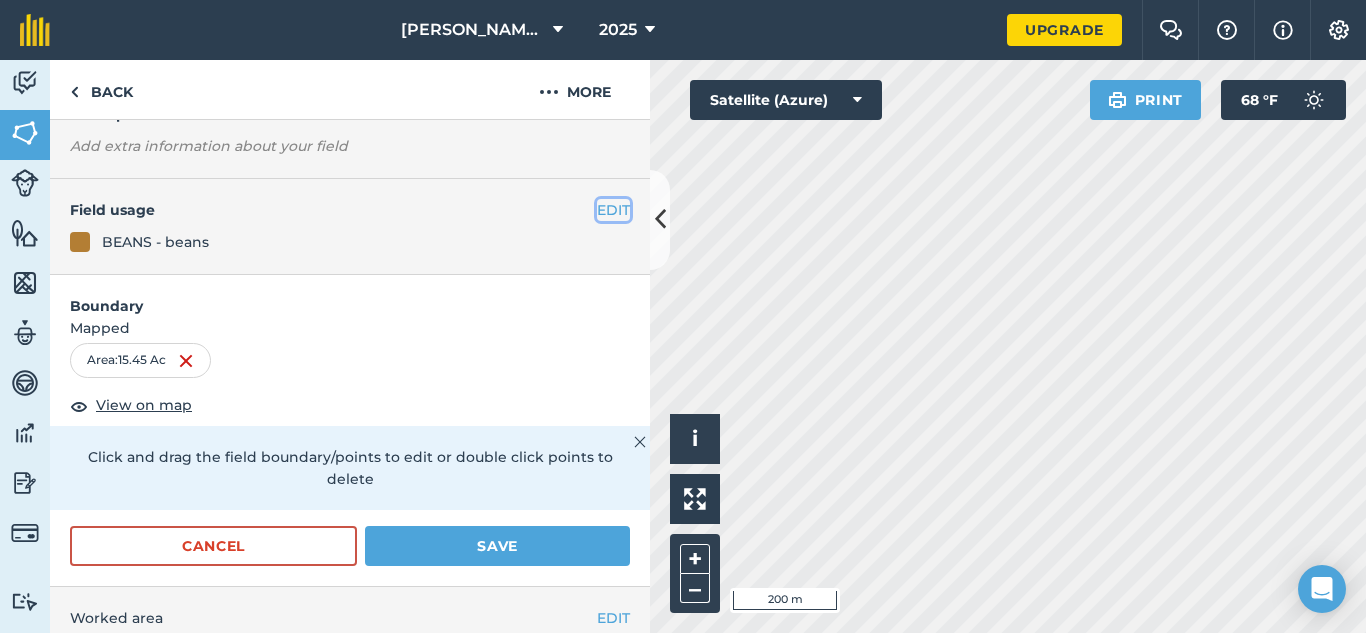 click on "EDIT" at bounding box center [613, 210] 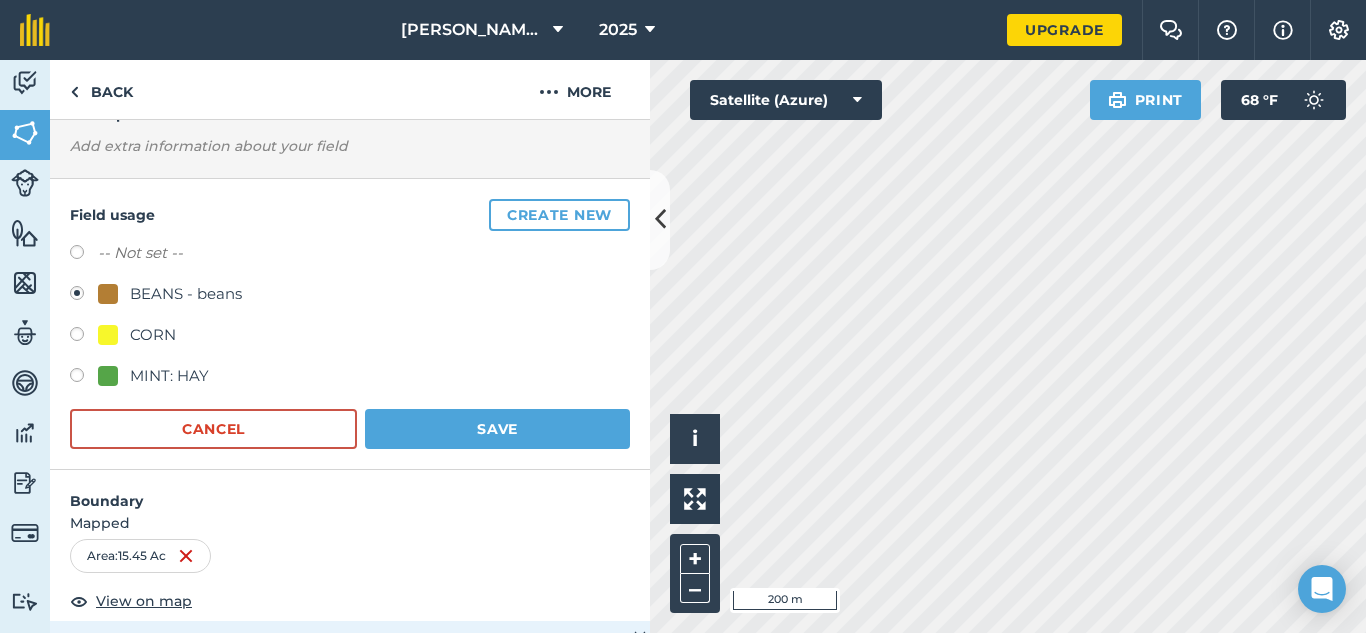 click at bounding box center [84, 337] 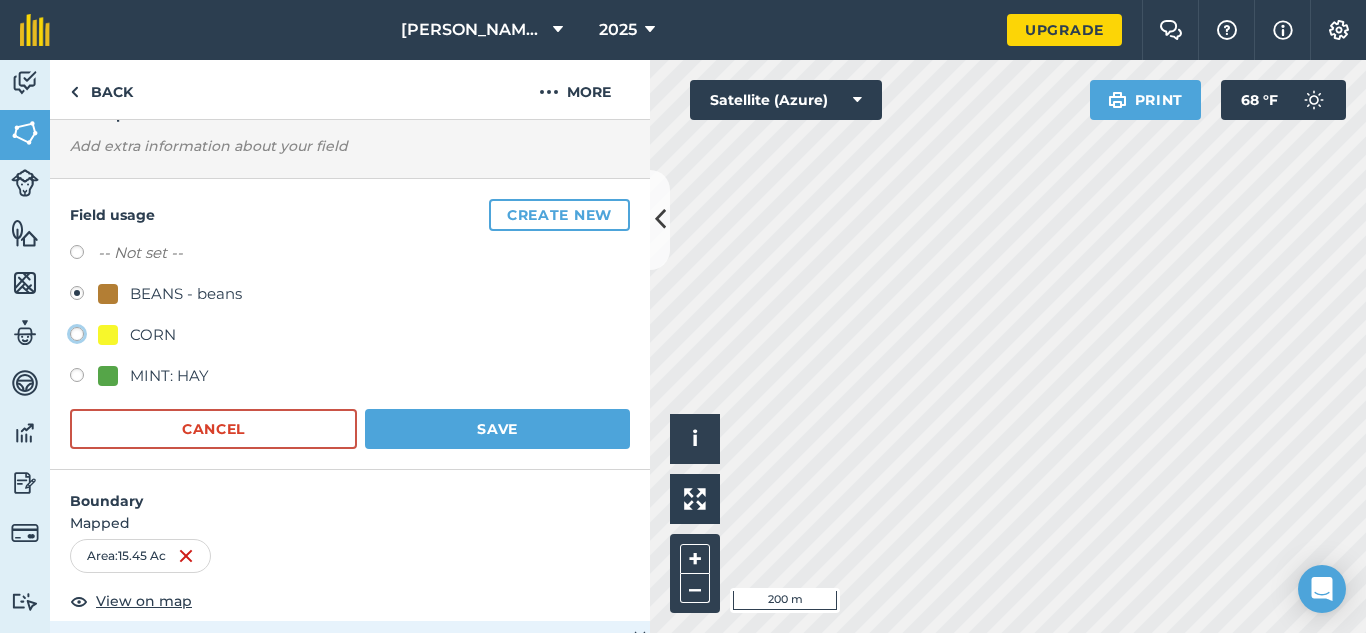 click on "CORN" at bounding box center [-9923, 333] 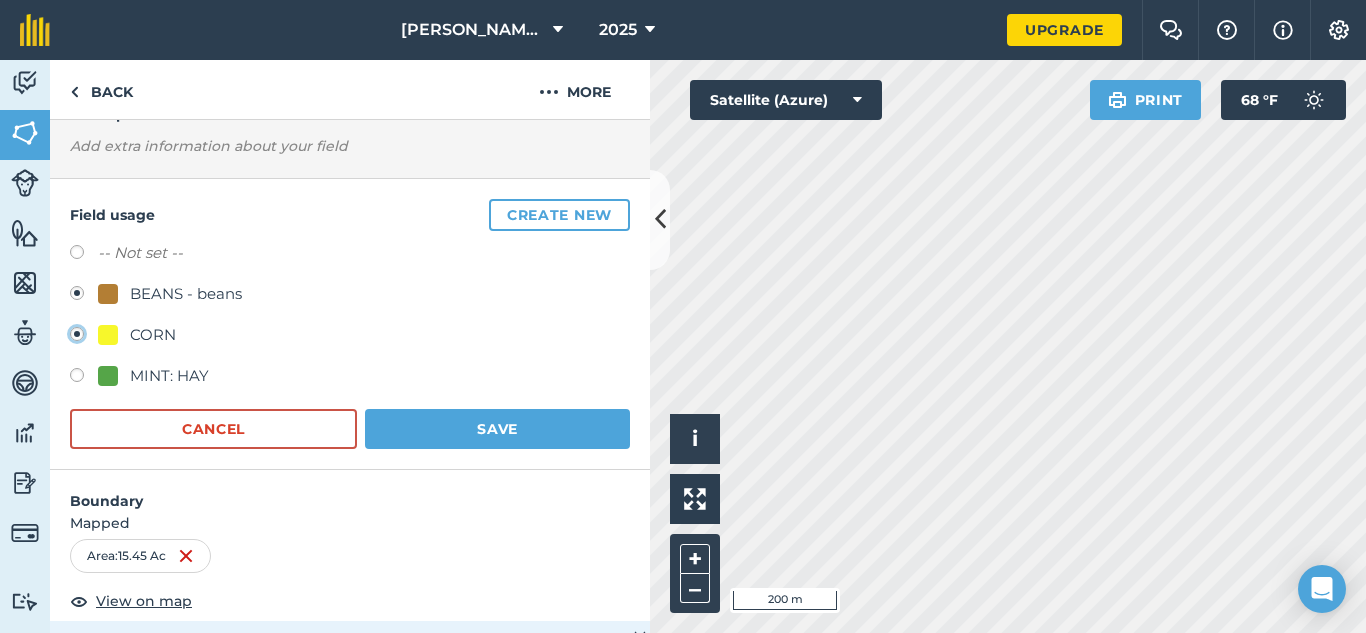radio on "true" 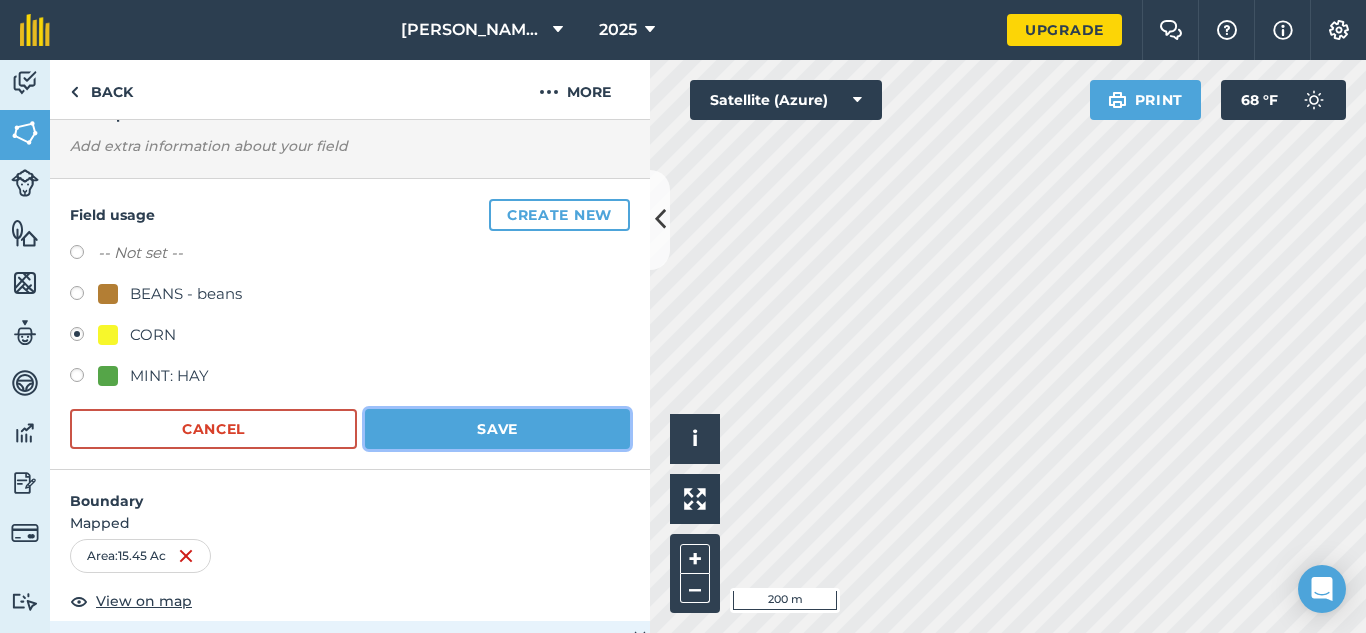 click on "Save" at bounding box center [497, 429] 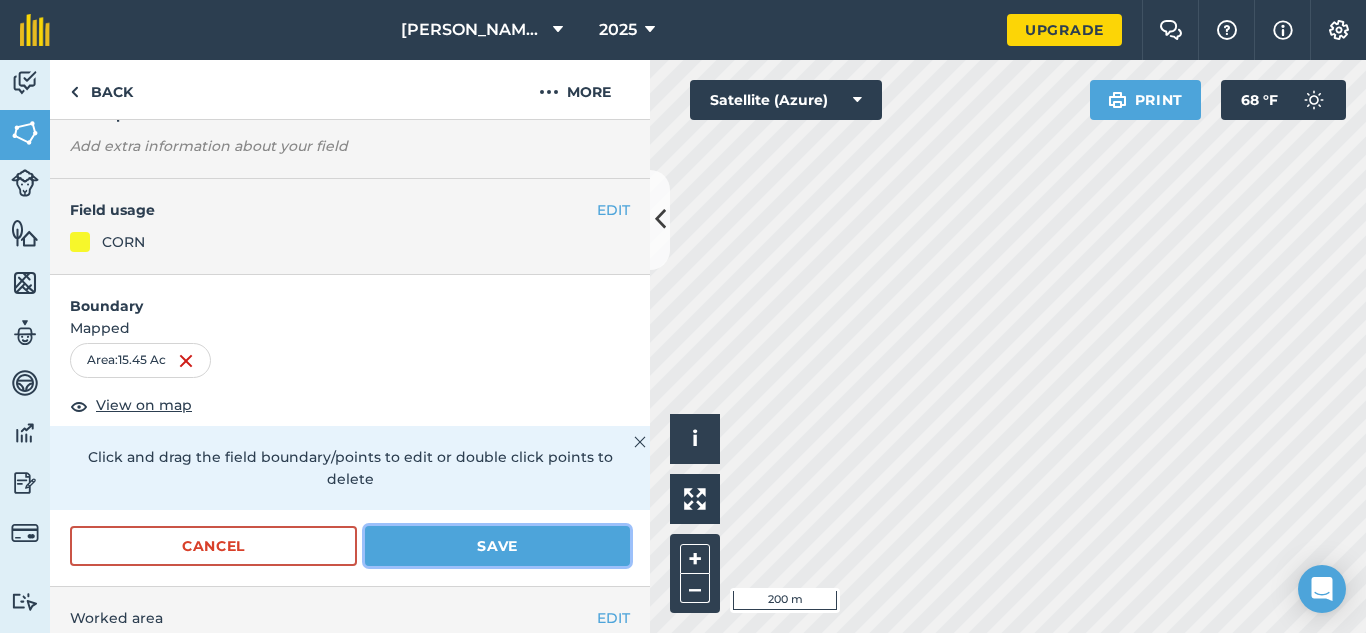 click on "Save" at bounding box center (497, 546) 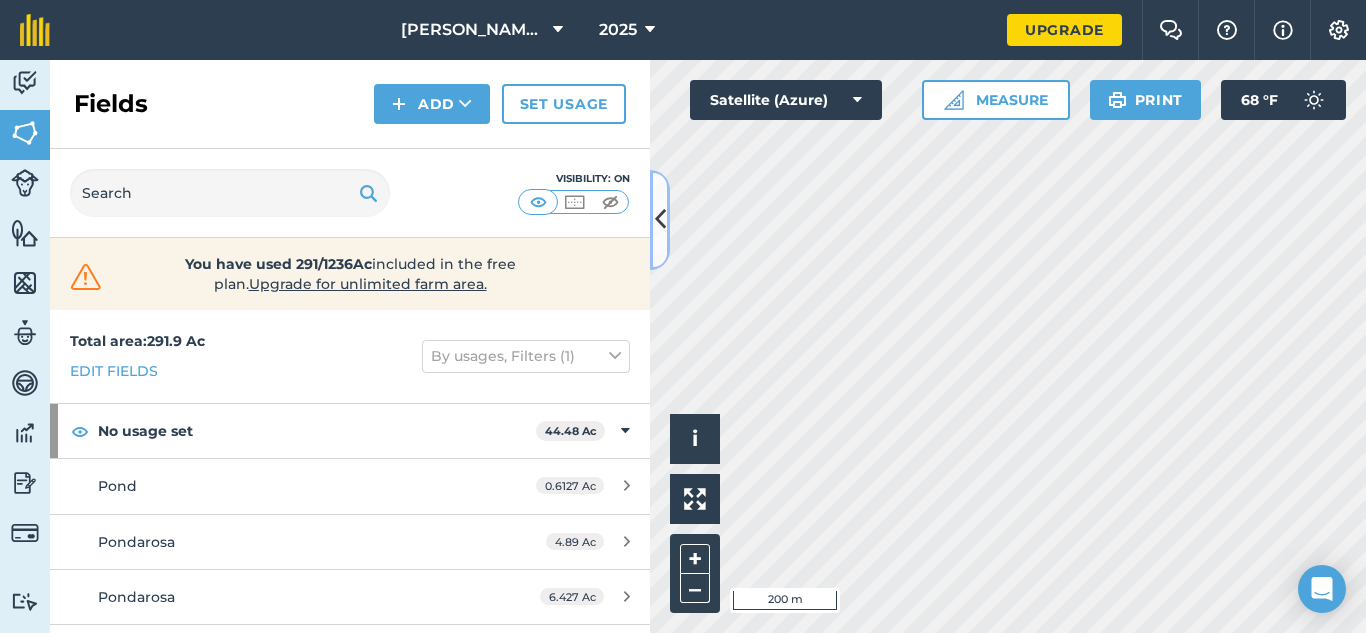 click at bounding box center [660, 219] 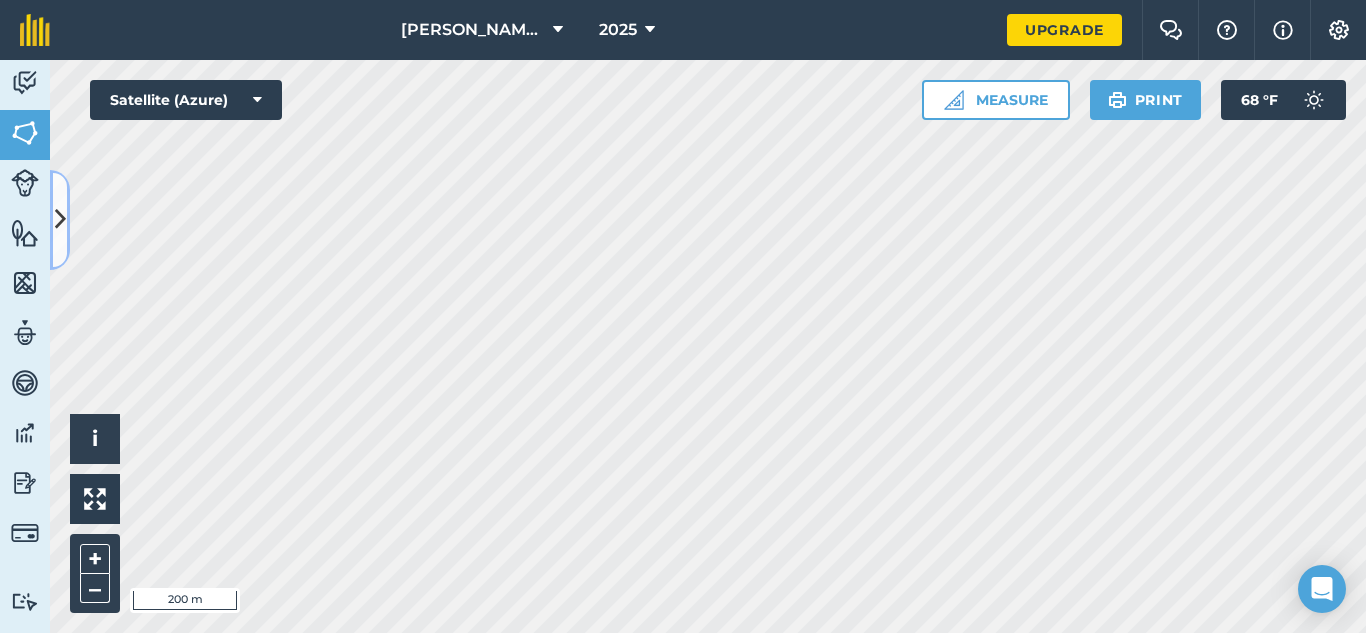 click at bounding box center (60, 219) 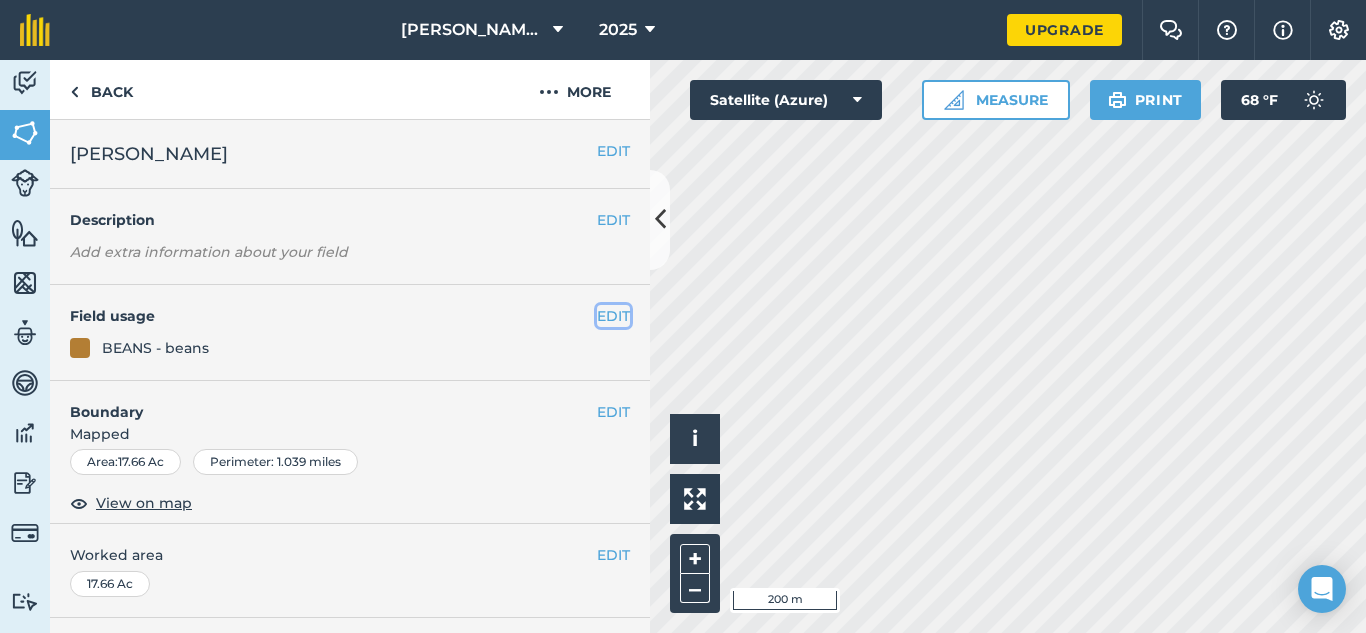 click on "EDIT" at bounding box center (613, 316) 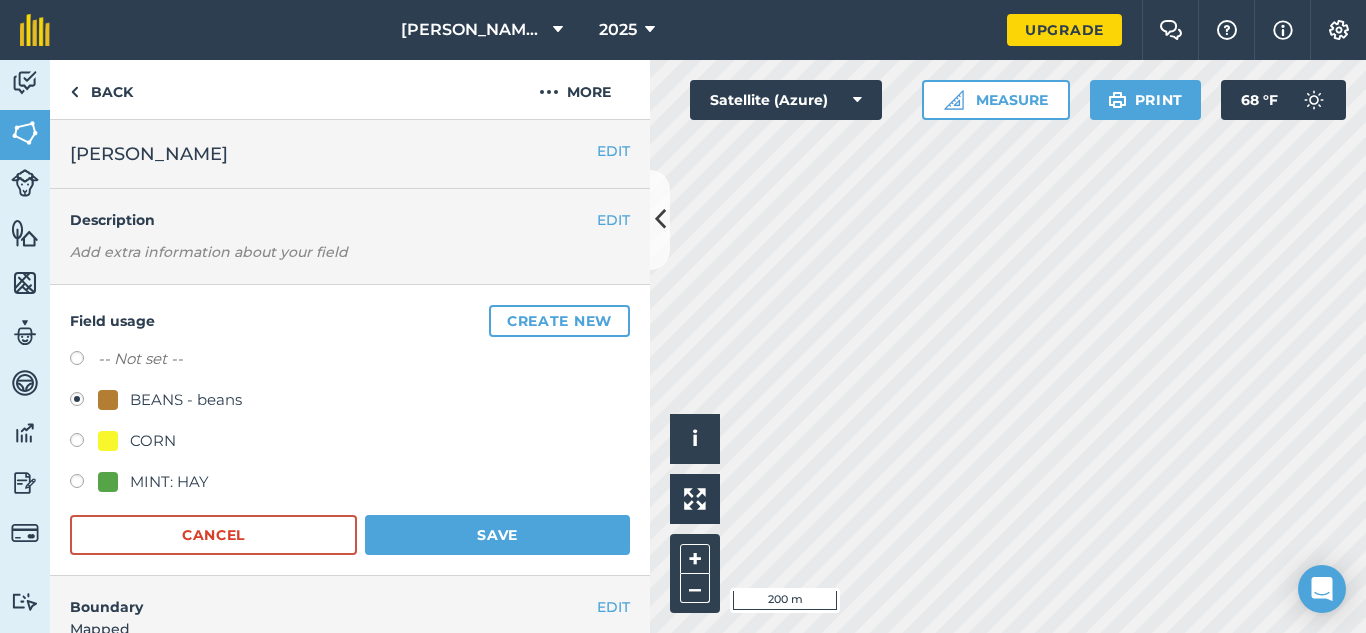click at bounding box center [108, 441] 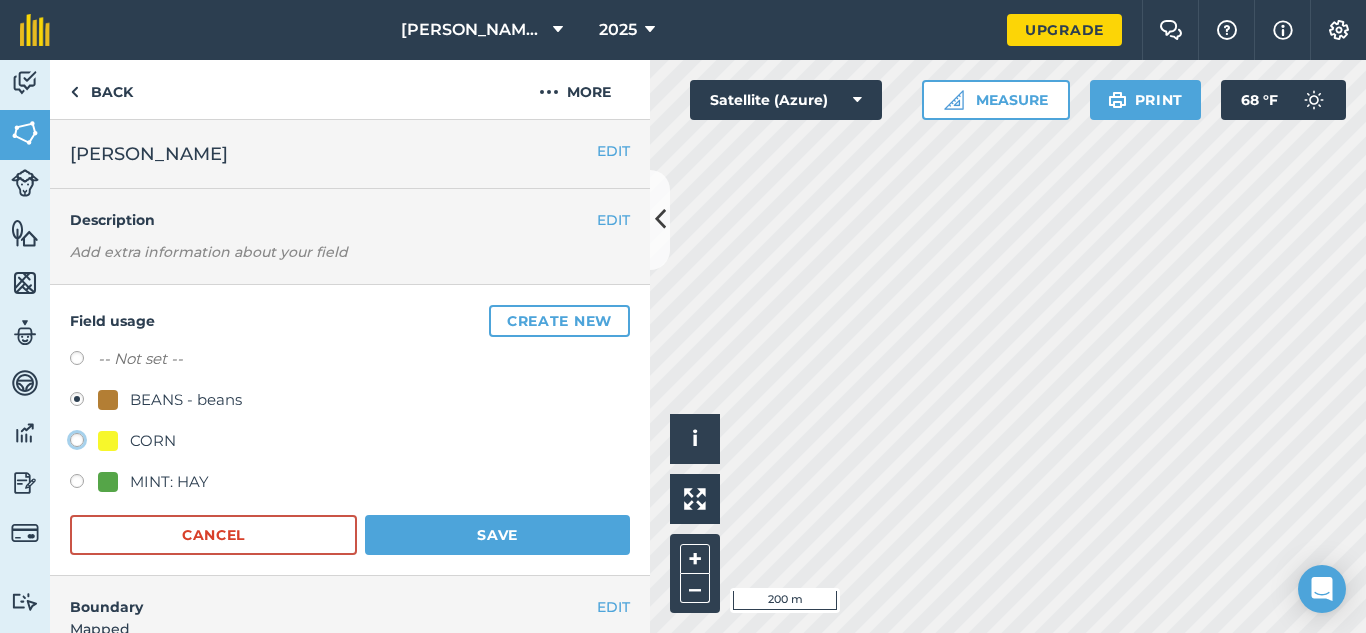 click on "CORN" at bounding box center (-9923, 439) 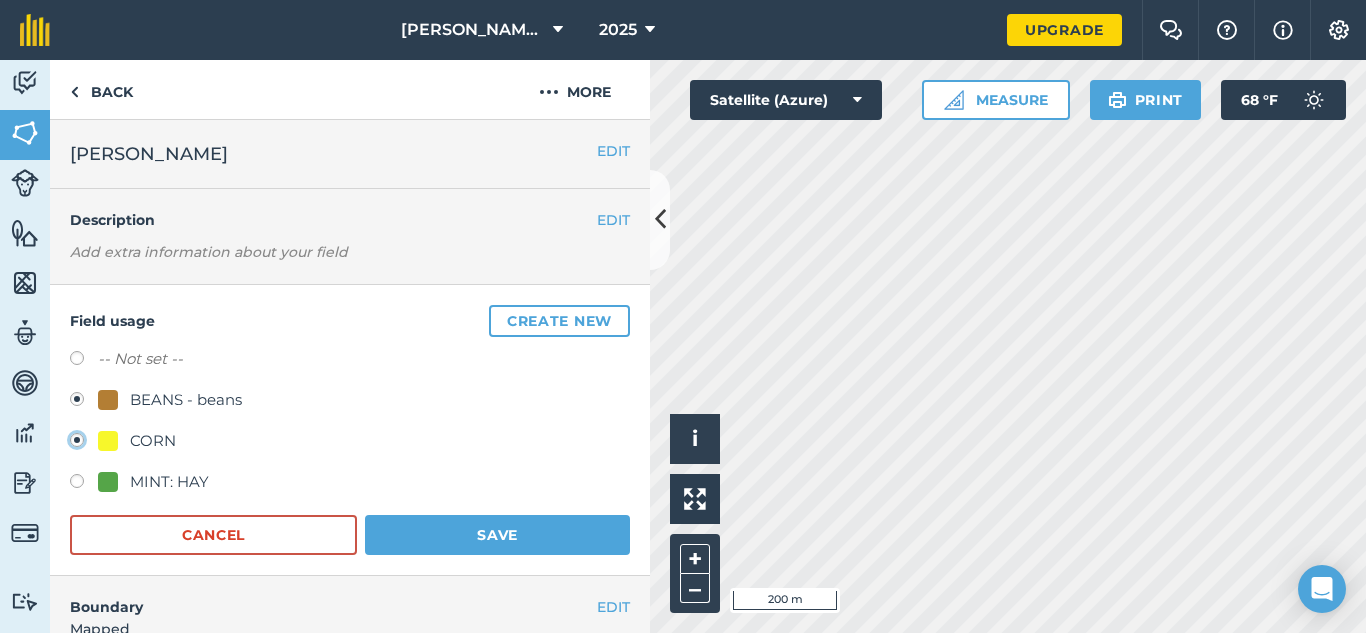 radio on "true" 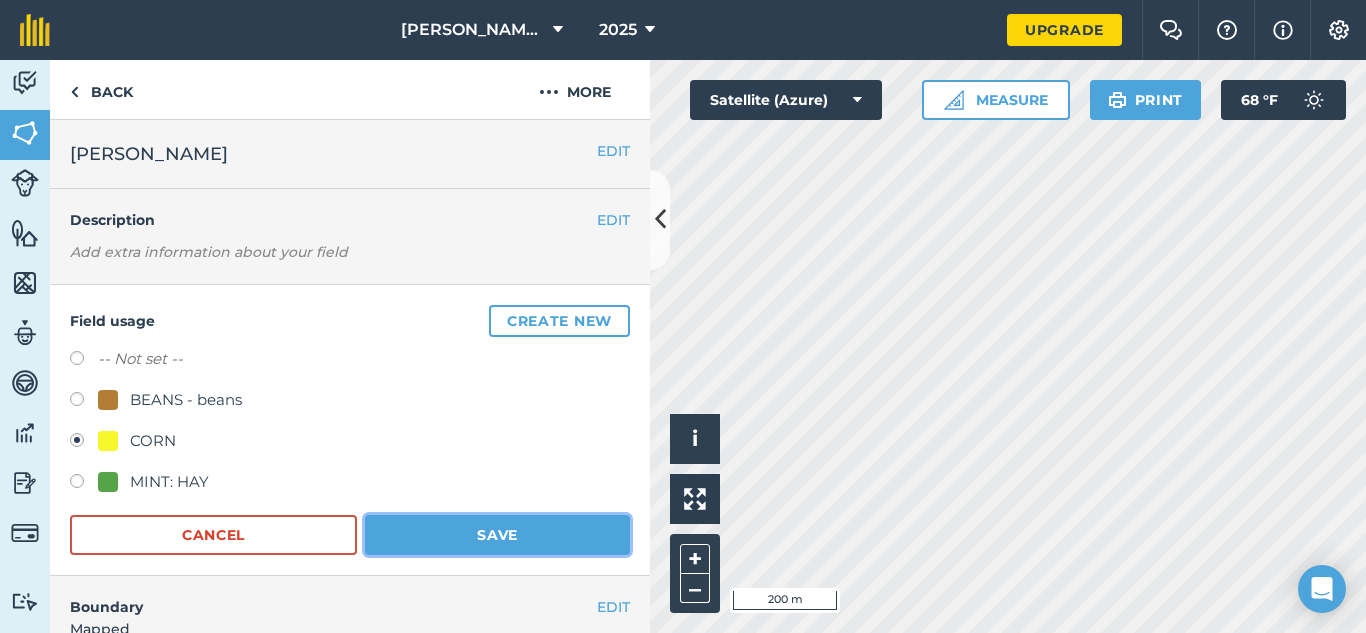 click on "Save" at bounding box center [497, 535] 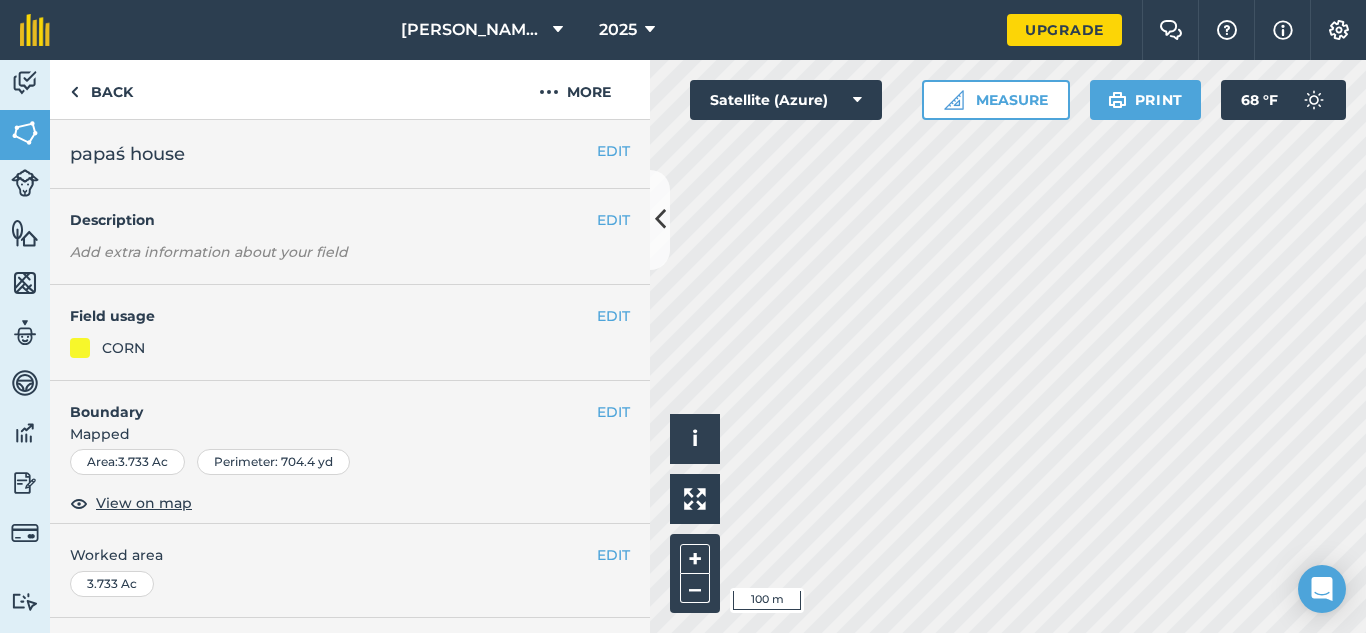 click on "Field usage" at bounding box center (333, 316) 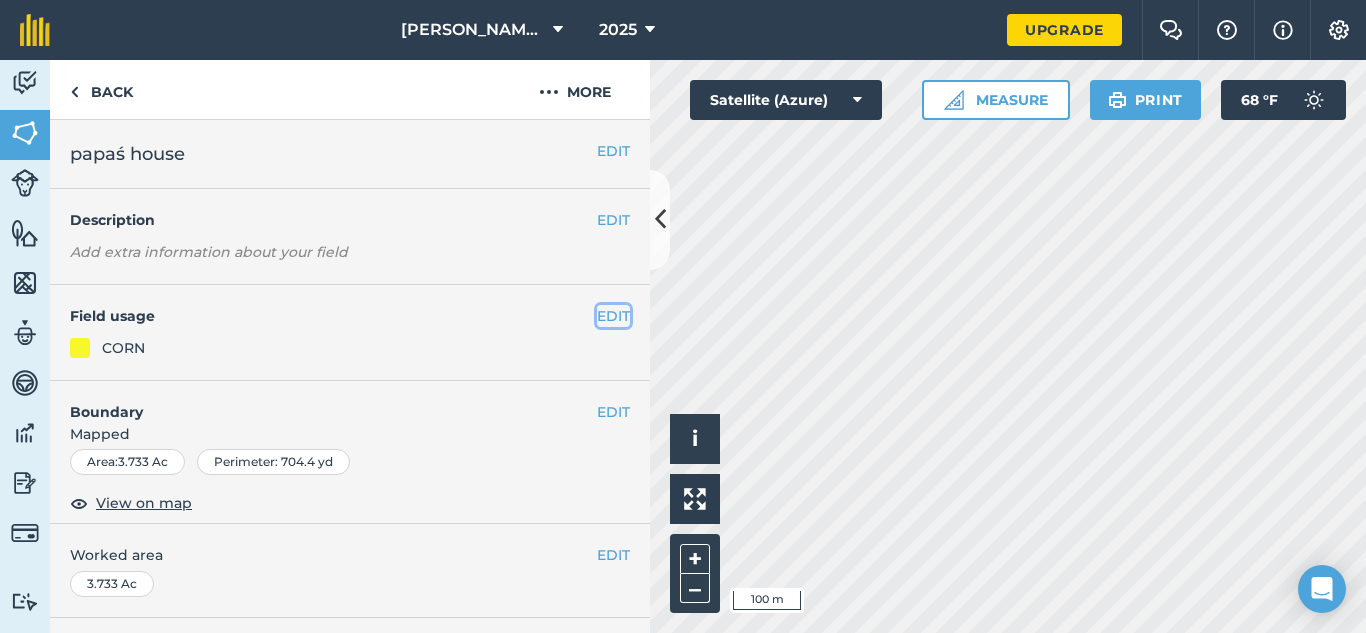 click on "EDIT" at bounding box center (613, 316) 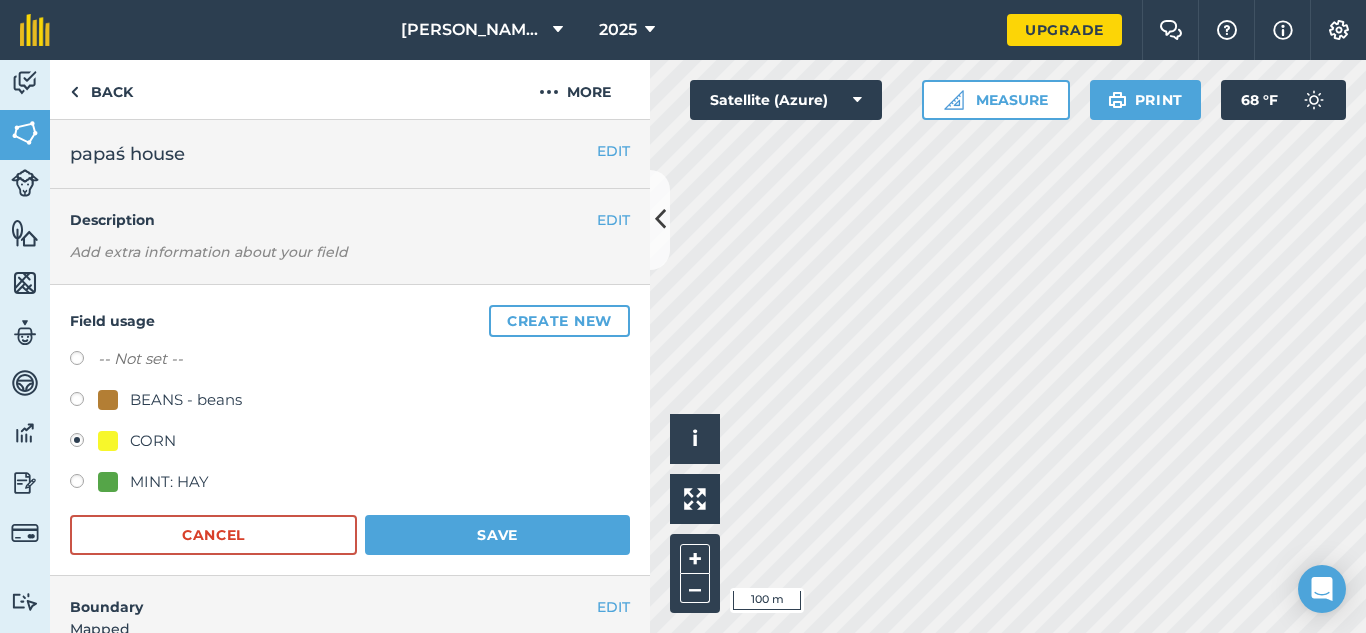 click at bounding box center [84, 402] 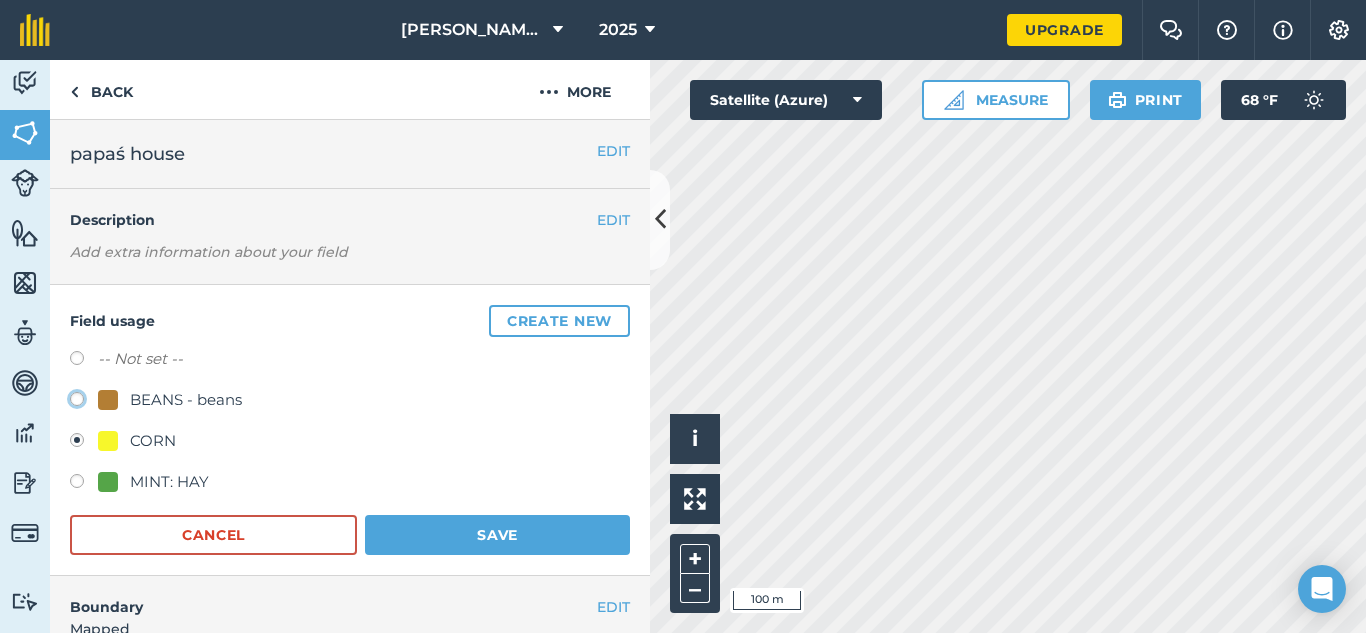 click on "BEANS - beans" at bounding box center [-9923, 398] 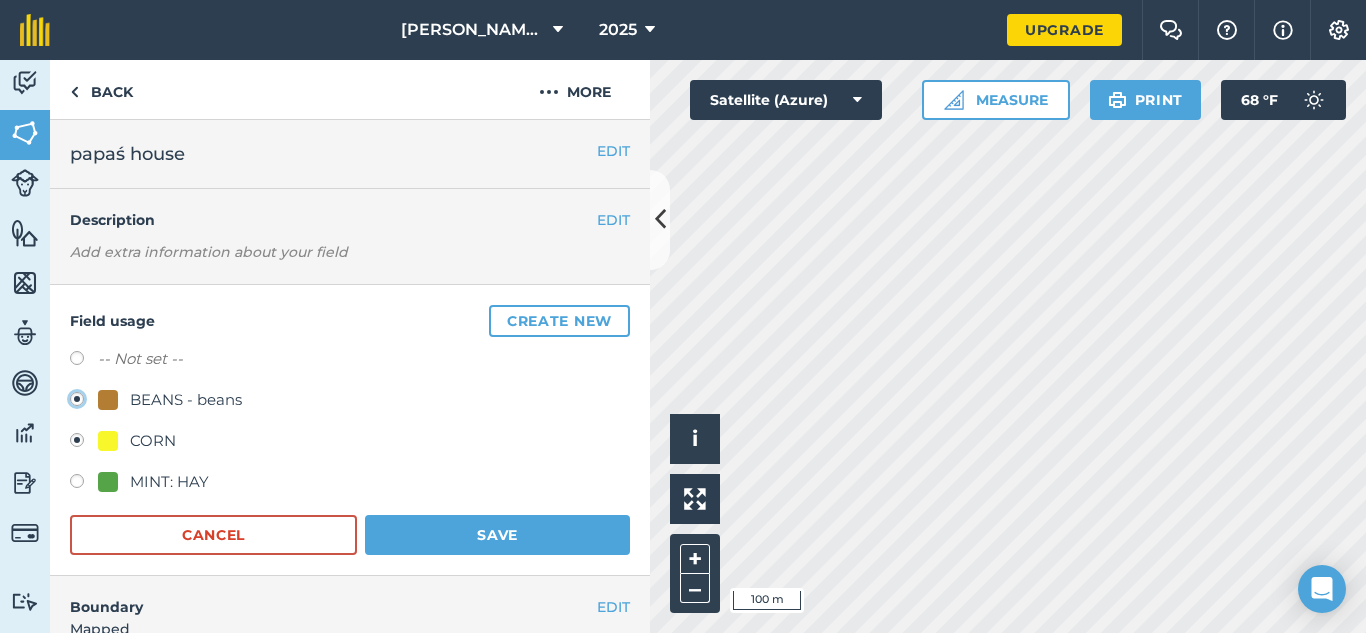 radio on "true" 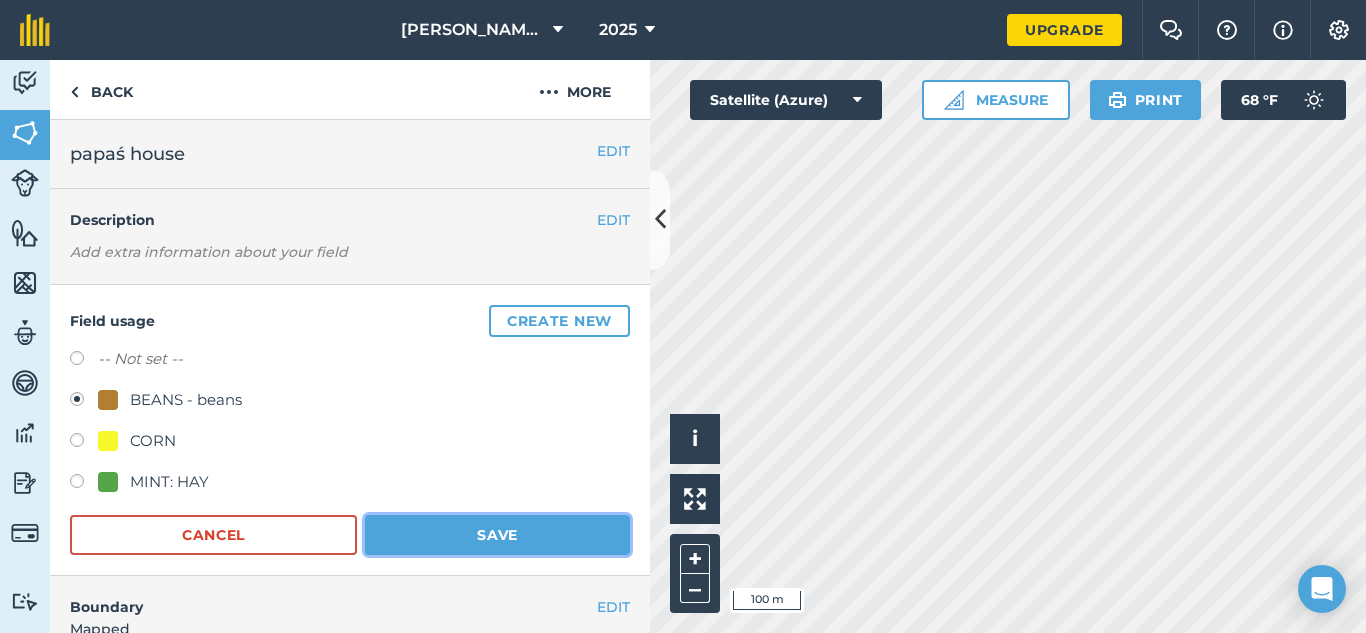 click on "Save" at bounding box center (497, 535) 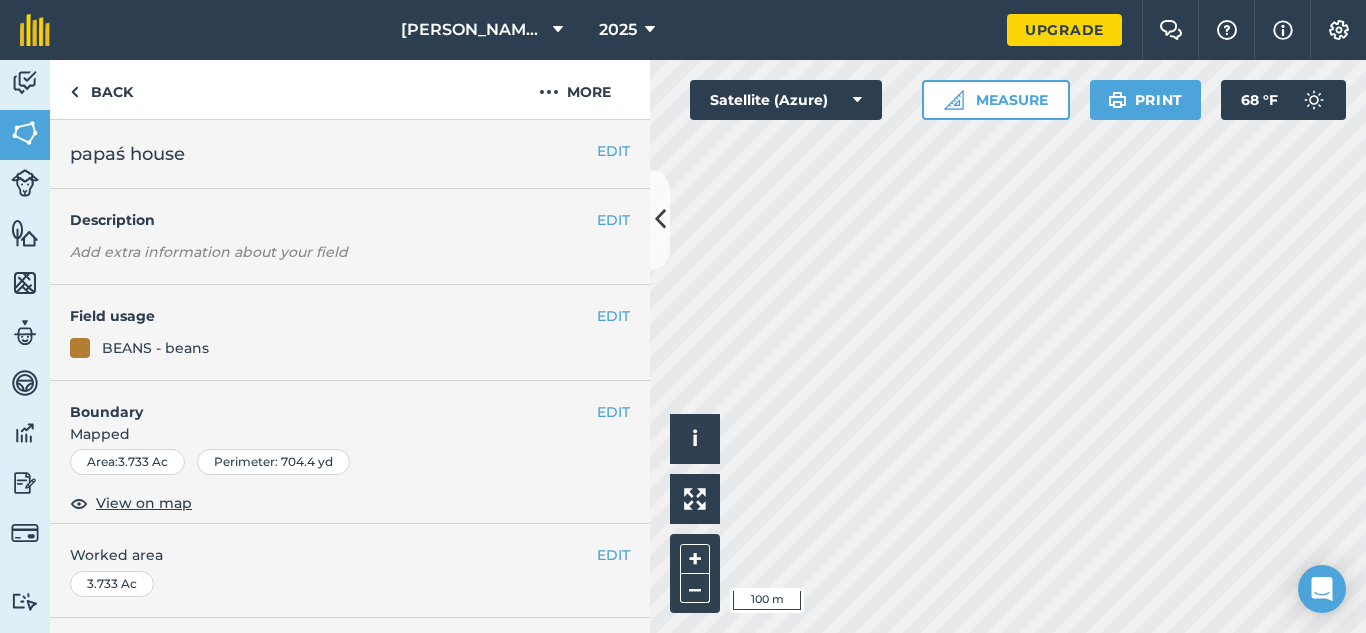 click on "Activity Fields Livestock Features Maps Team Vehicles Data Reporting Billing Tutorials Tutorials   Back   More EDIT papaś house EDIT Description Add extra information about your field EDIT Field usage BEANS - beans EDIT Boundary   Mapped Area :  3.733   Ac Perimeter :   704.4   yd   View on map EDIT Worked area 3.733   Ac Sub-fields   Divide your fields into sections, e.g. for multiple crops or grazing blocks   Add sub-fields Add field job Add note   Field Health To-Do Field History Reports There are no outstanding tasks for this field. Click to start drawing i © 2025 TomTom, Microsoft 100 m + – Satellite (Azure) Measure Print 68   ° F" at bounding box center [683, 346] 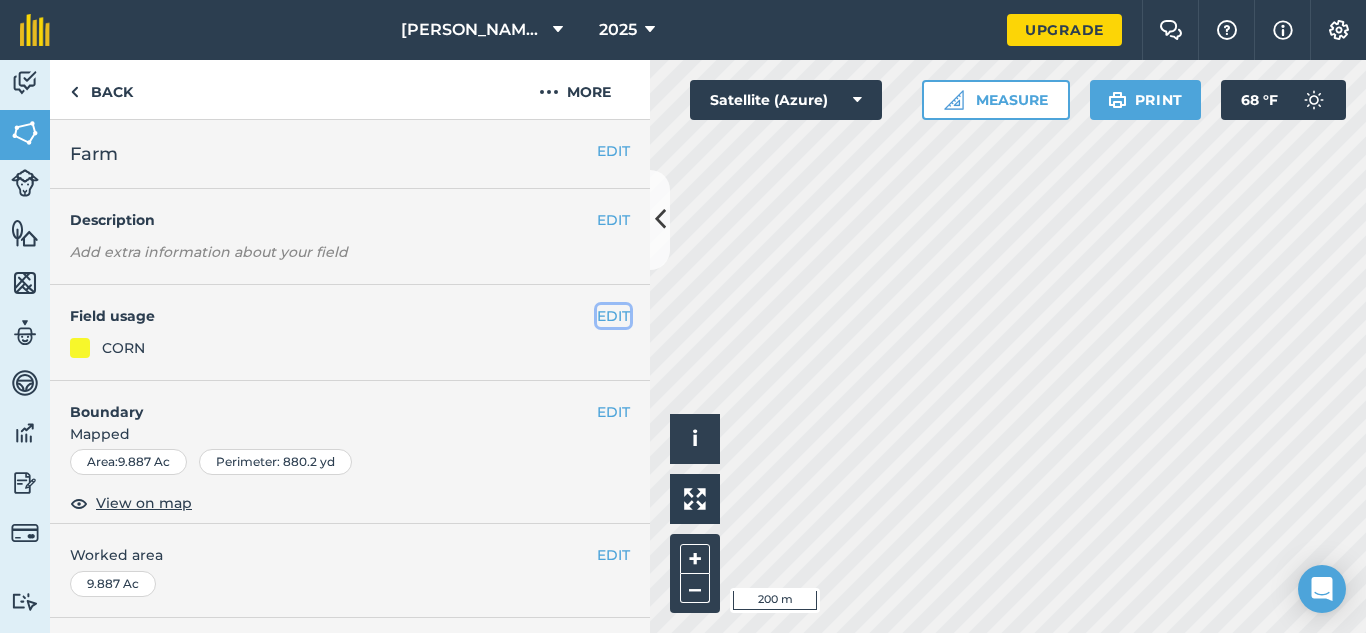 click on "EDIT" at bounding box center [613, 316] 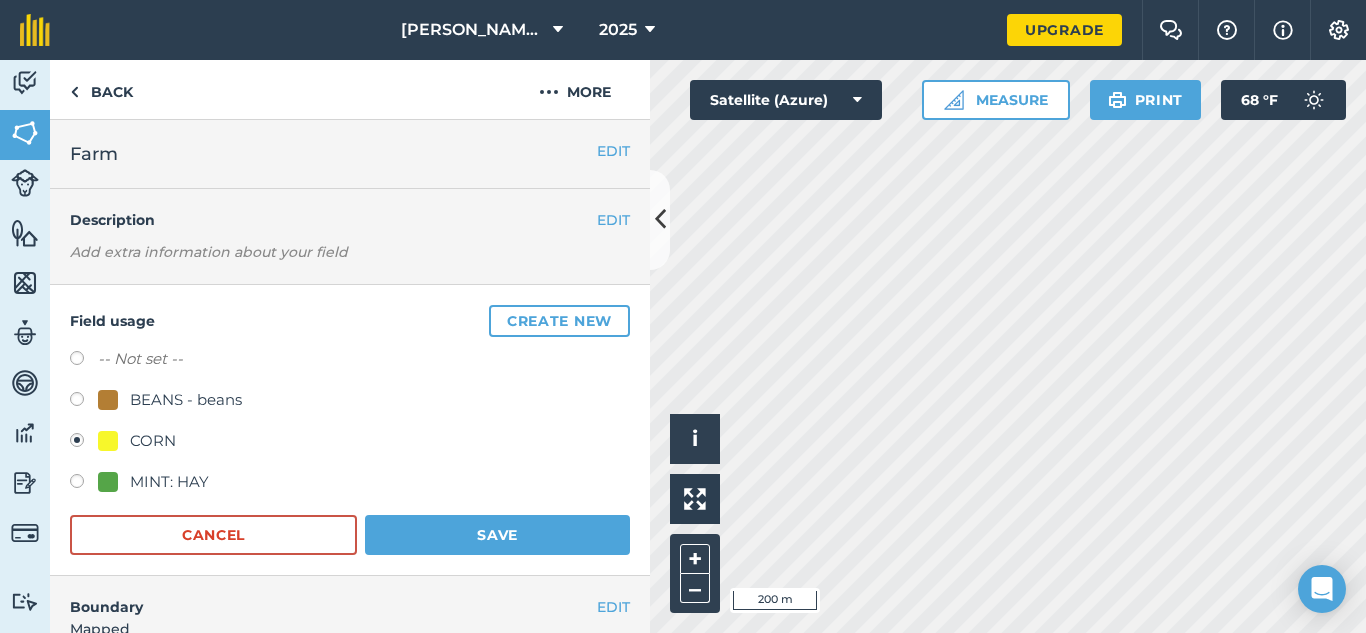 click at bounding box center (84, 402) 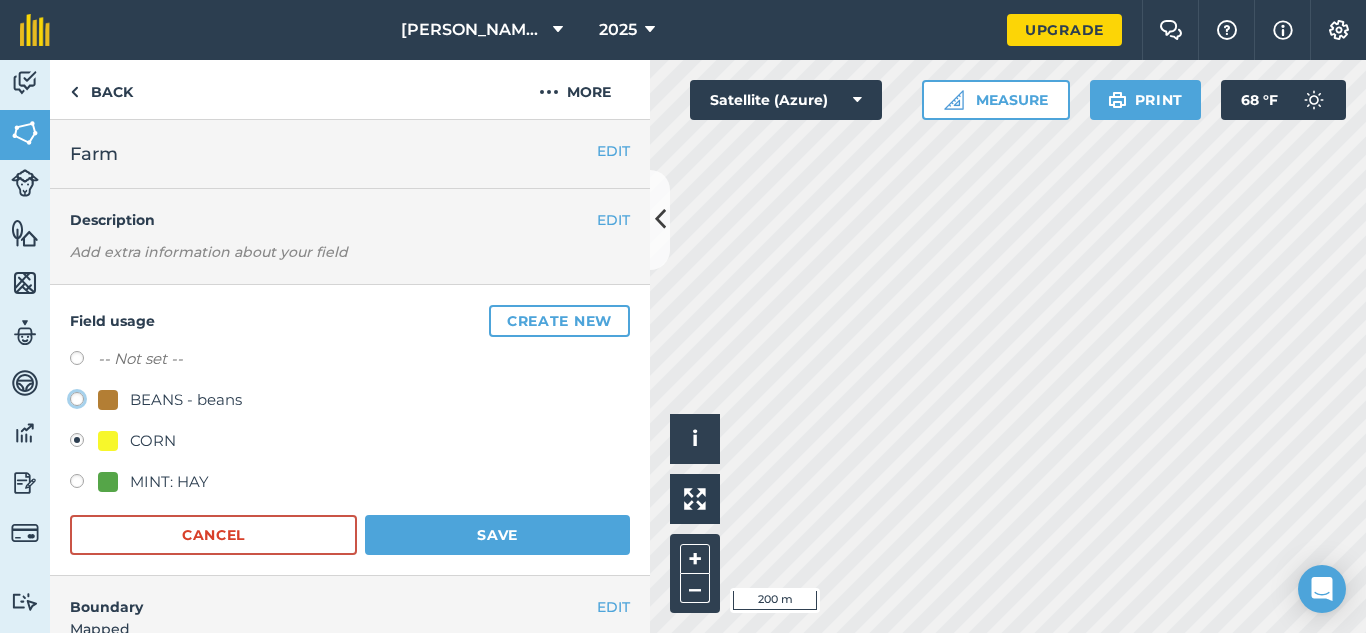click on "BEANS - beans" at bounding box center [-9923, 398] 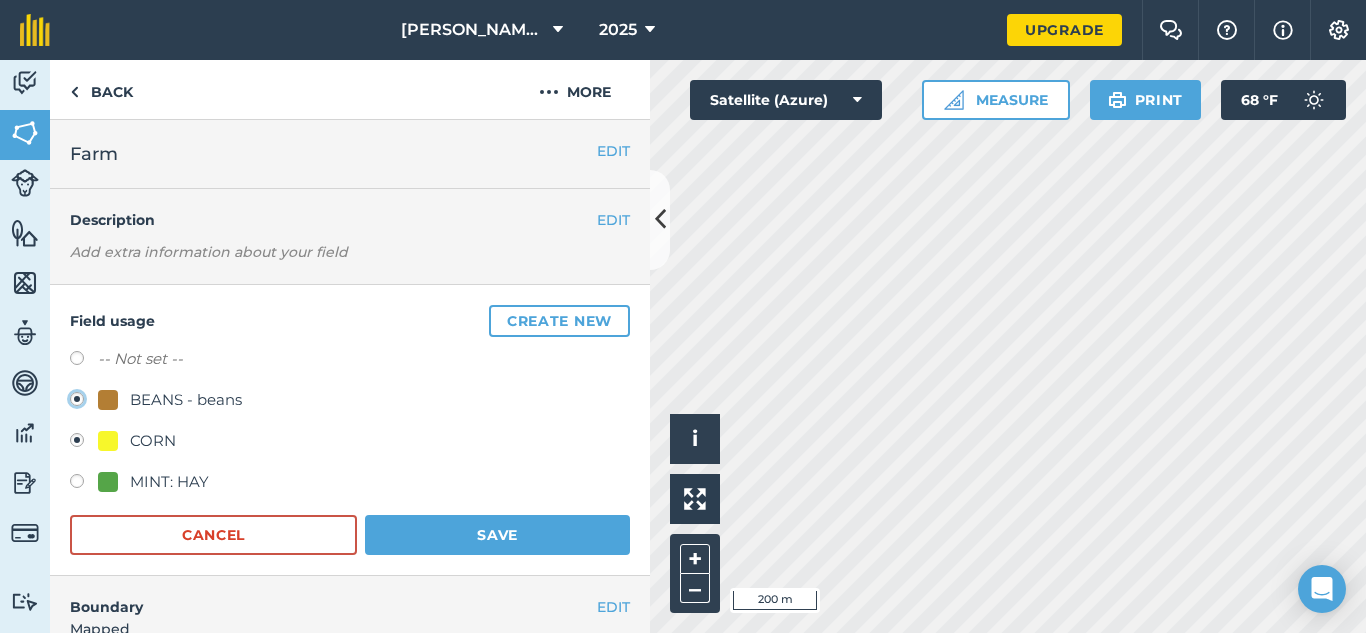 radio on "true" 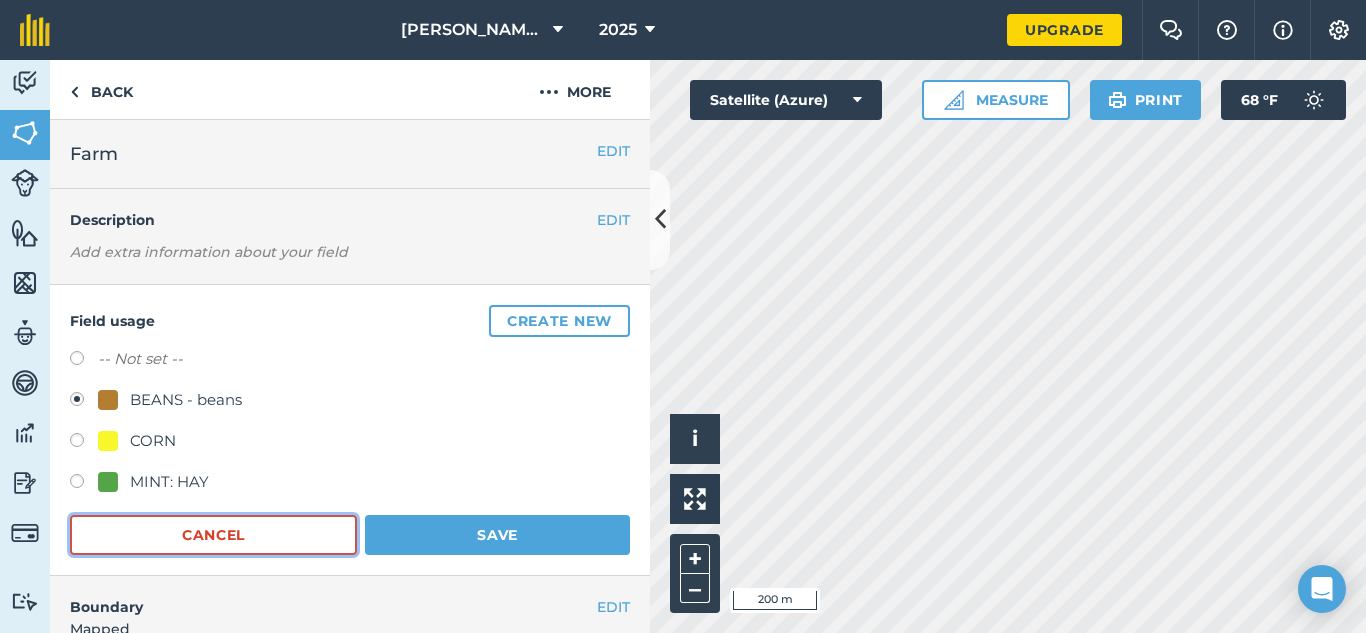click on "-- Not set -- BEANS - beans CORN MINT: HAY Cancel Save" at bounding box center [350, 451] 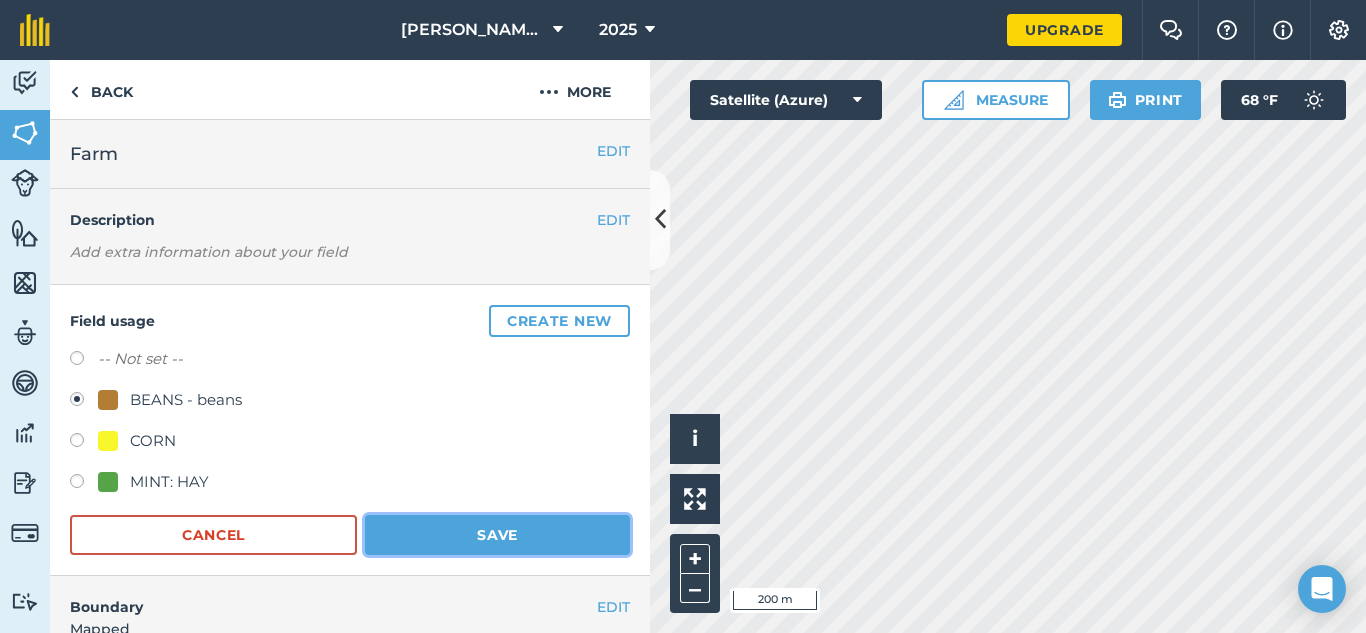 click on "Save" at bounding box center [497, 535] 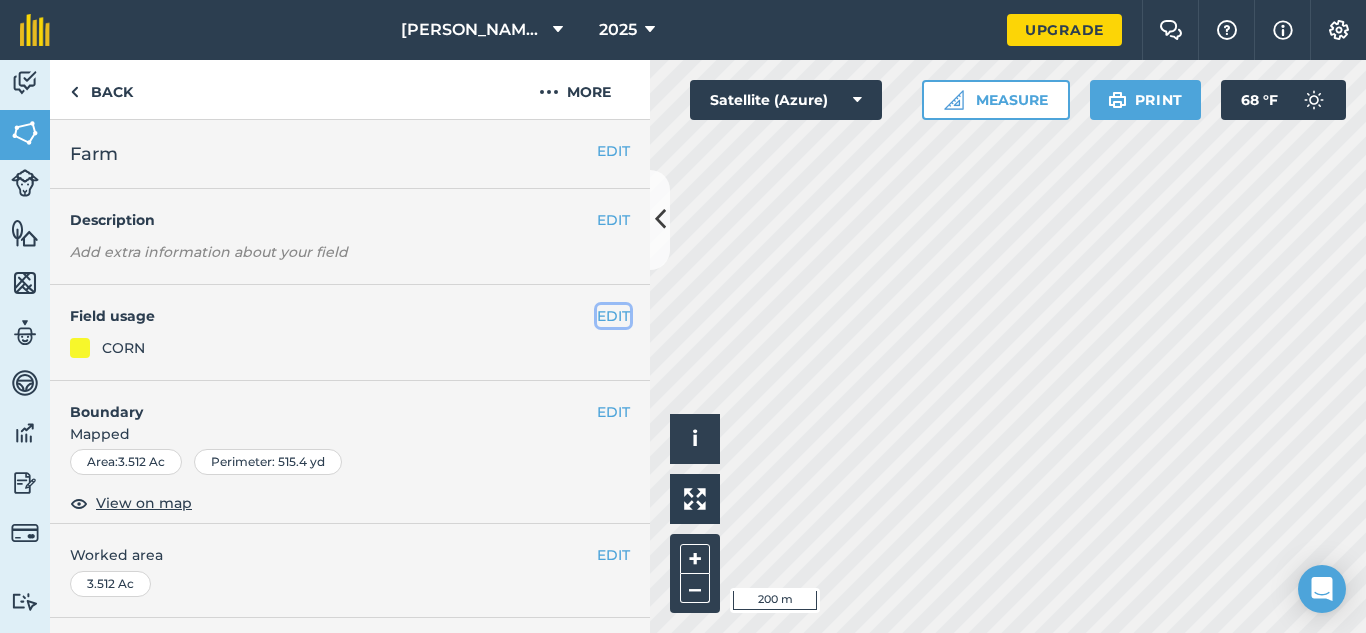 click on "EDIT" at bounding box center [613, 316] 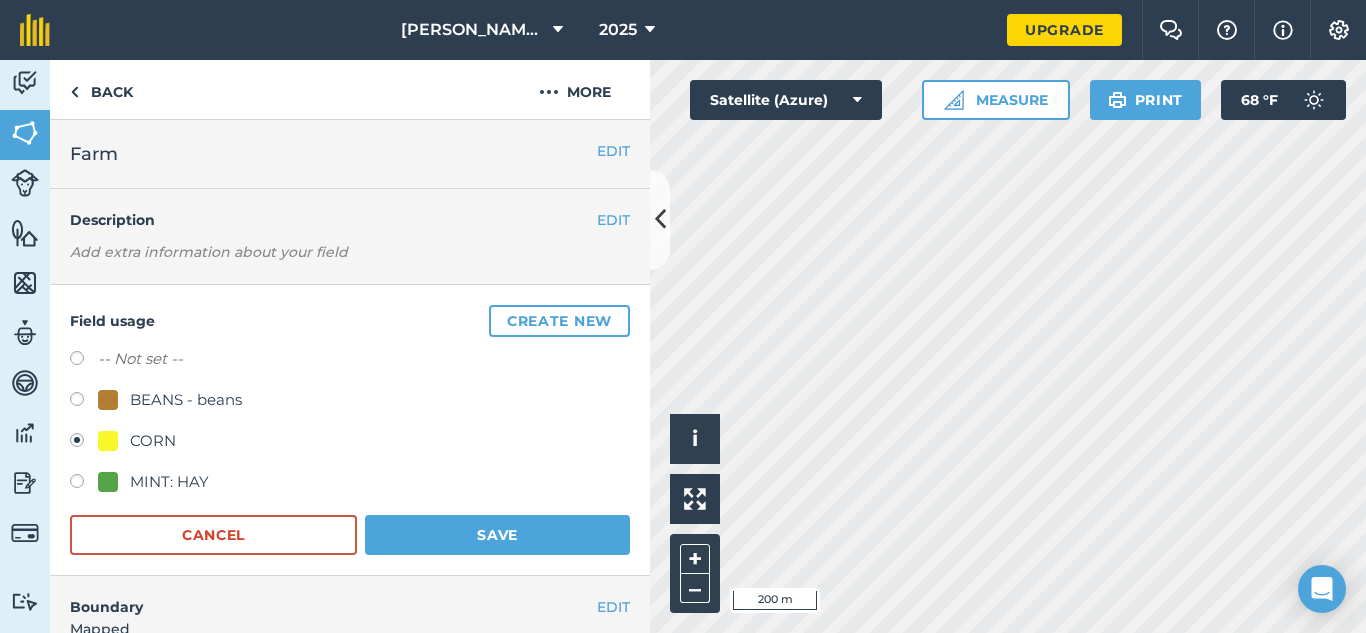 click on "BEANS - beans" at bounding box center (186, 400) 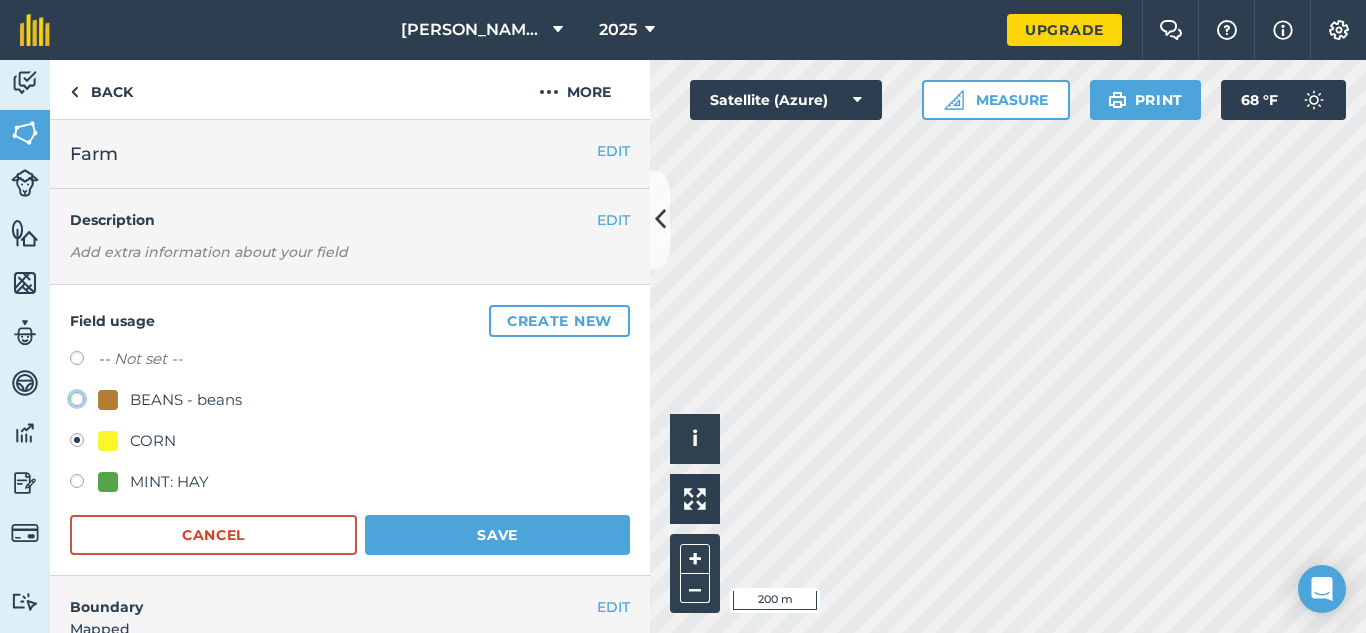 click on "BEANS - beans" at bounding box center [-9923, 398] 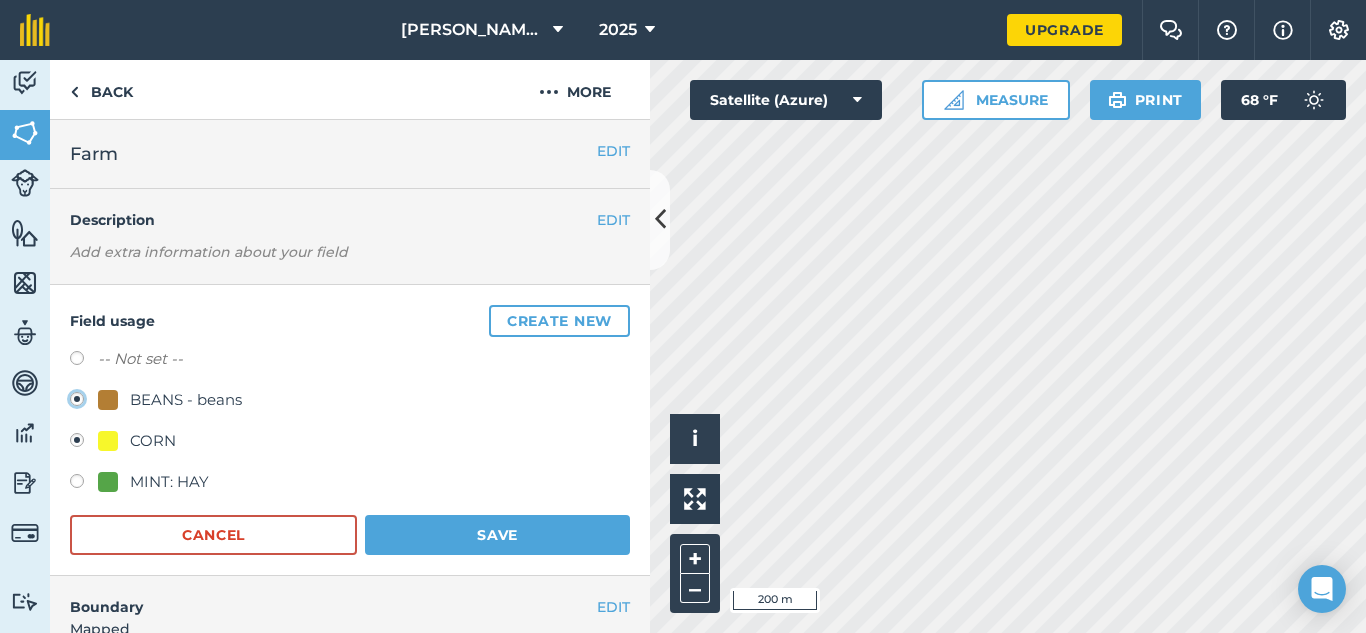 radio on "true" 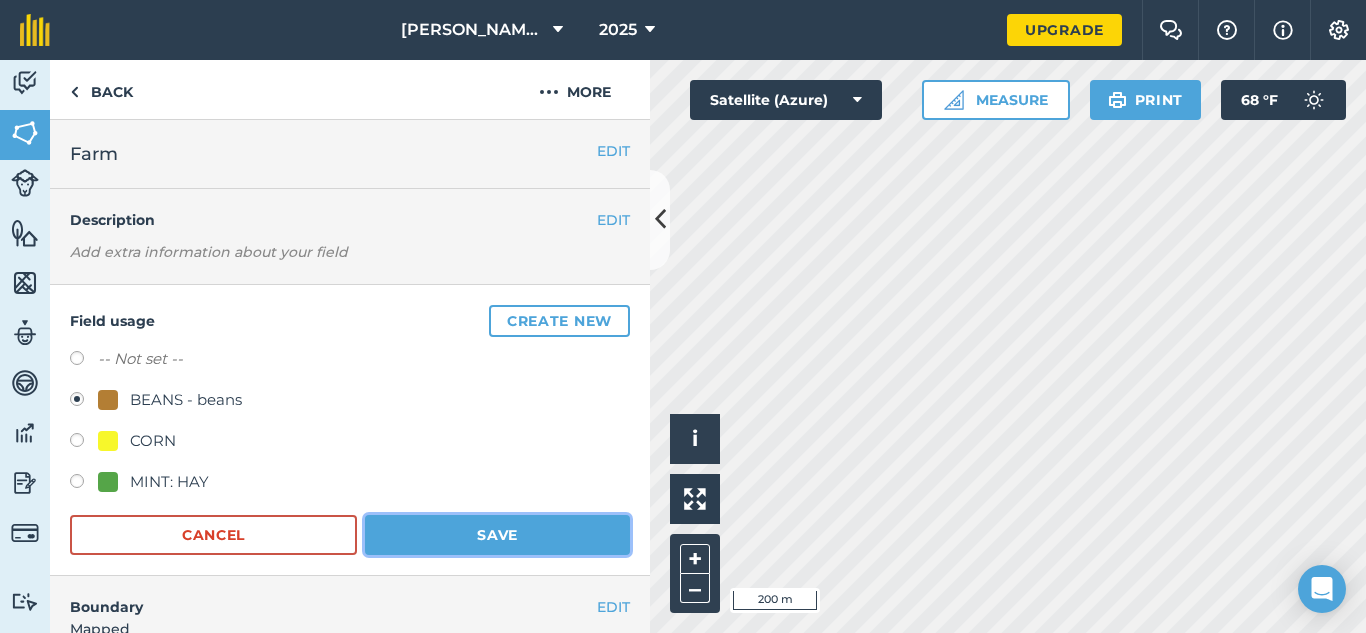 click on "Save" at bounding box center [497, 535] 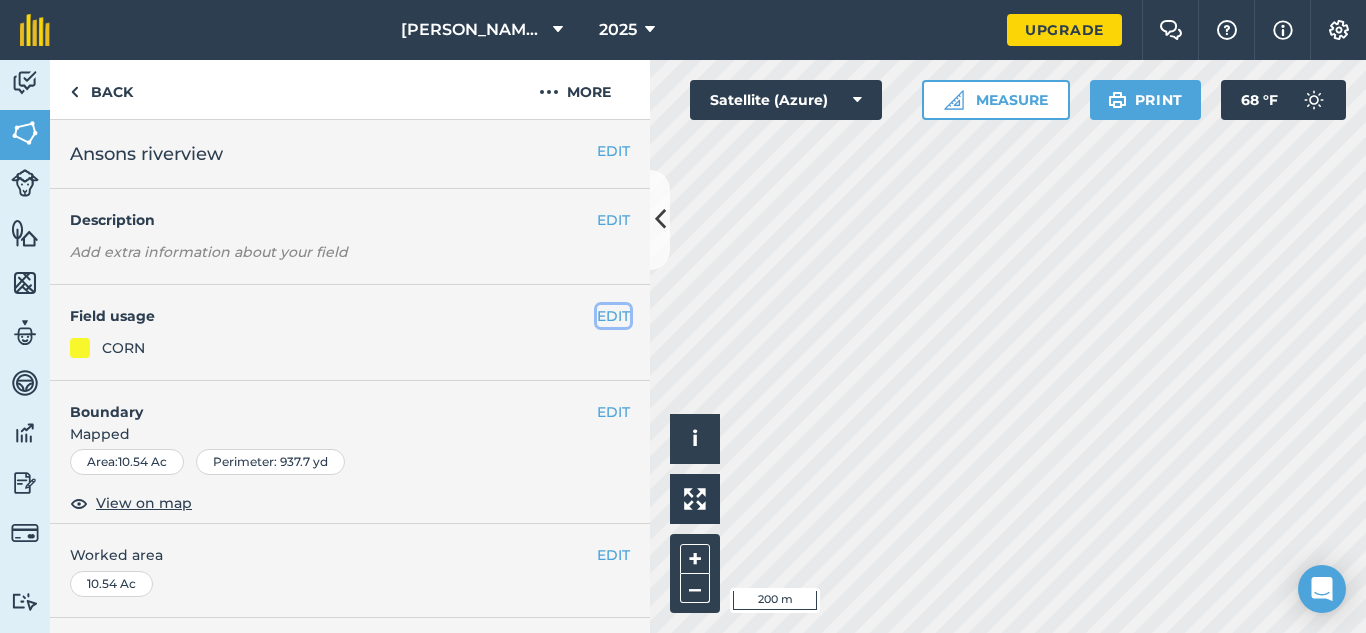 click on "EDIT" at bounding box center [613, 316] 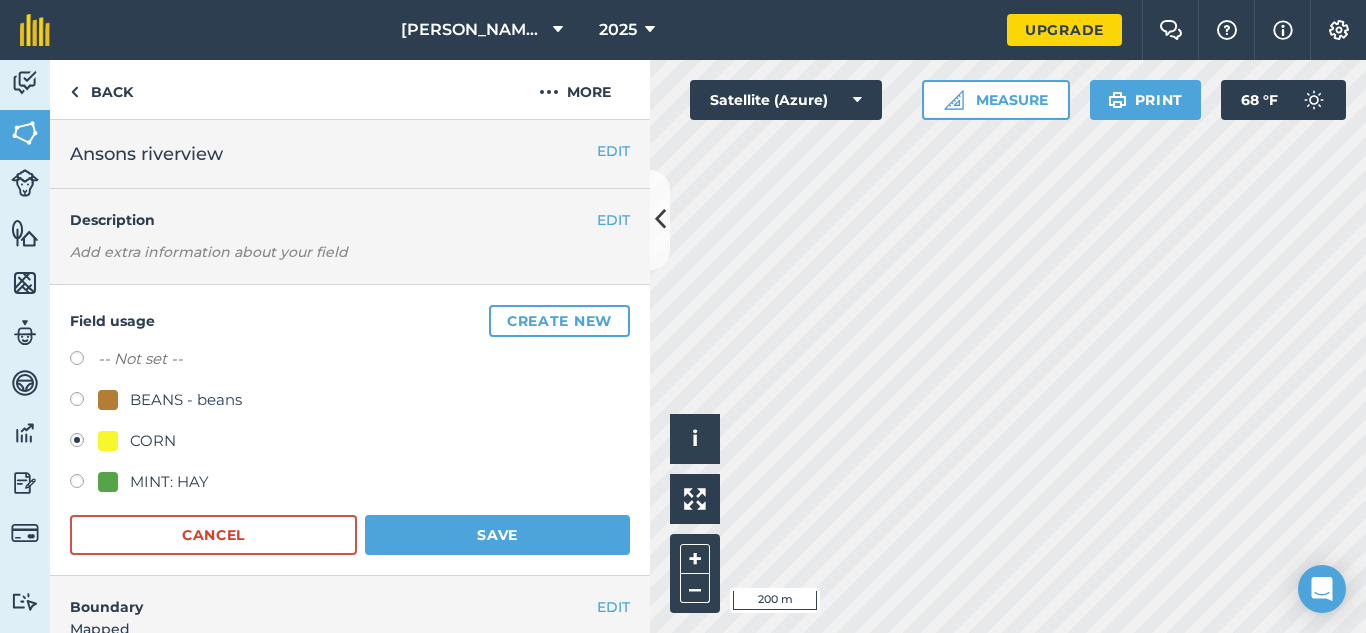 click at bounding box center (108, 400) 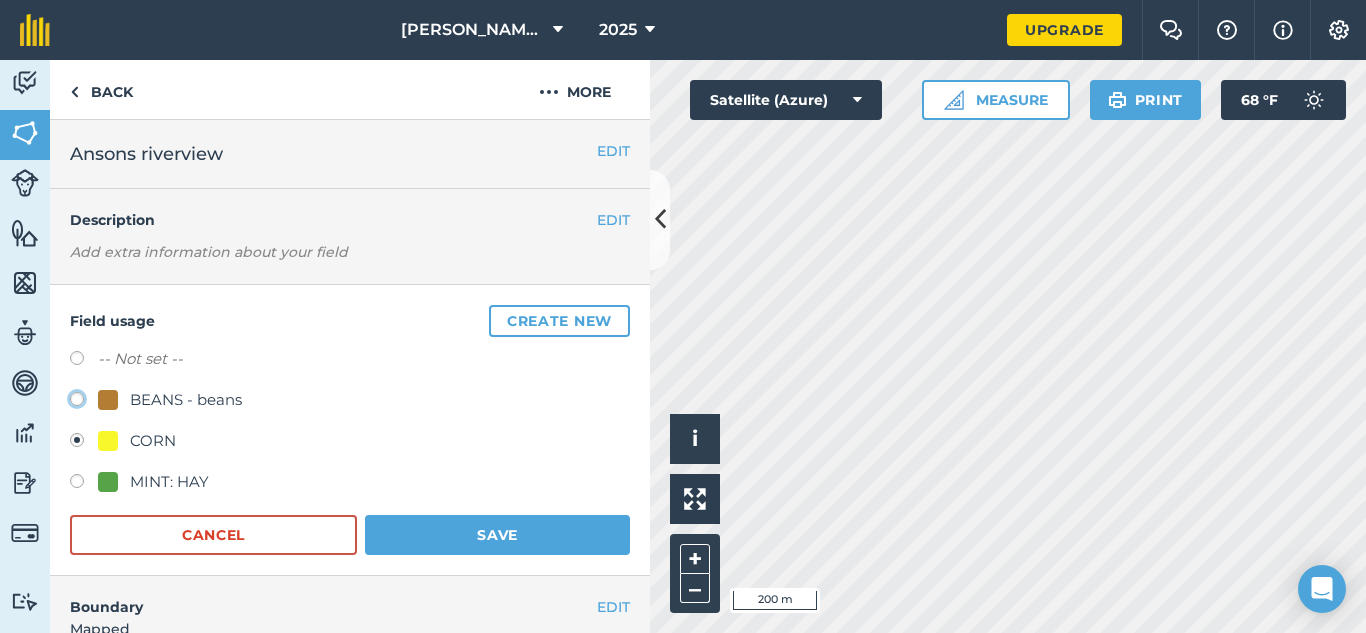 click on "BEANS - beans" at bounding box center [-9923, 398] 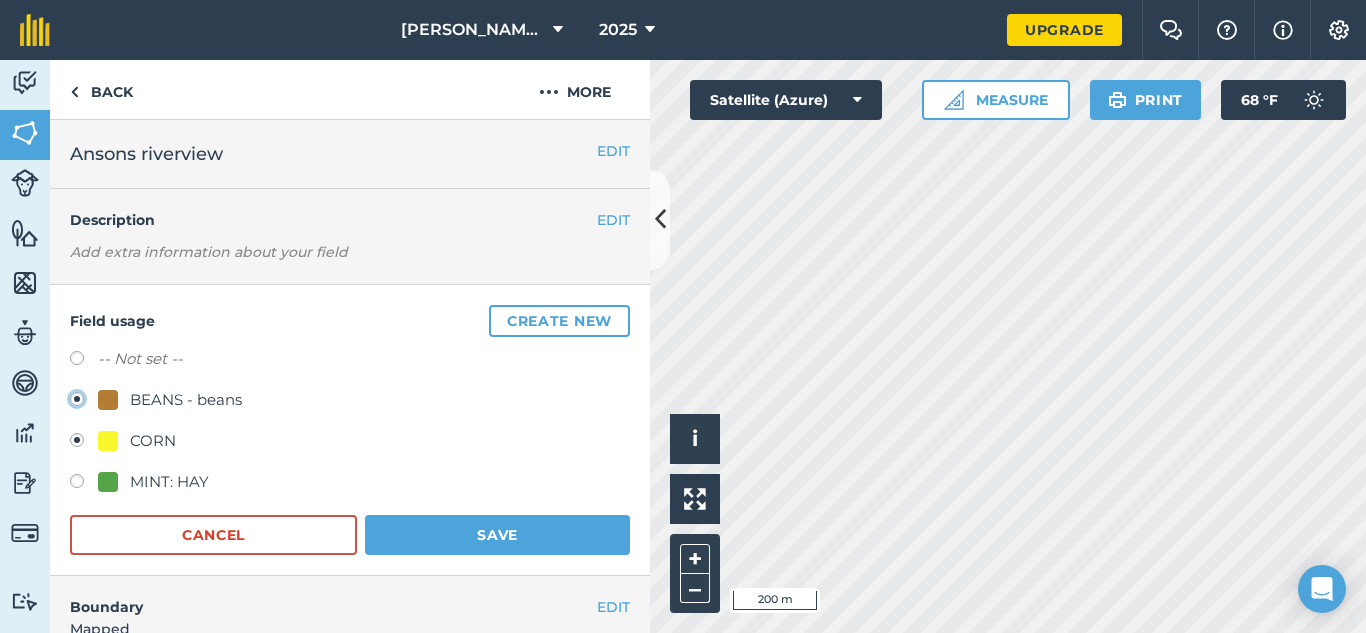 radio on "true" 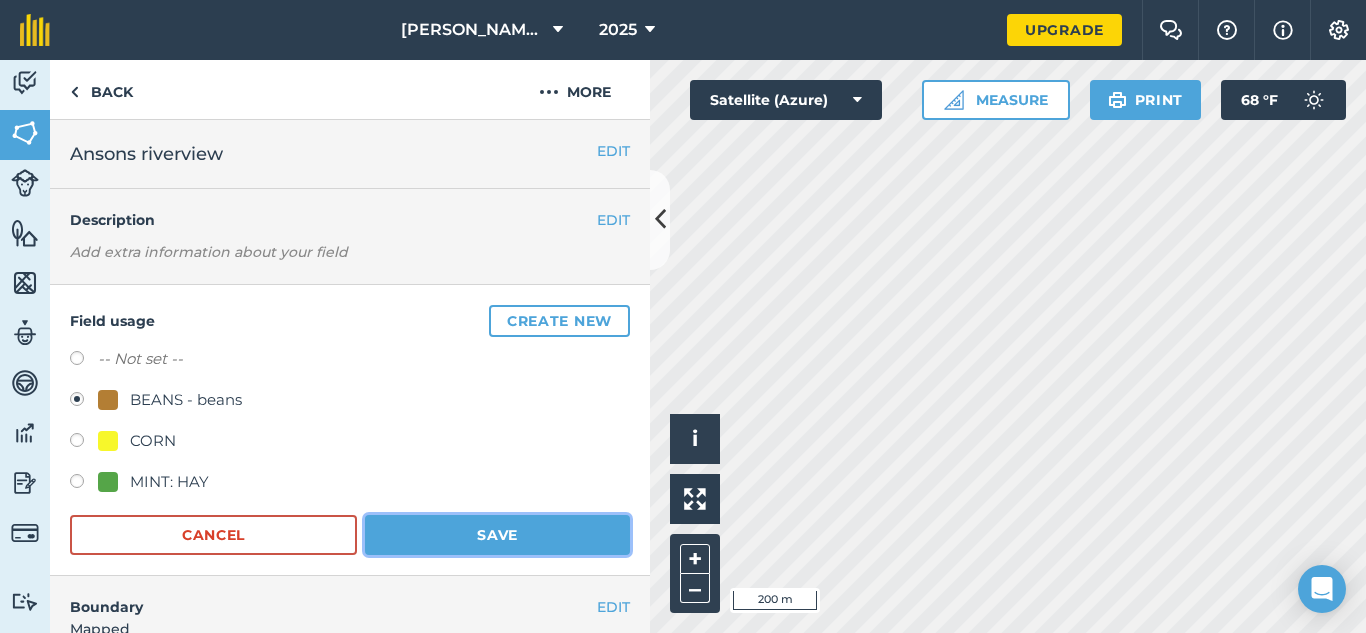 click on "Save" at bounding box center [497, 535] 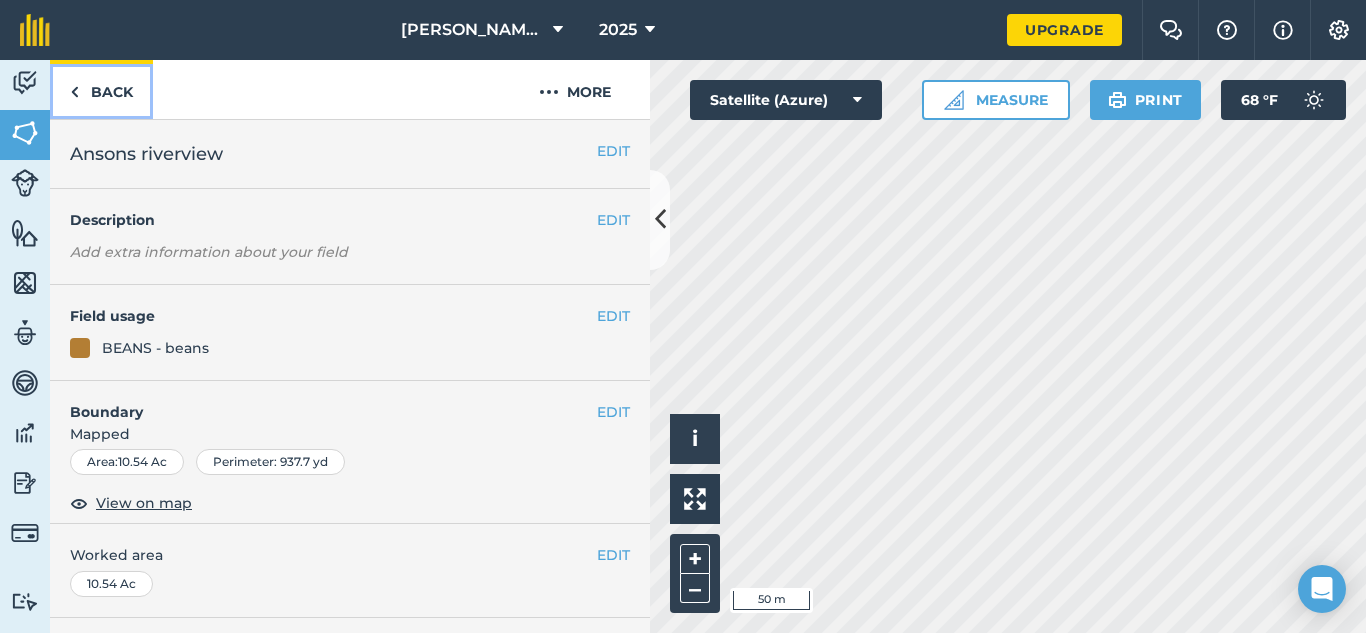 click on "Back" at bounding box center [101, 89] 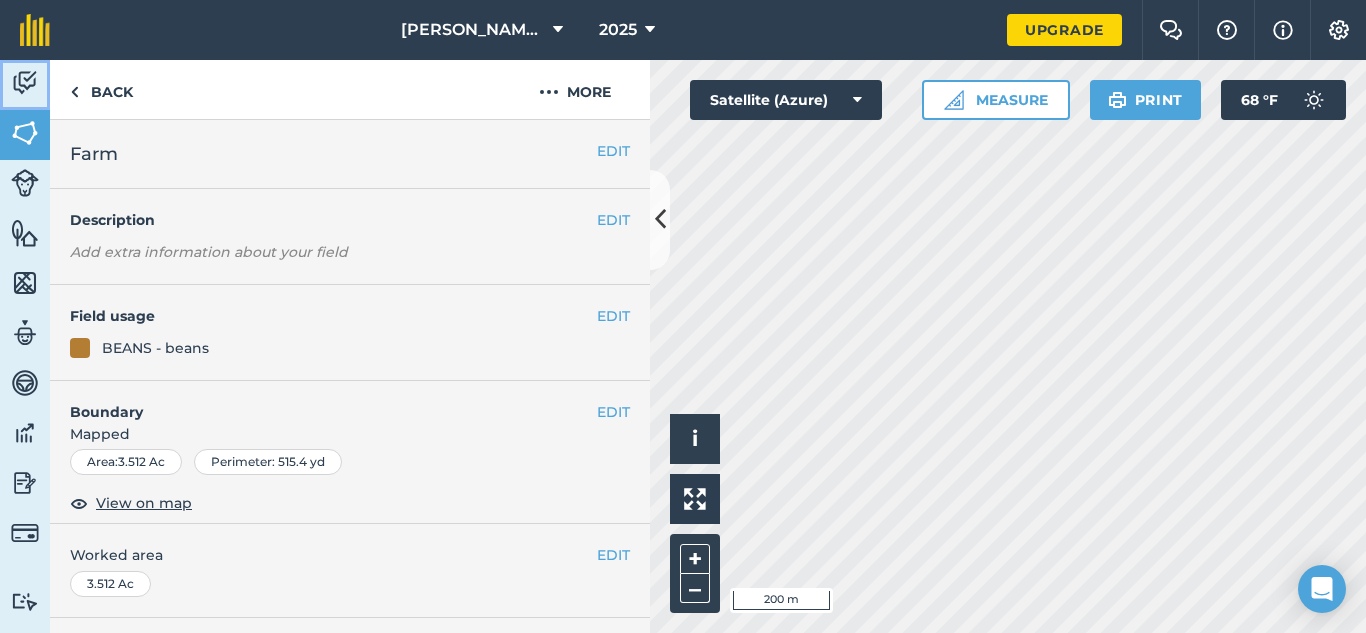 click at bounding box center (25, 83) 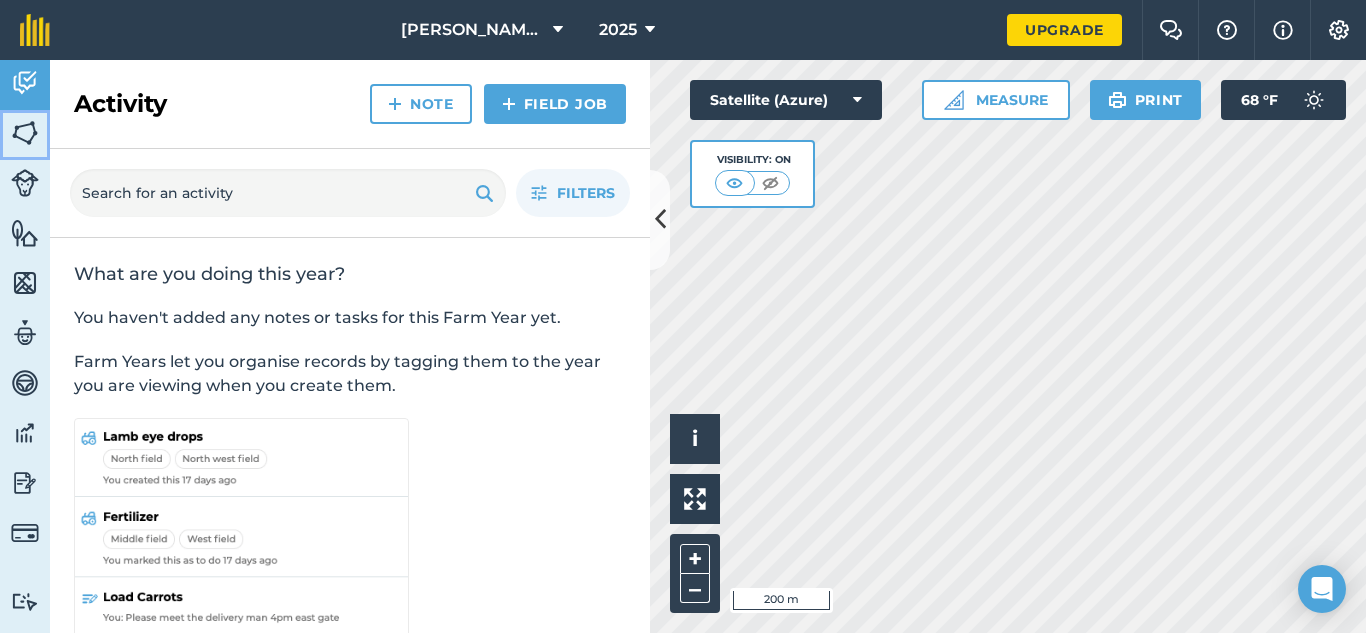 click on "Fields" at bounding box center (25, 135) 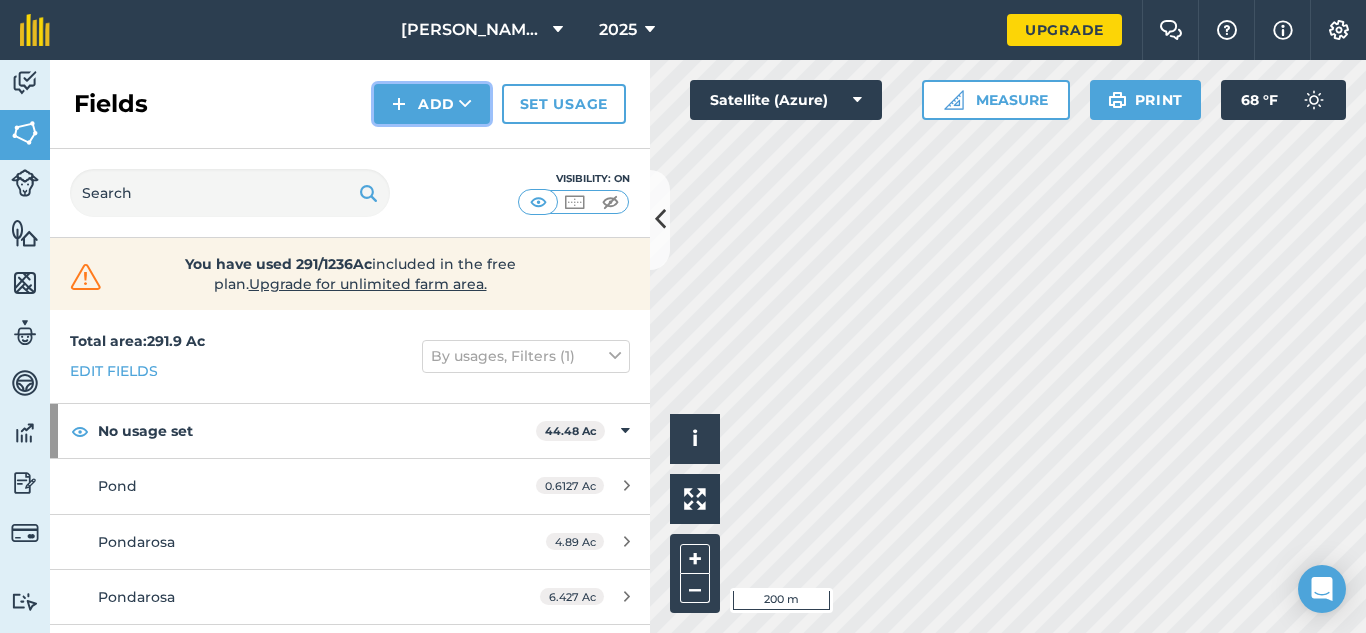 click on "Add" at bounding box center [432, 104] 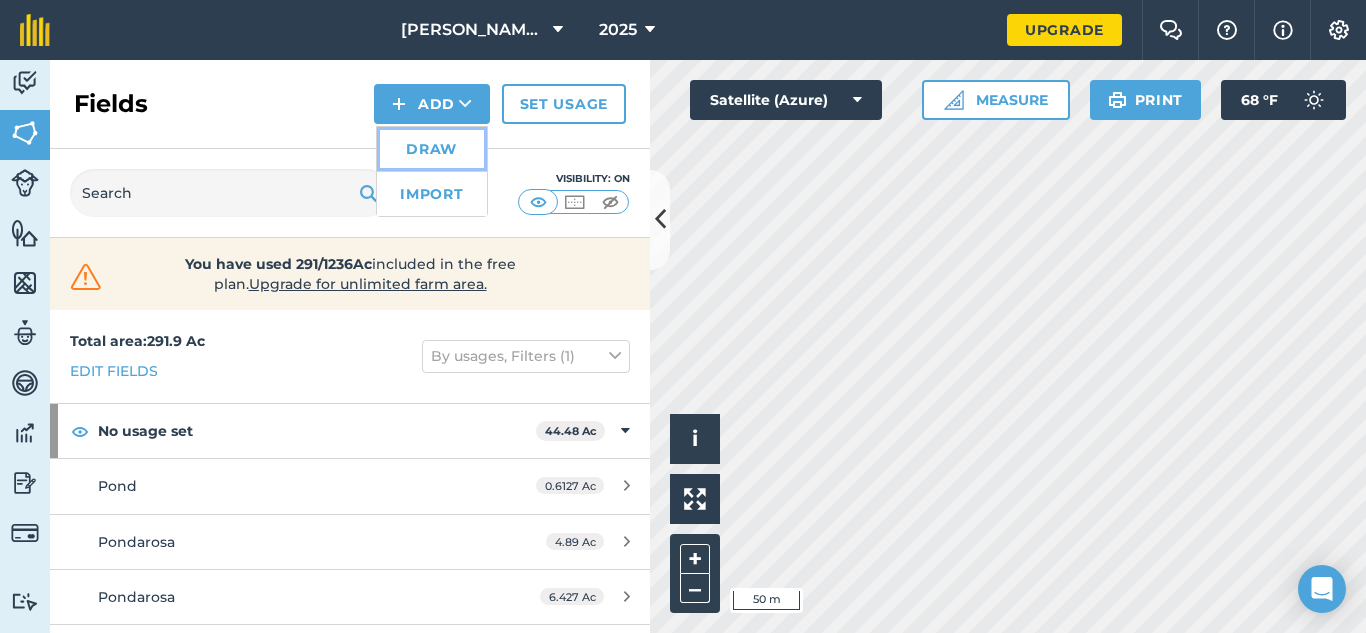 click on "Draw" at bounding box center (432, 149) 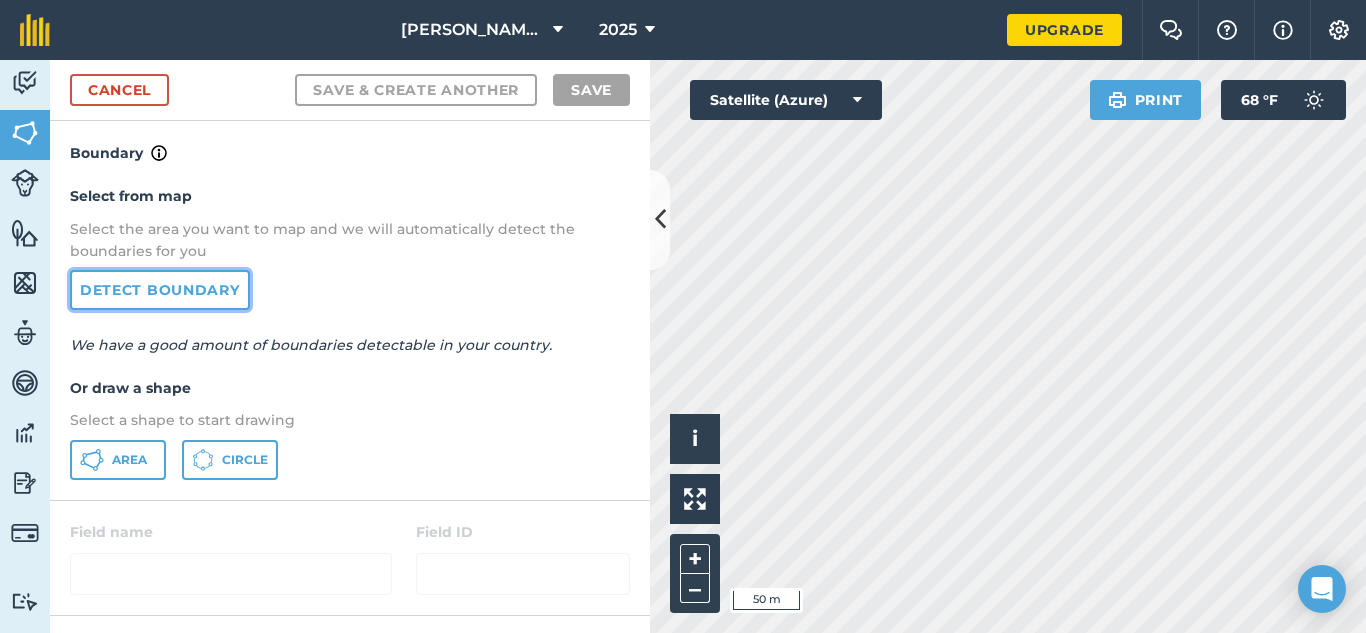 click on "Detect boundary" at bounding box center (160, 290) 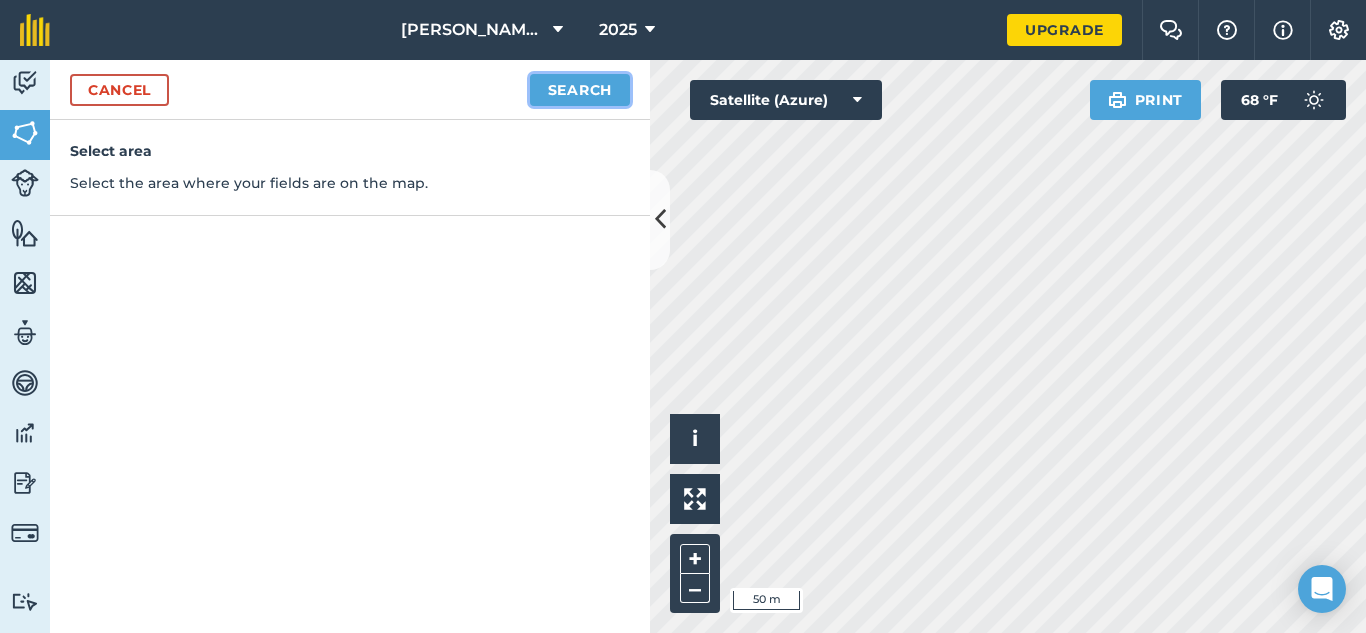 click on "Search" at bounding box center (580, 90) 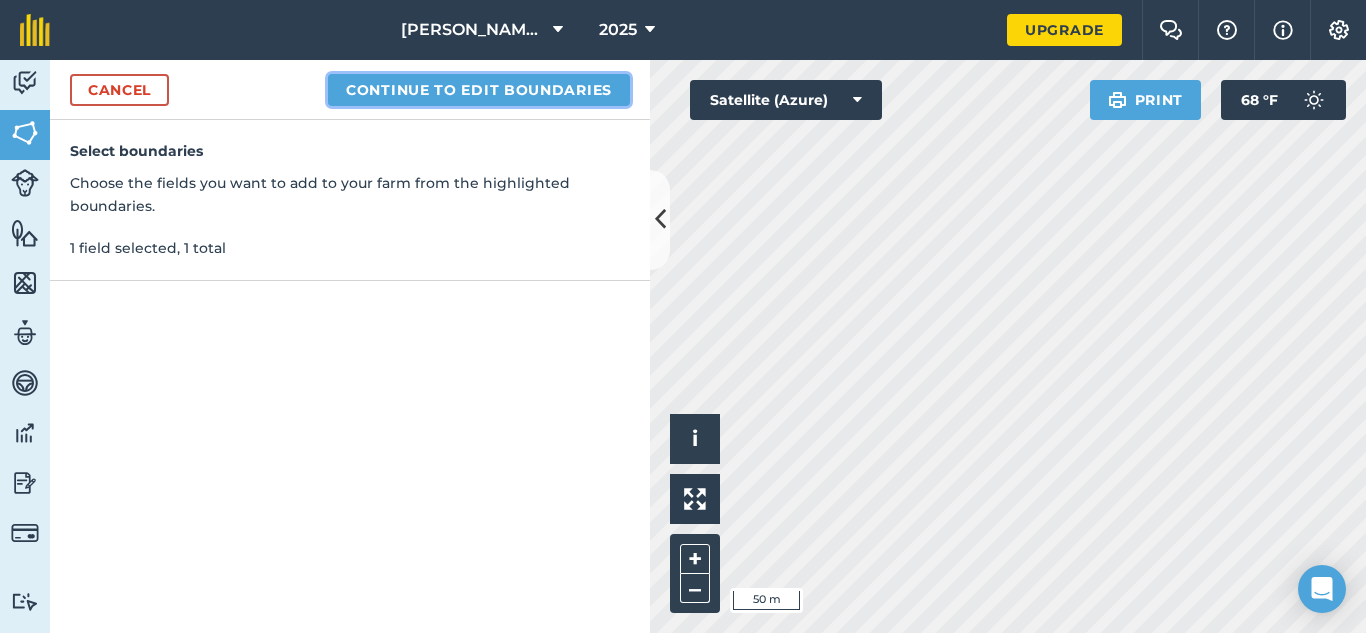 click on "Continue to edit boundaries" at bounding box center [479, 90] 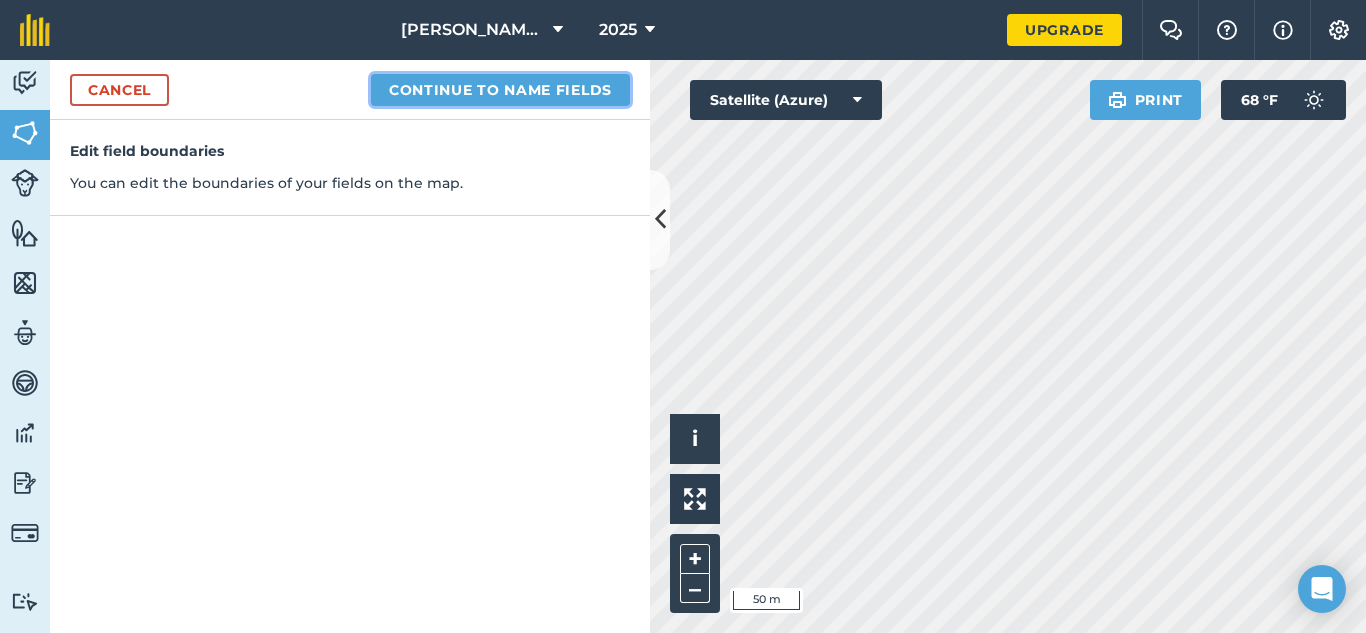 click on "Continue to name fields" at bounding box center [500, 90] 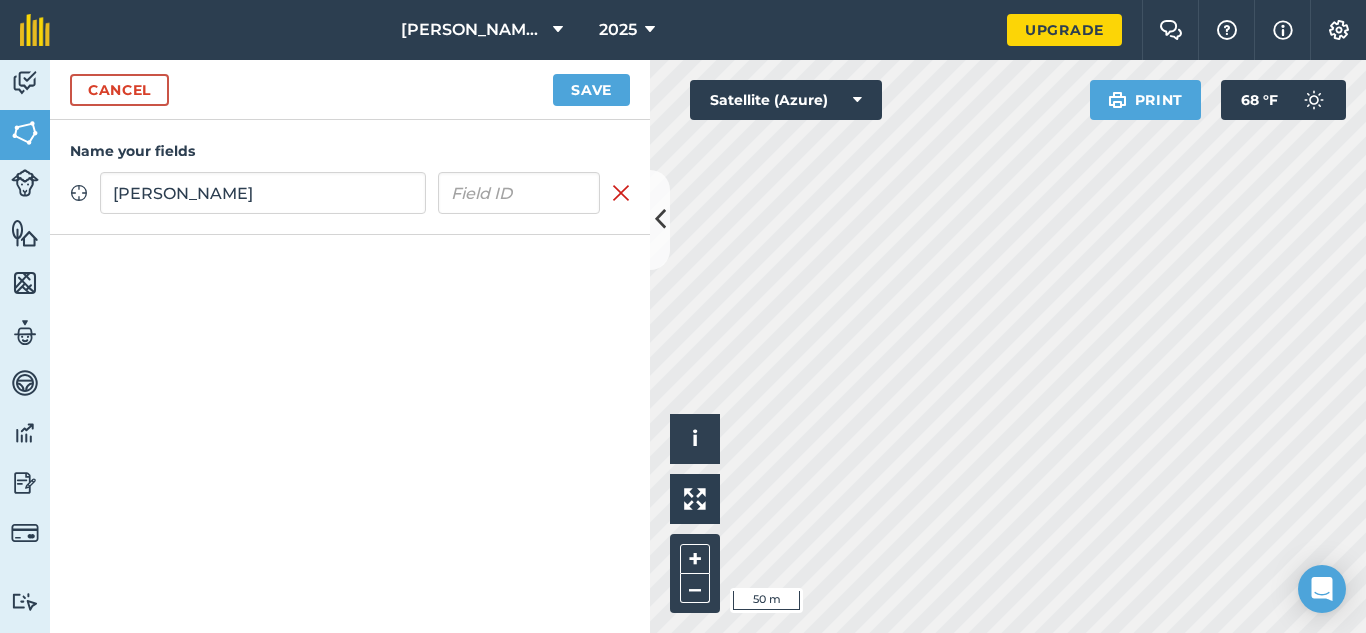 type on "[PERSON_NAME]" 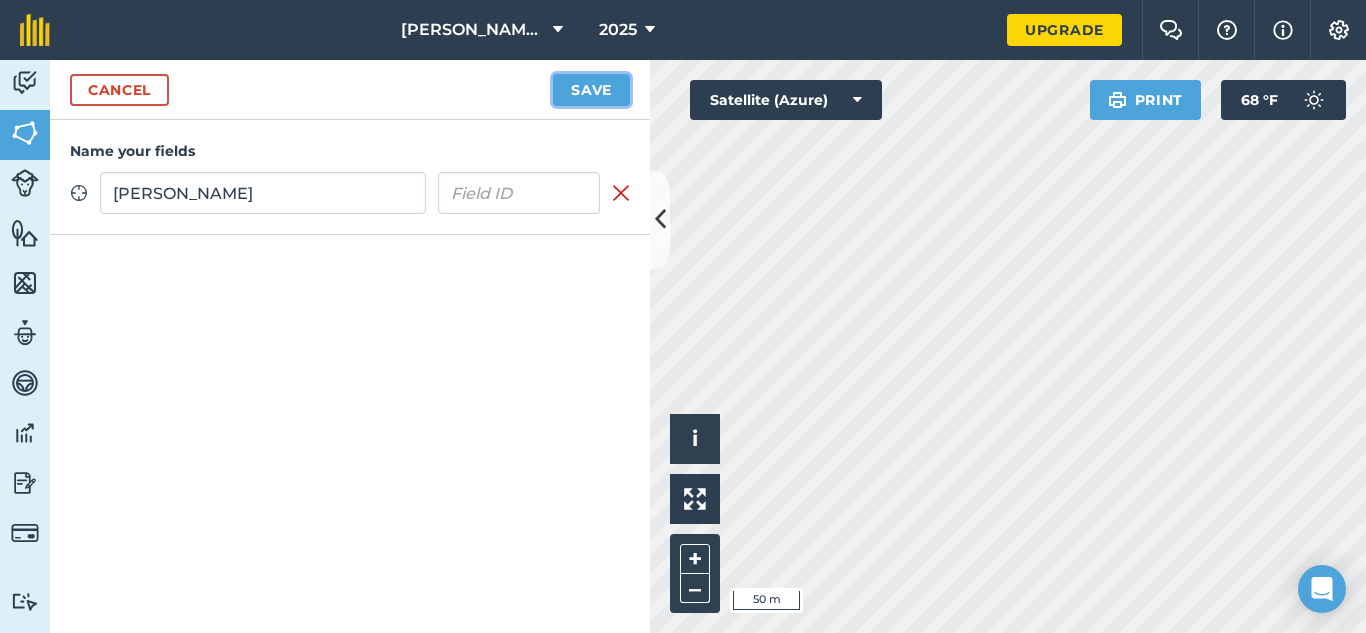 click on "Save" at bounding box center (591, 90) 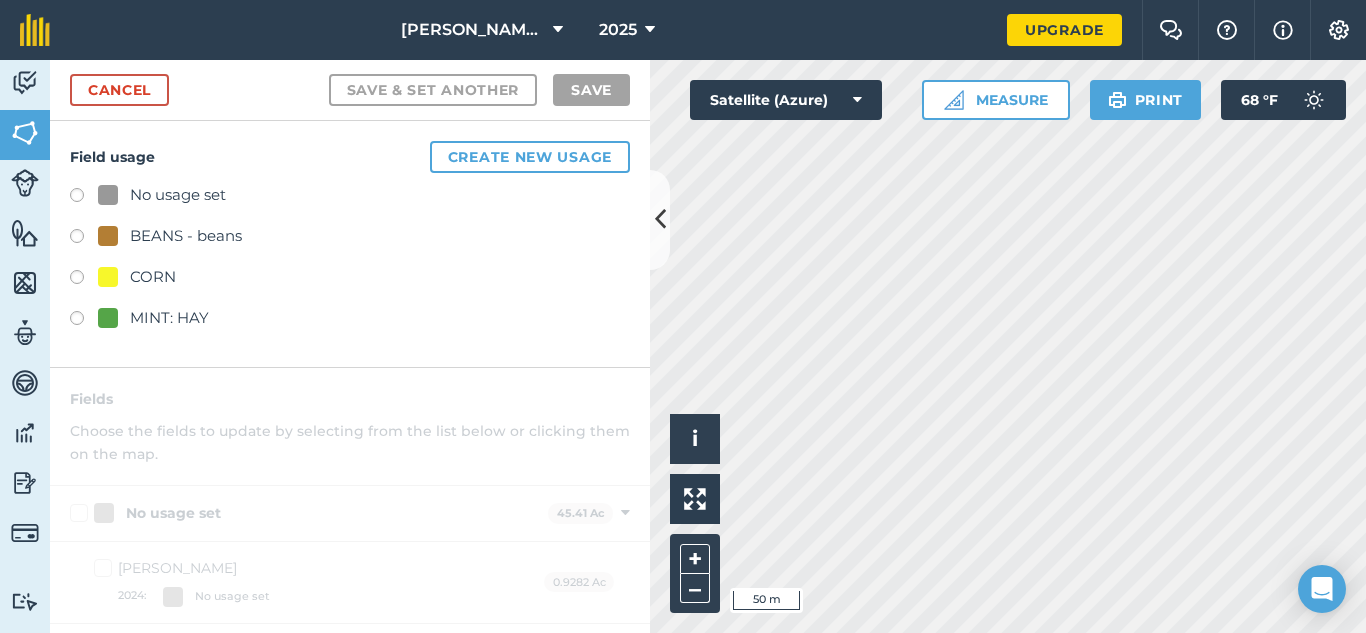 click at bounding box center [84, 239] 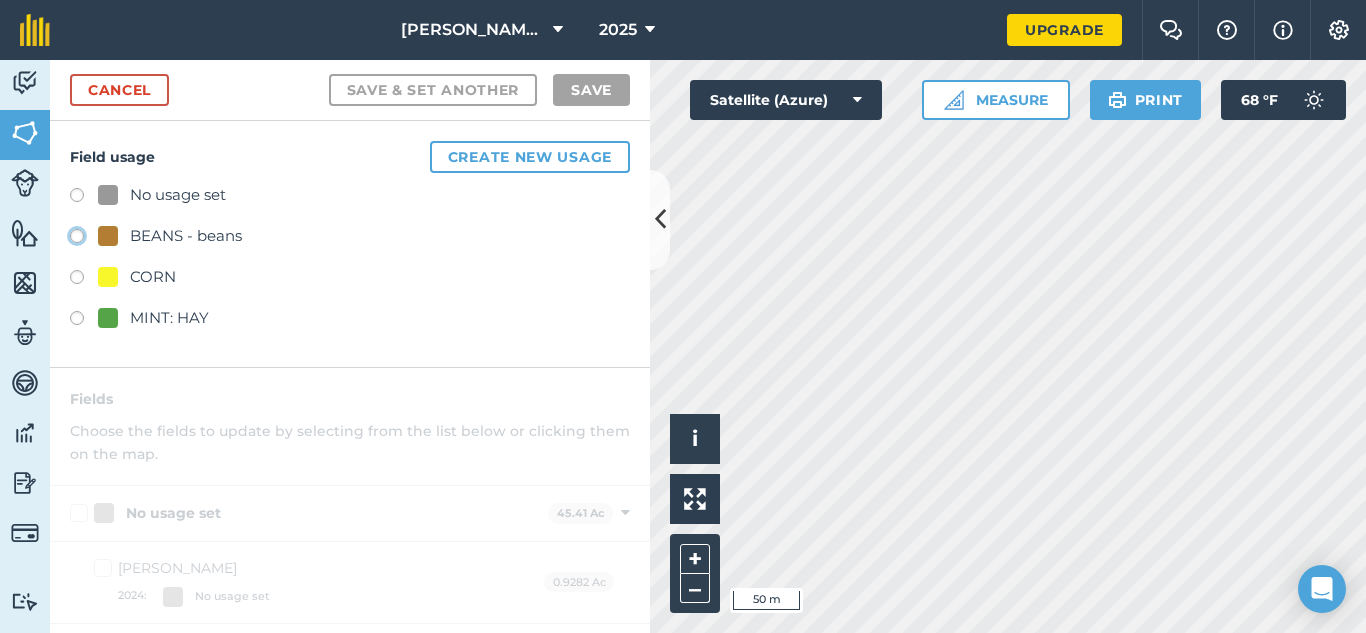 click on "BEANS - beans" at bounding box center (-9923, 235) 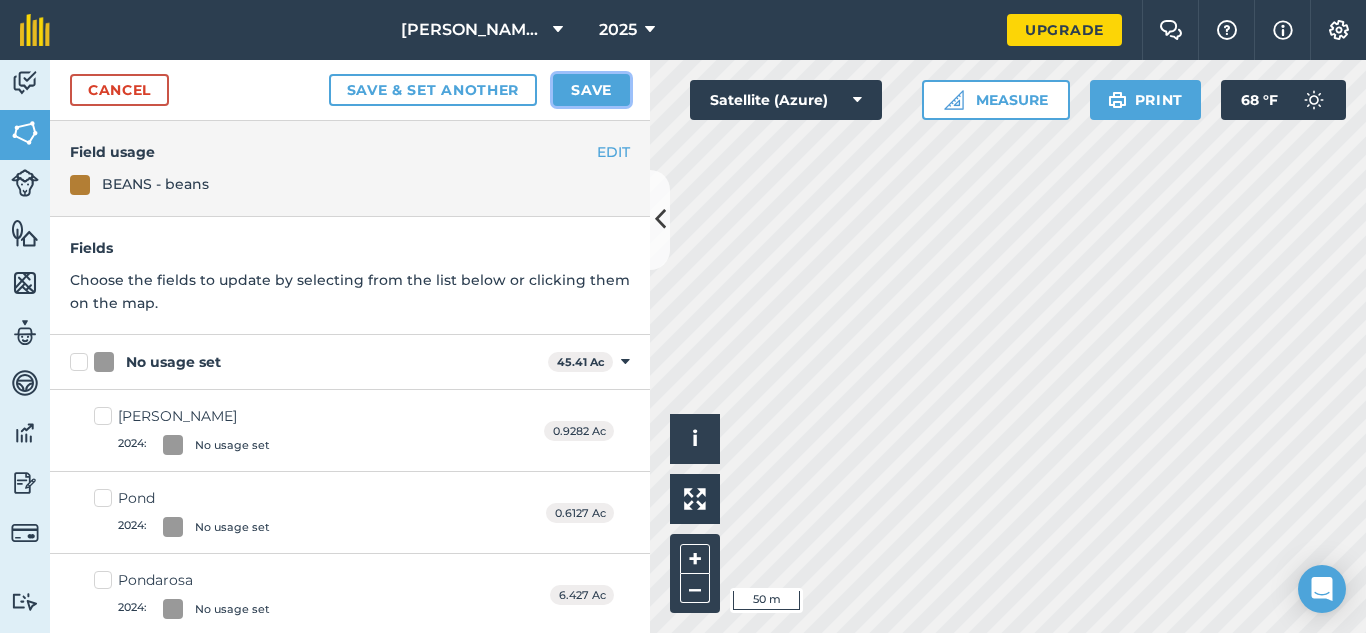 click on "Save" at bounding box center [591, 90] 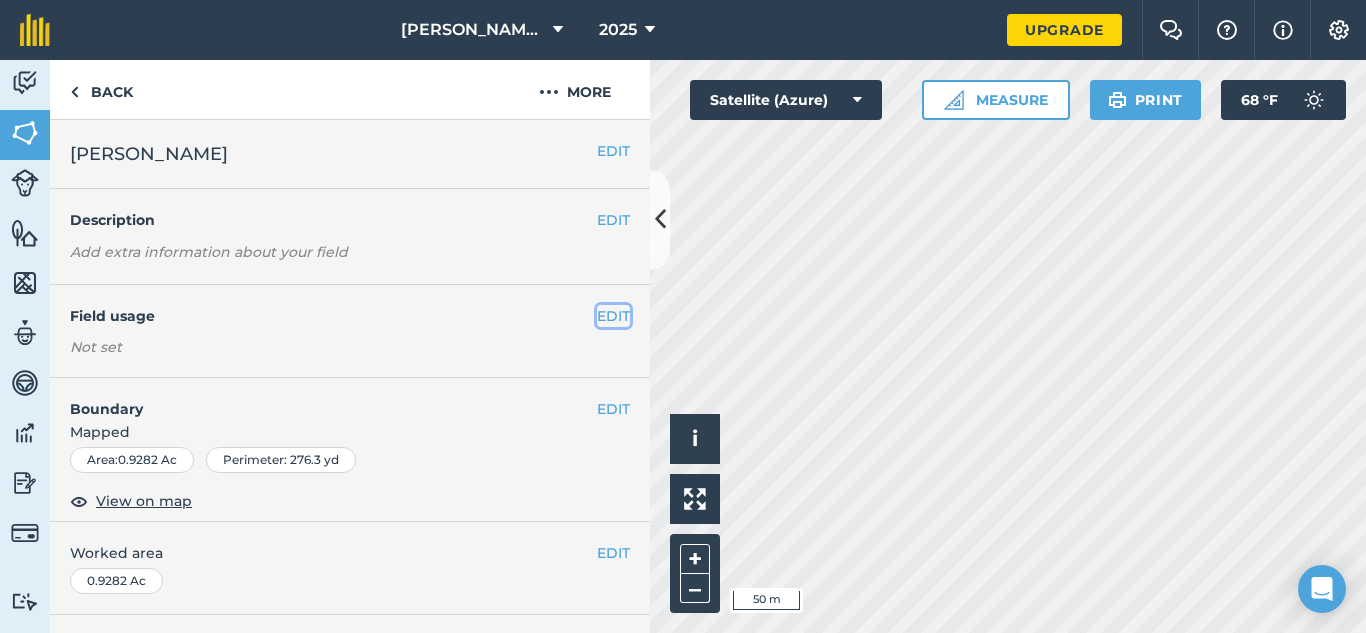 click on "EDIT" at bounding box center (613, 316) 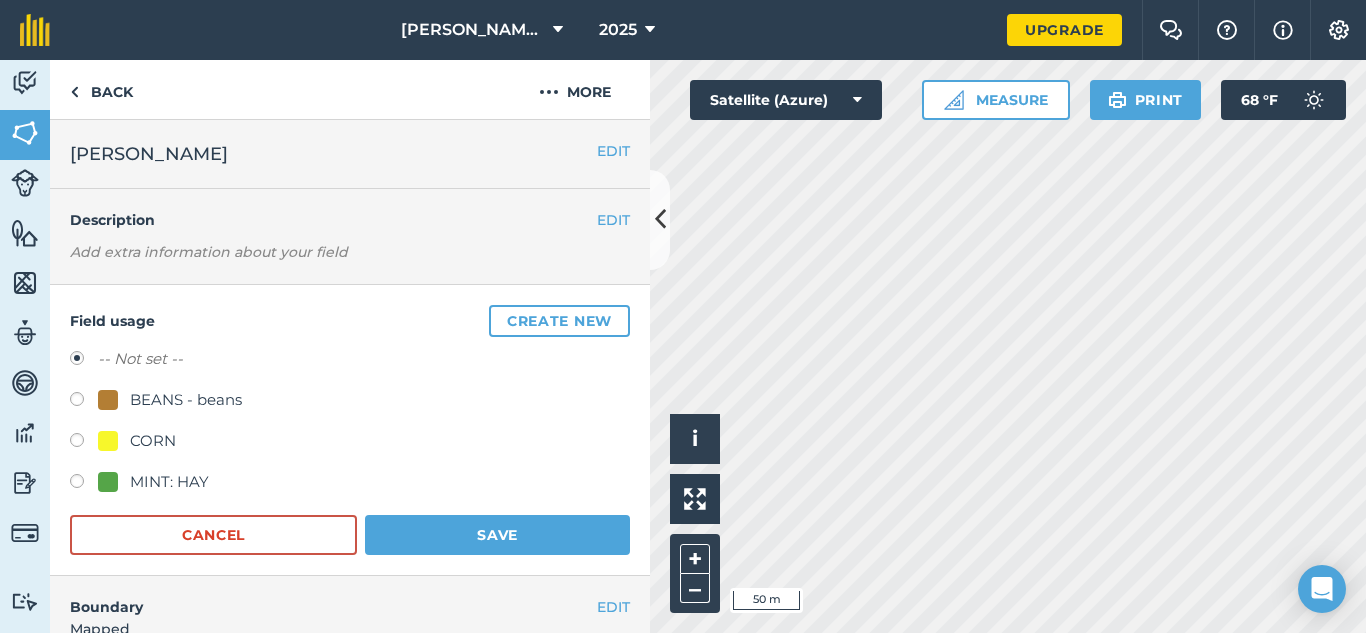 click at bounding box center [108, 400] 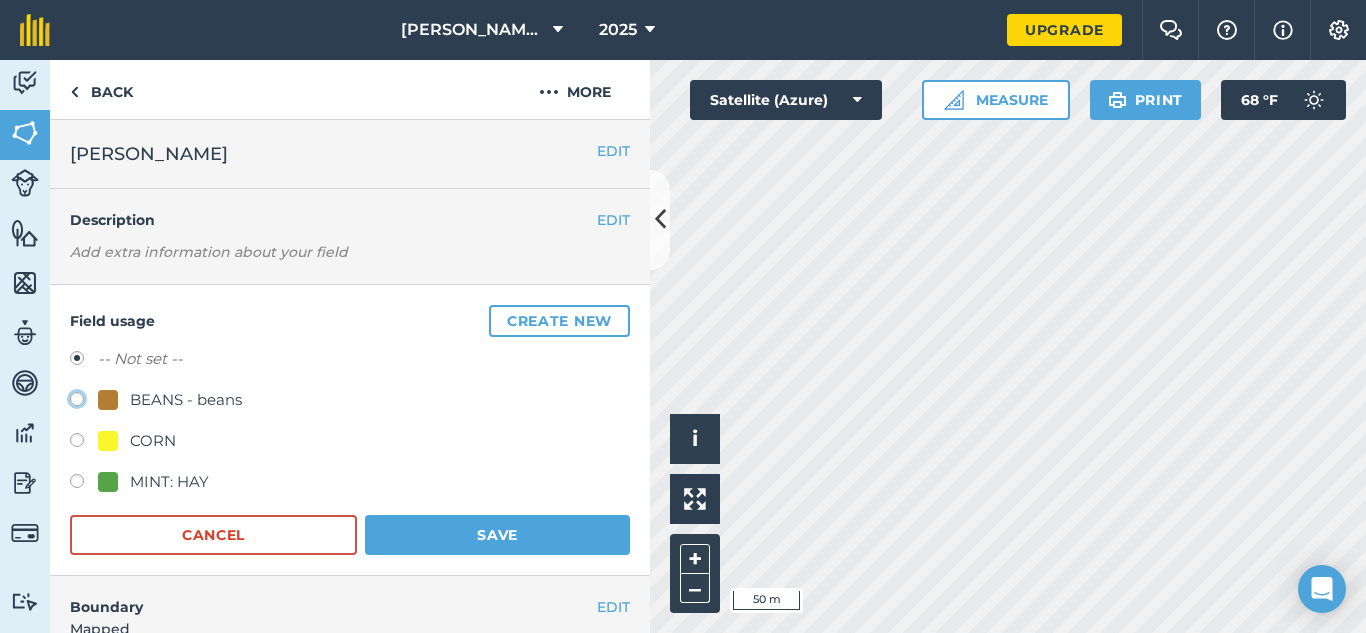 click on "BEANS - beans" at bounding box center (-9923, 398) 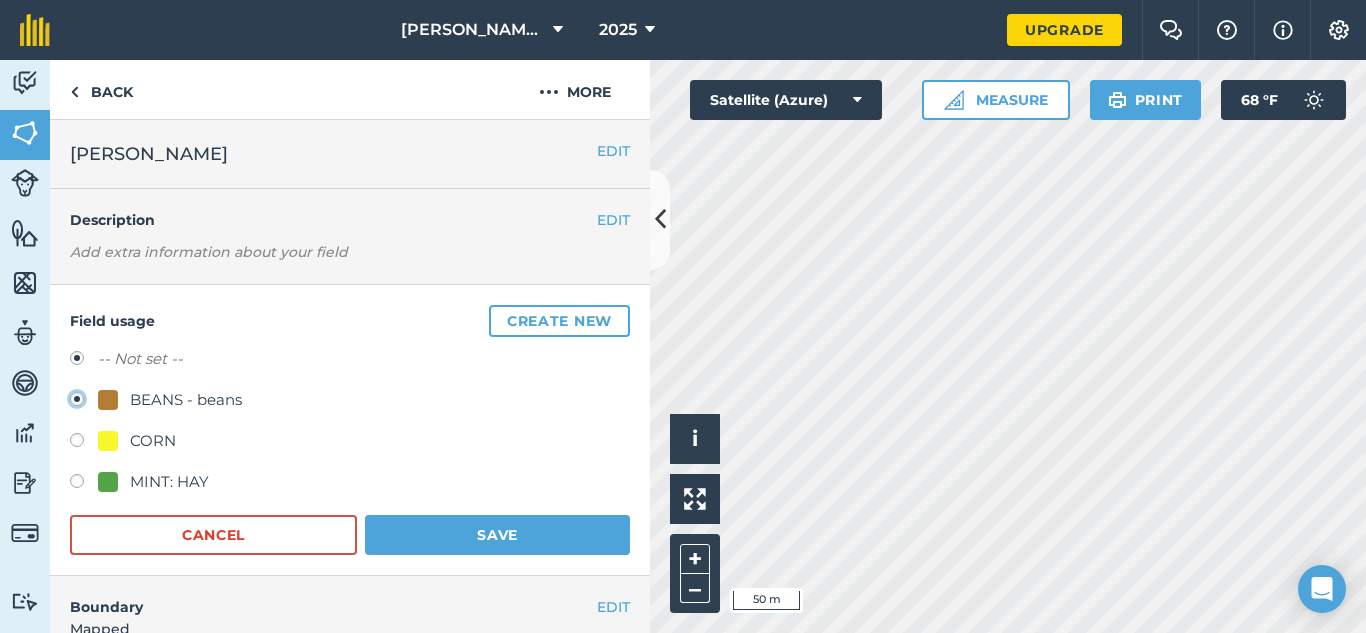 radio on "true" 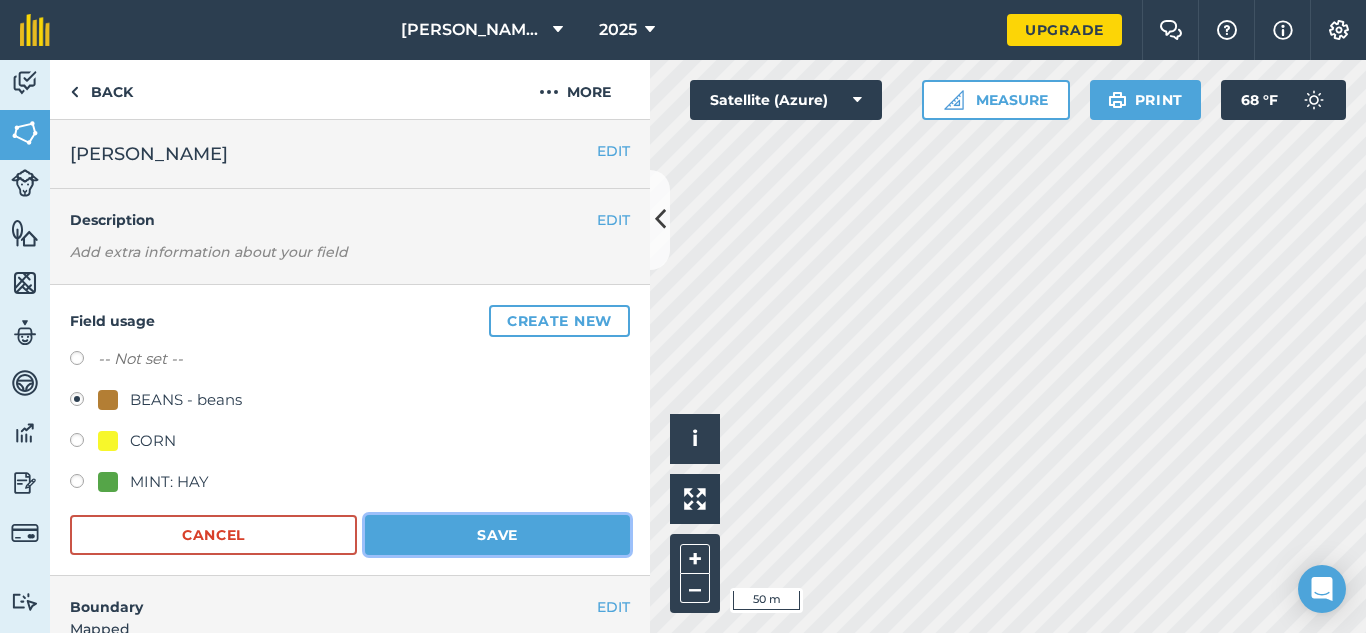 click on "Save" at bounding box center [497, 535] 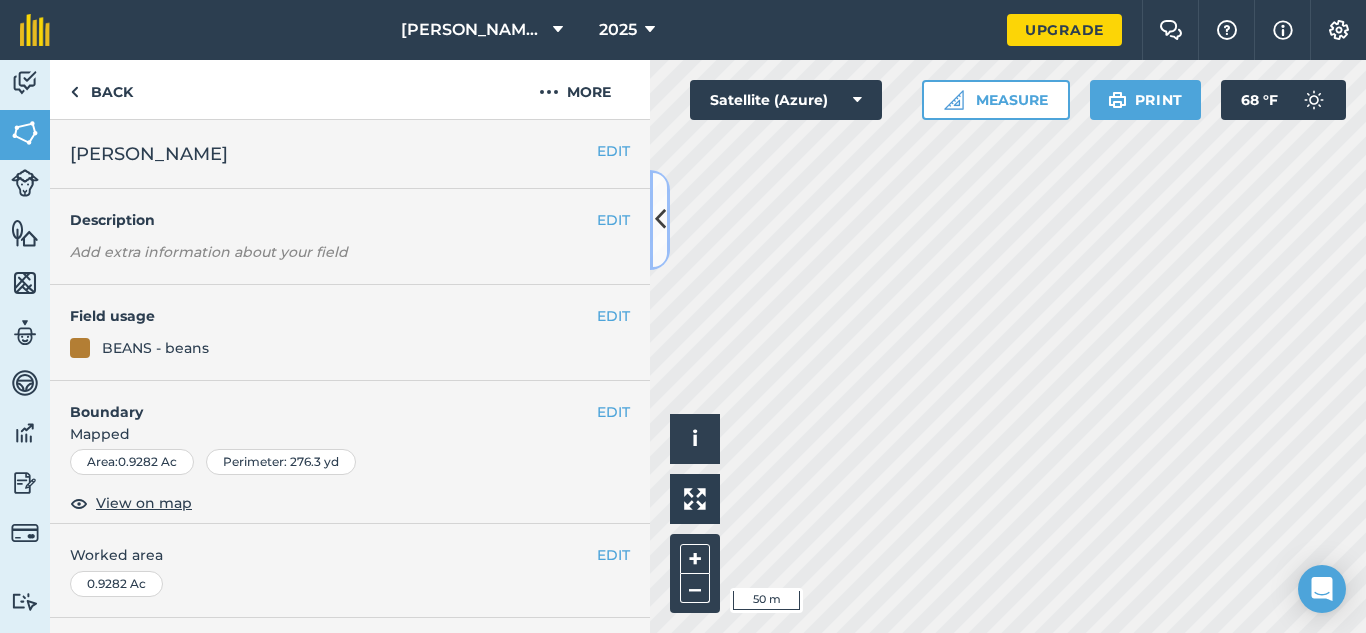 click at bounding box center [660, 220] 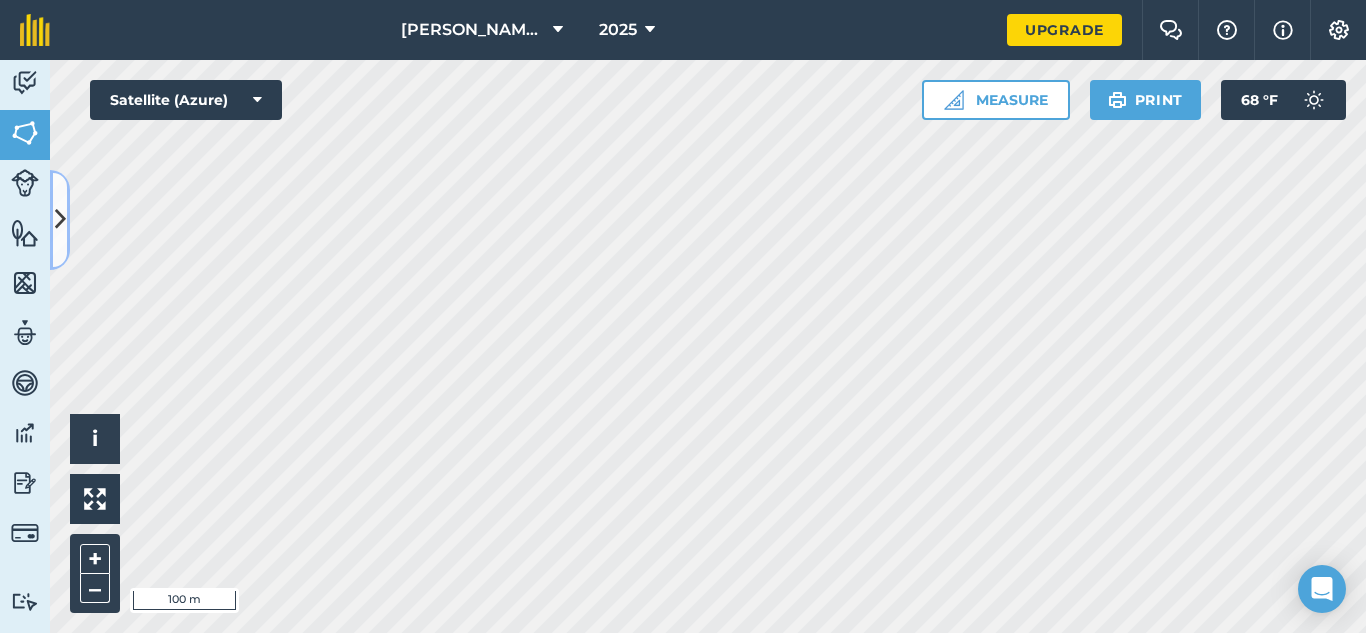 click at bounding box center (60, 219) 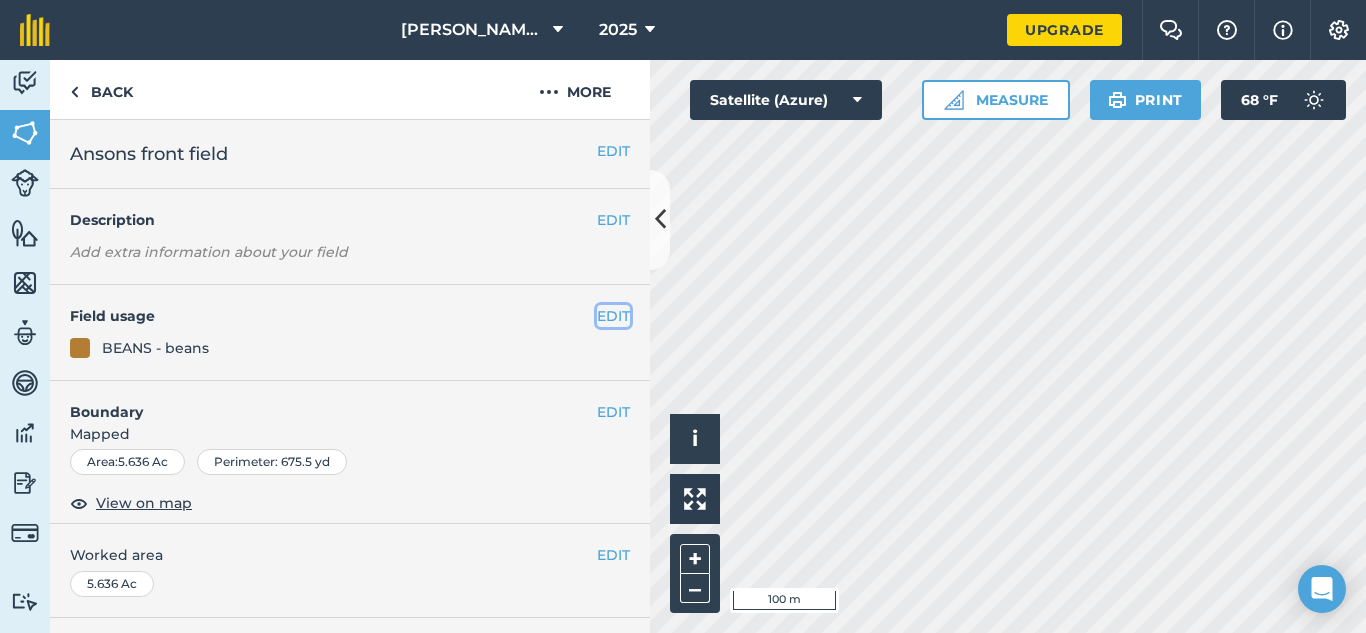 click on "EDIT" at bounding box center [613, 316] 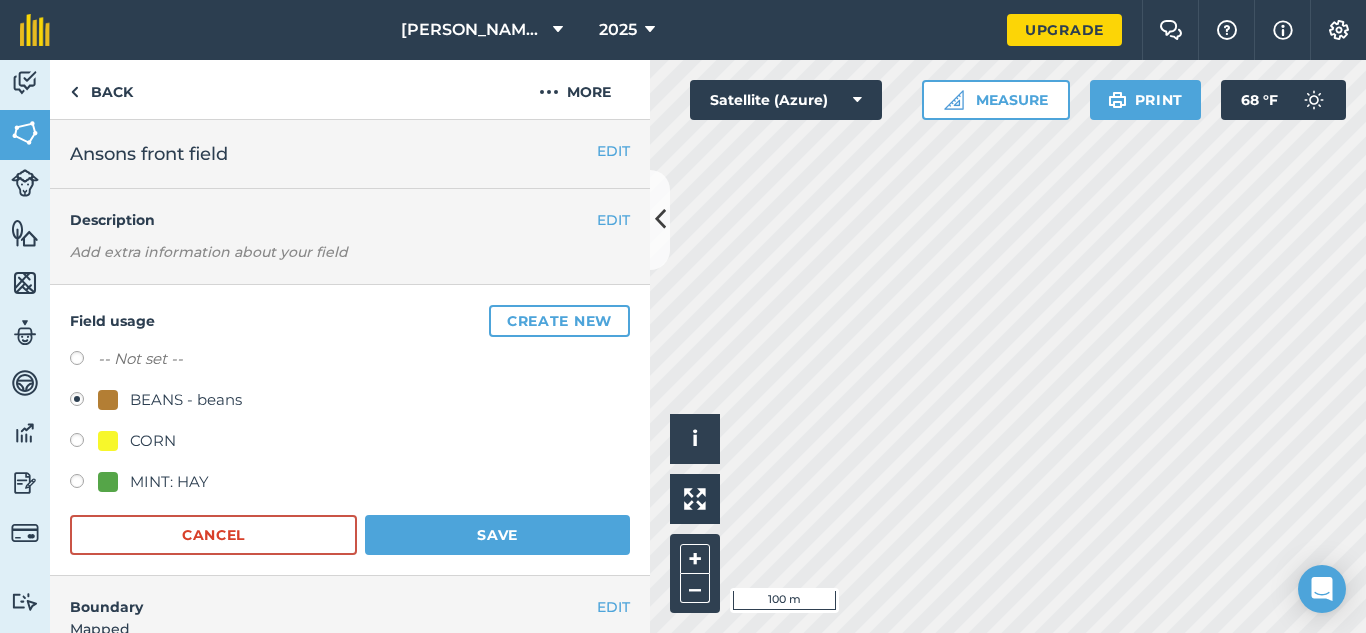 click at bounding box center (84, 443) 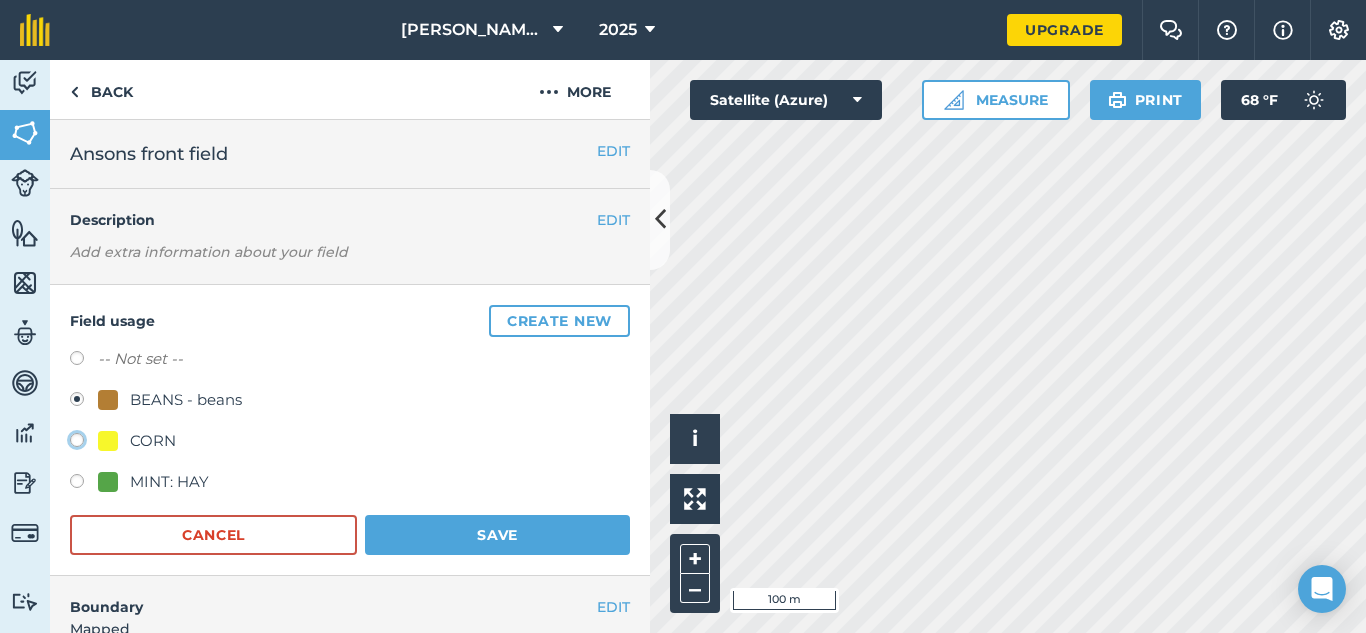 click on "CORN" at bounding box center [-9923, 439] 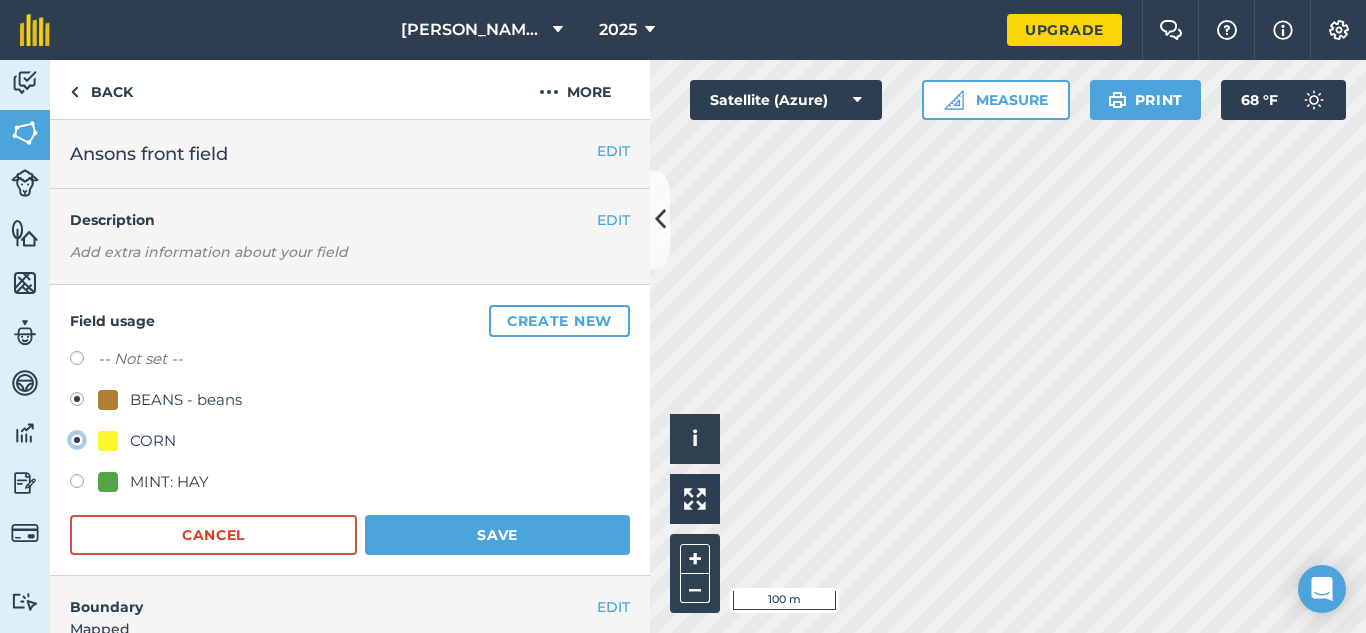 radio on "true" 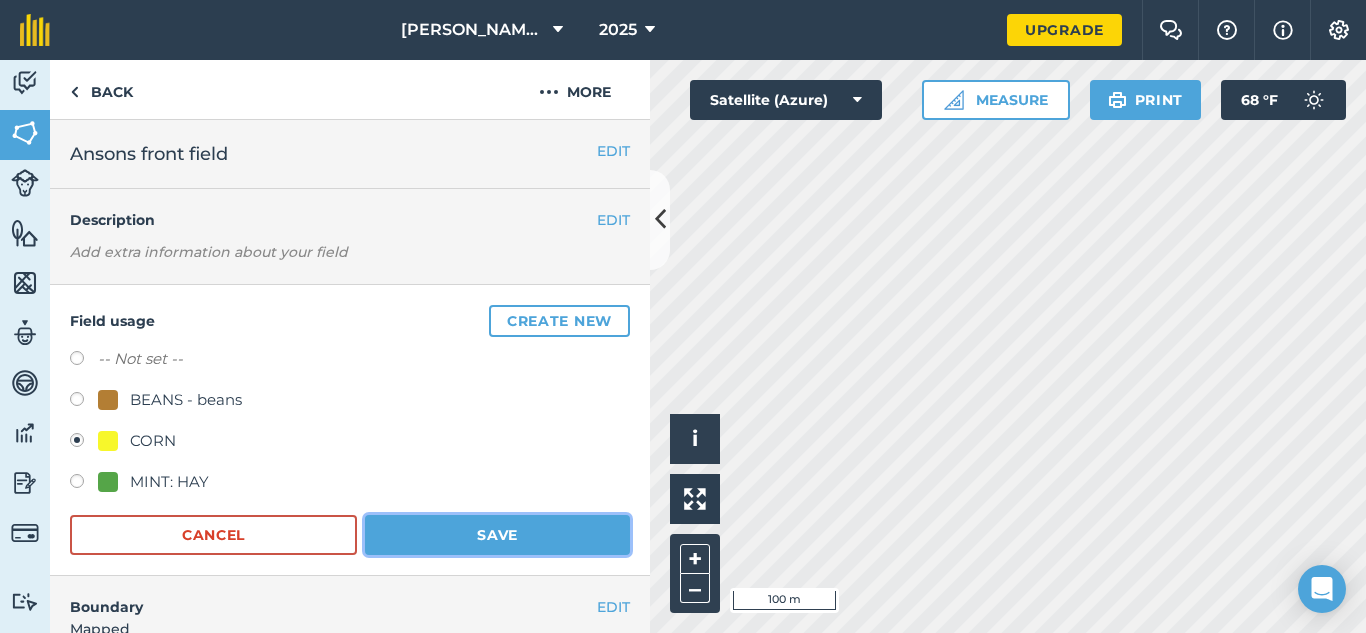 click on "Save" at bounding box center [497, 535] 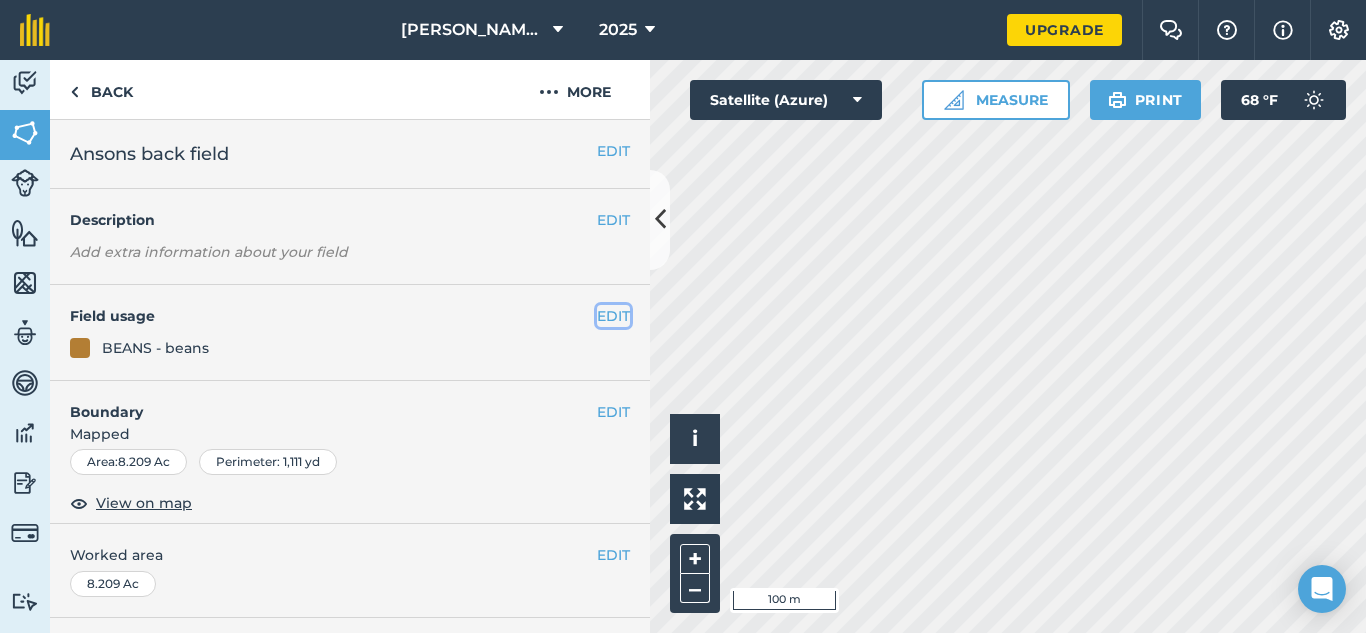 click on "EDIT" at bounding box center (613, 316) 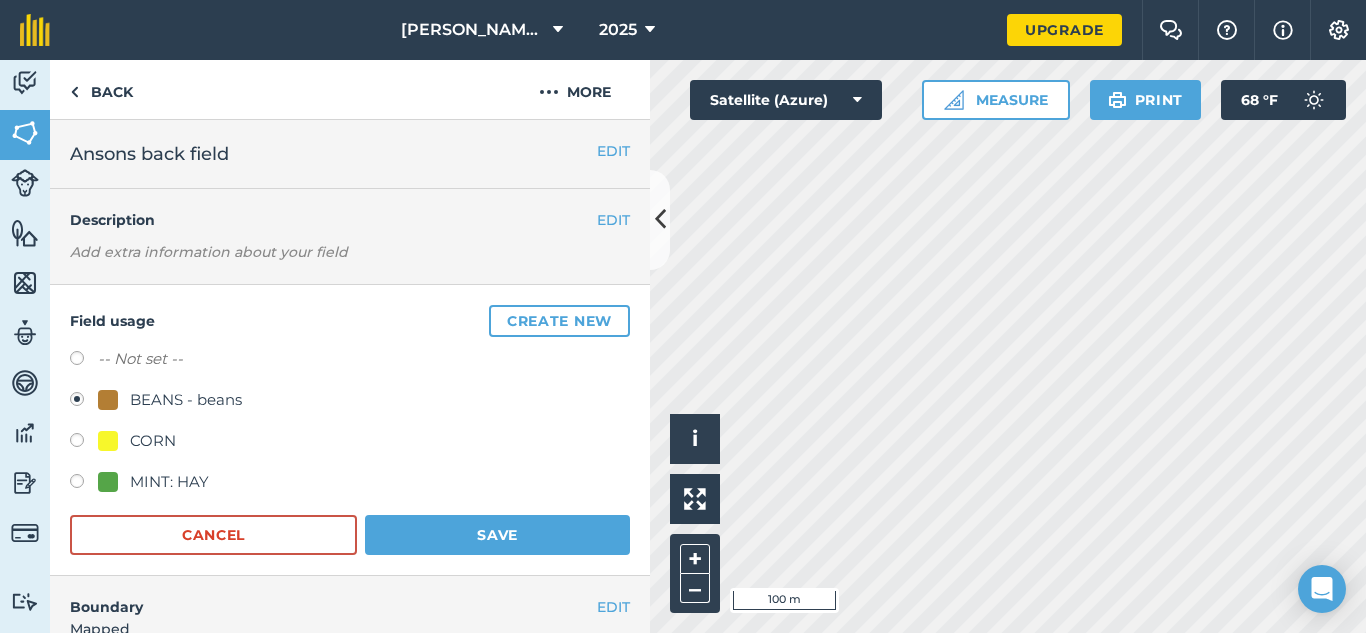 click on "CORN" at bounding box center [137, 441] 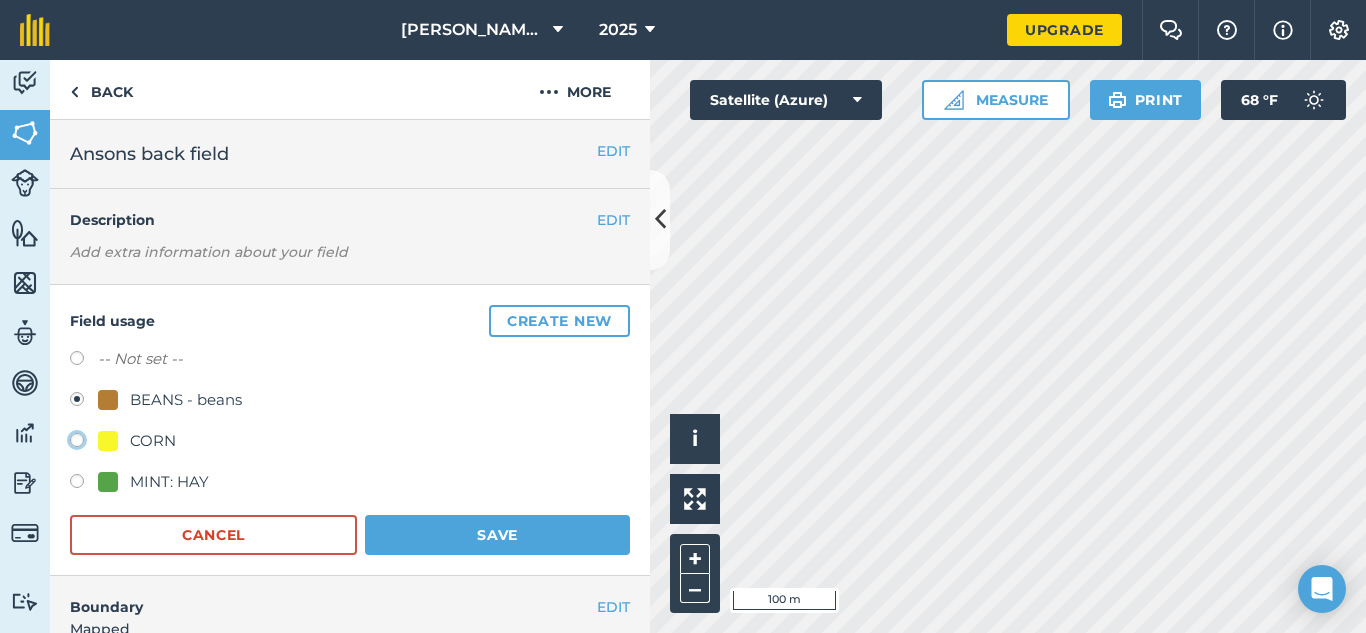 click on "CORN" at bounding box center (-9923, 439) 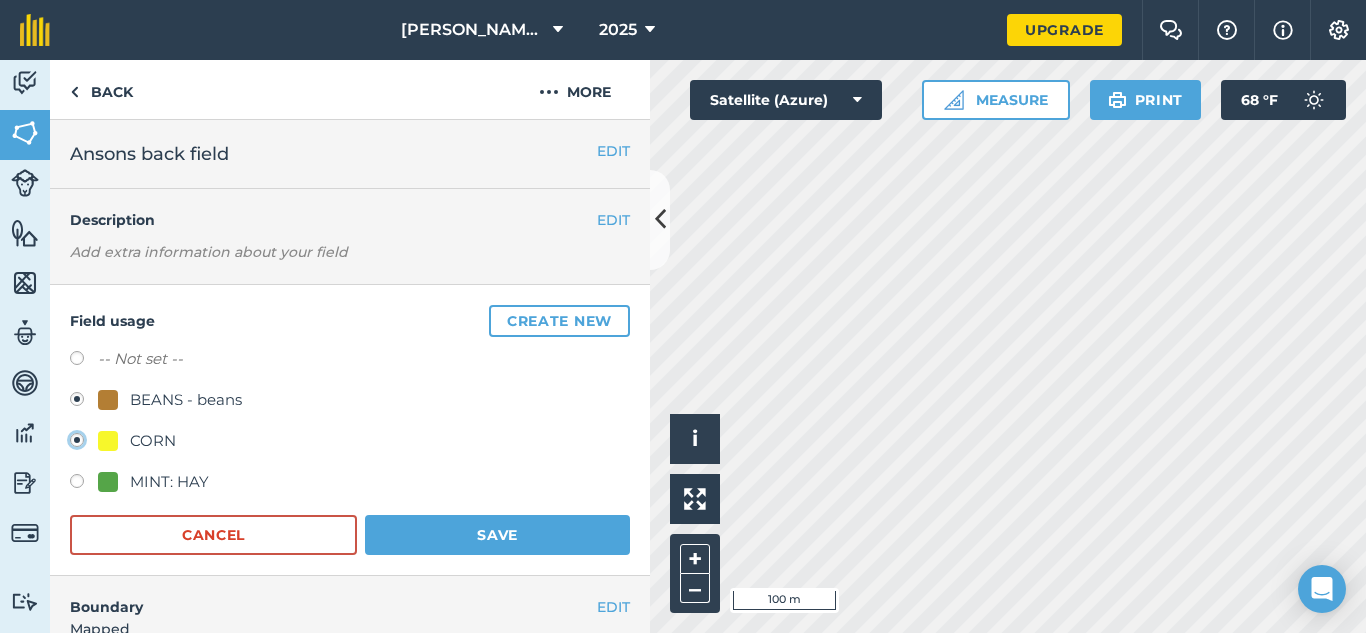 radio on "true" 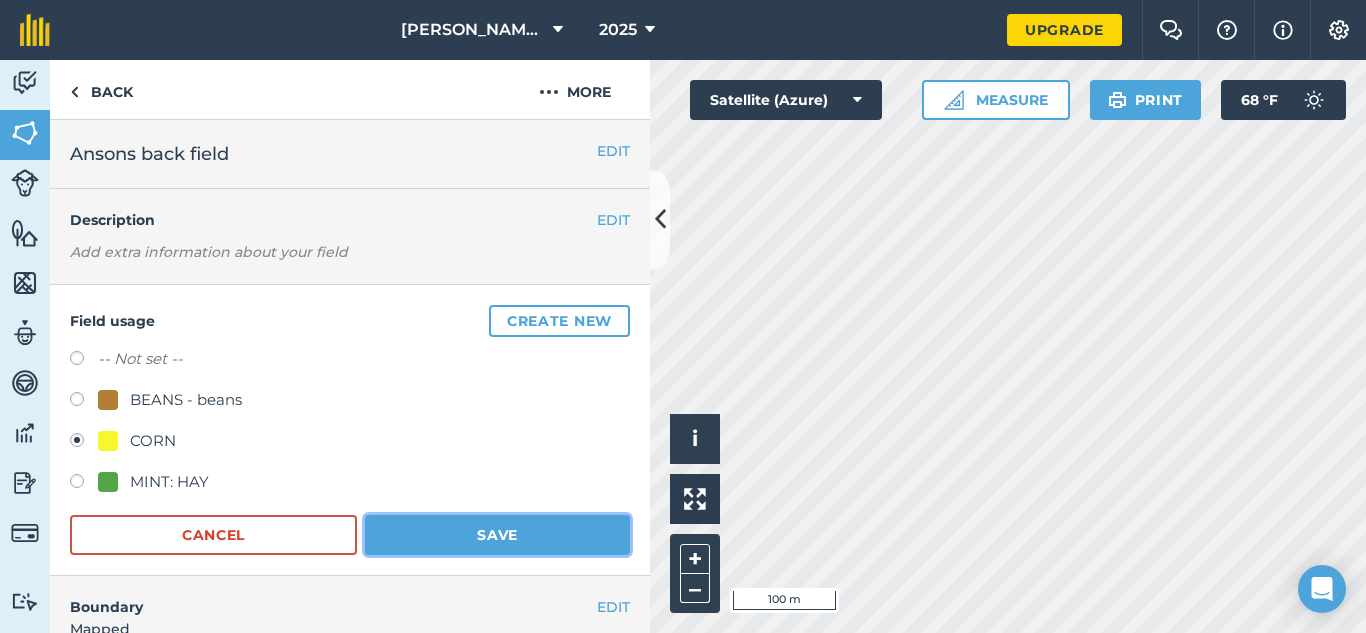 click on "Save" at bounding box center [497, 535] 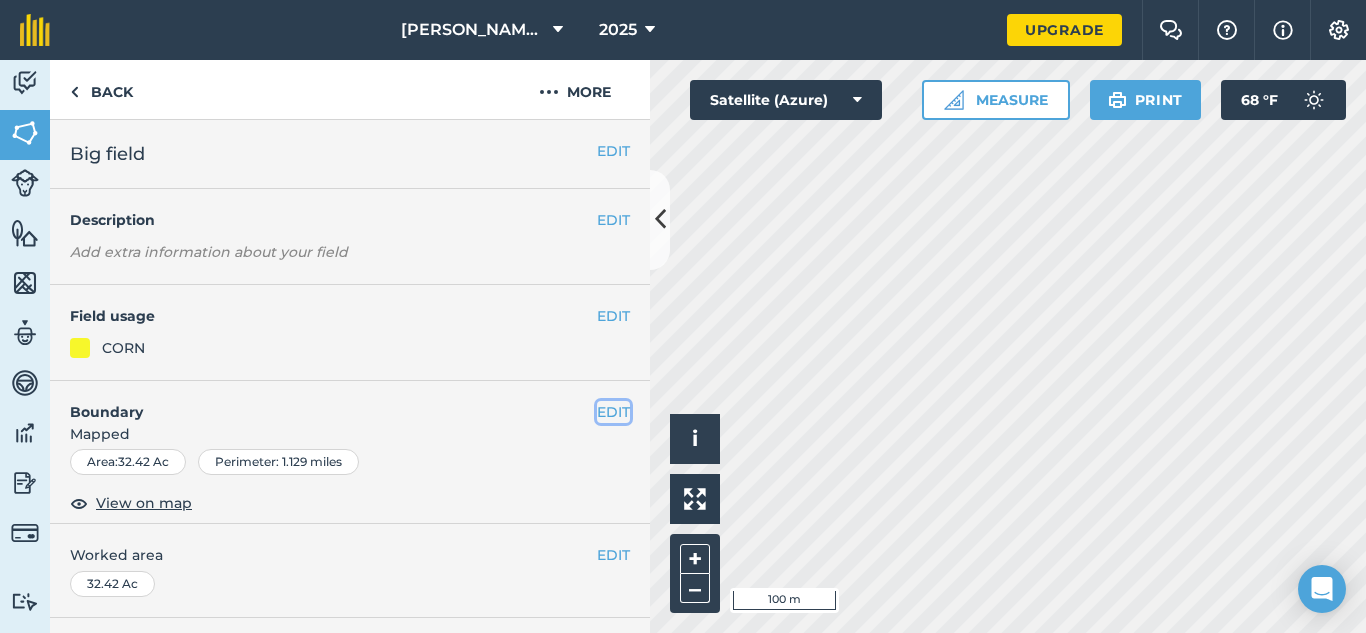 click on "EDIT" at bounding box center (613, 412) 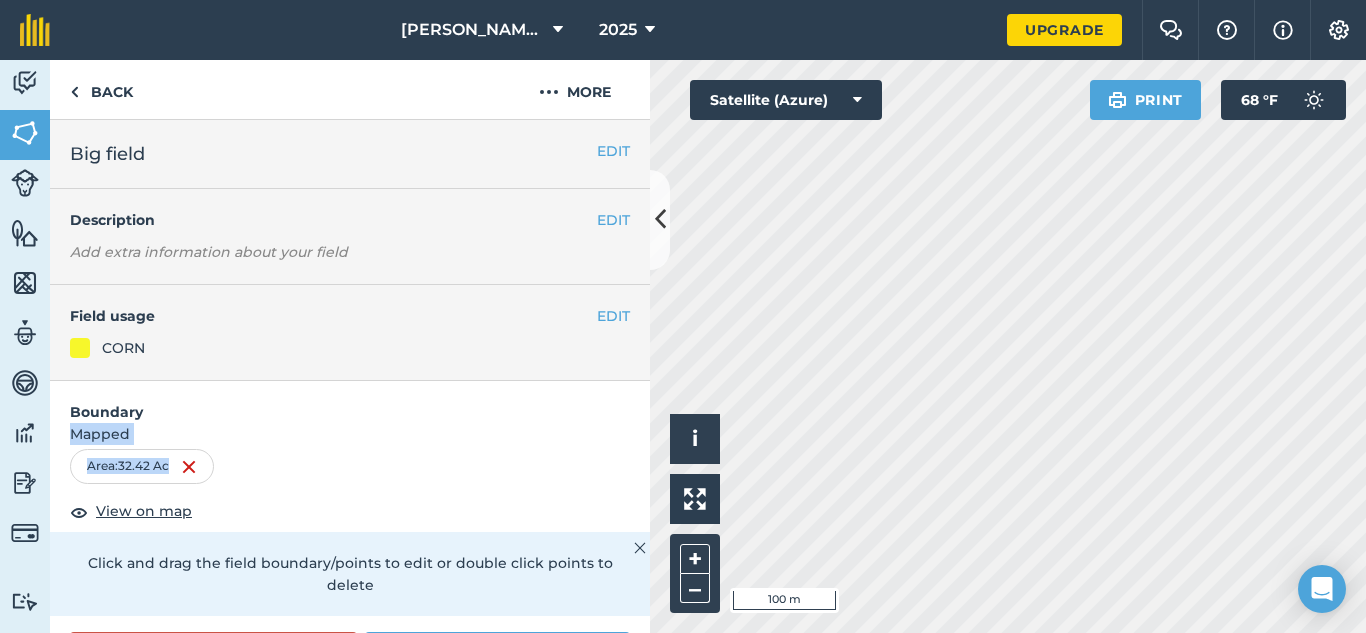 drag, startPoint x: 431, startPoint y: 469, endPoint x: 432, endPoint y: 398, distance: 71.00704 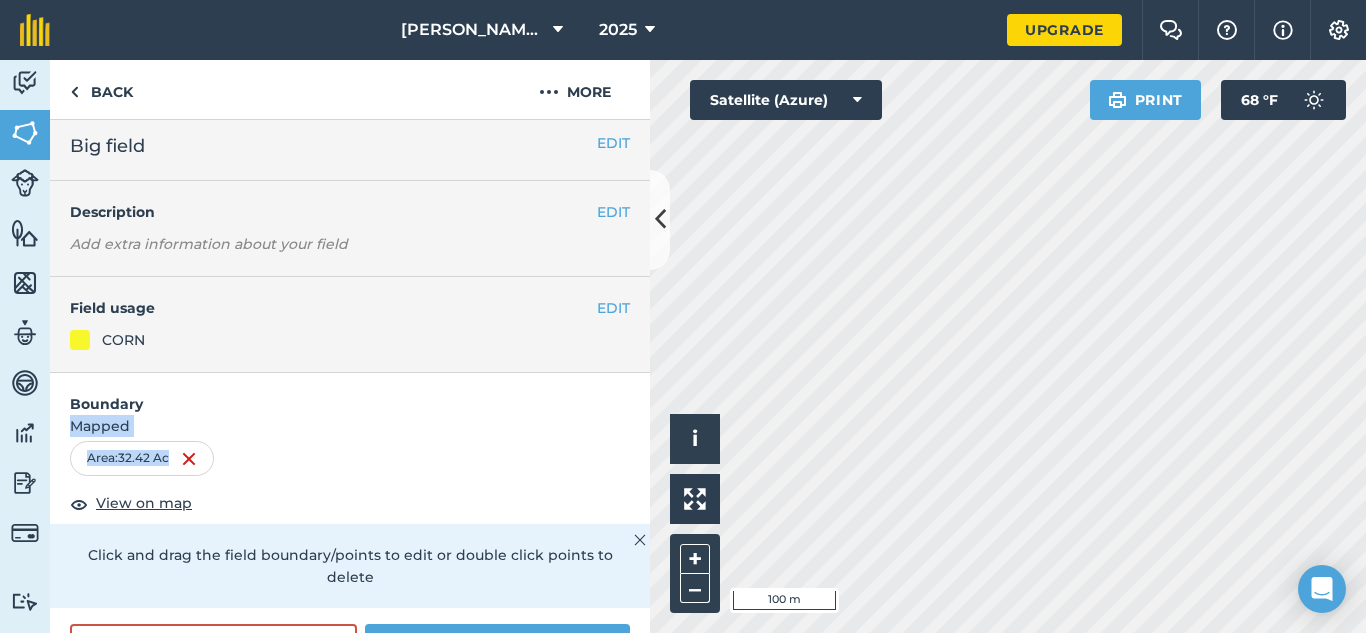 scroll, scrollTop: 0, scrollLeft: 0, axis: both 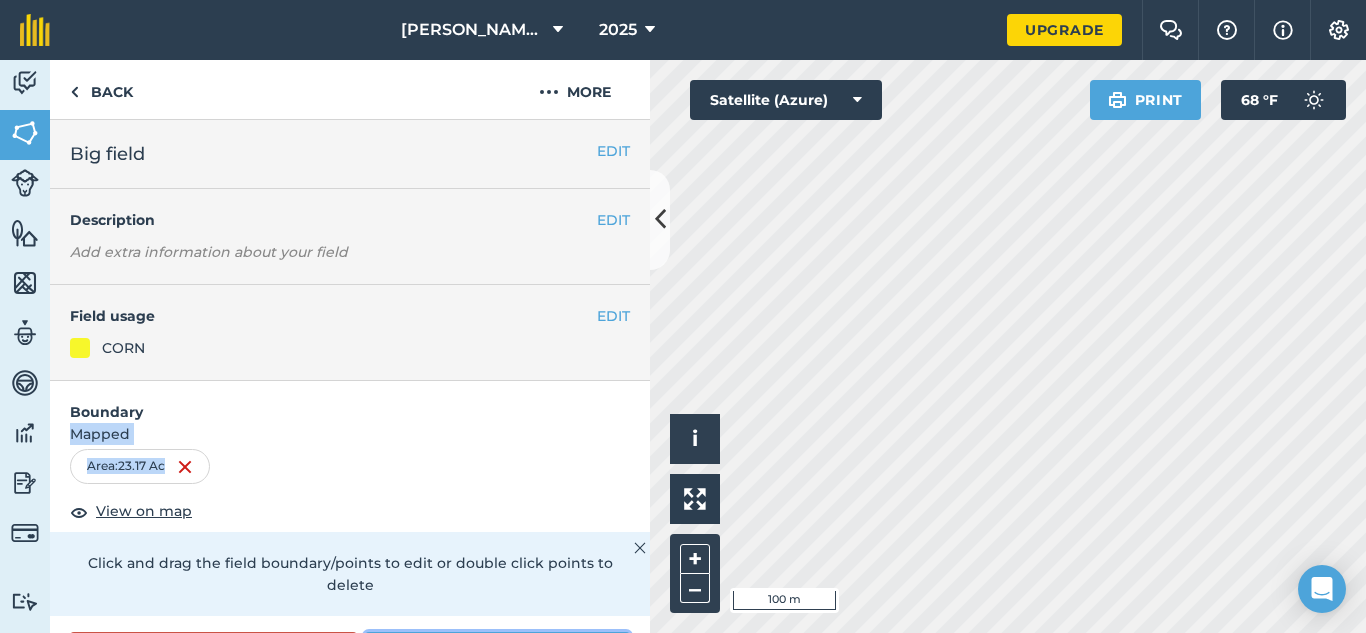 click on "Save" at bounding box center (497, 652) 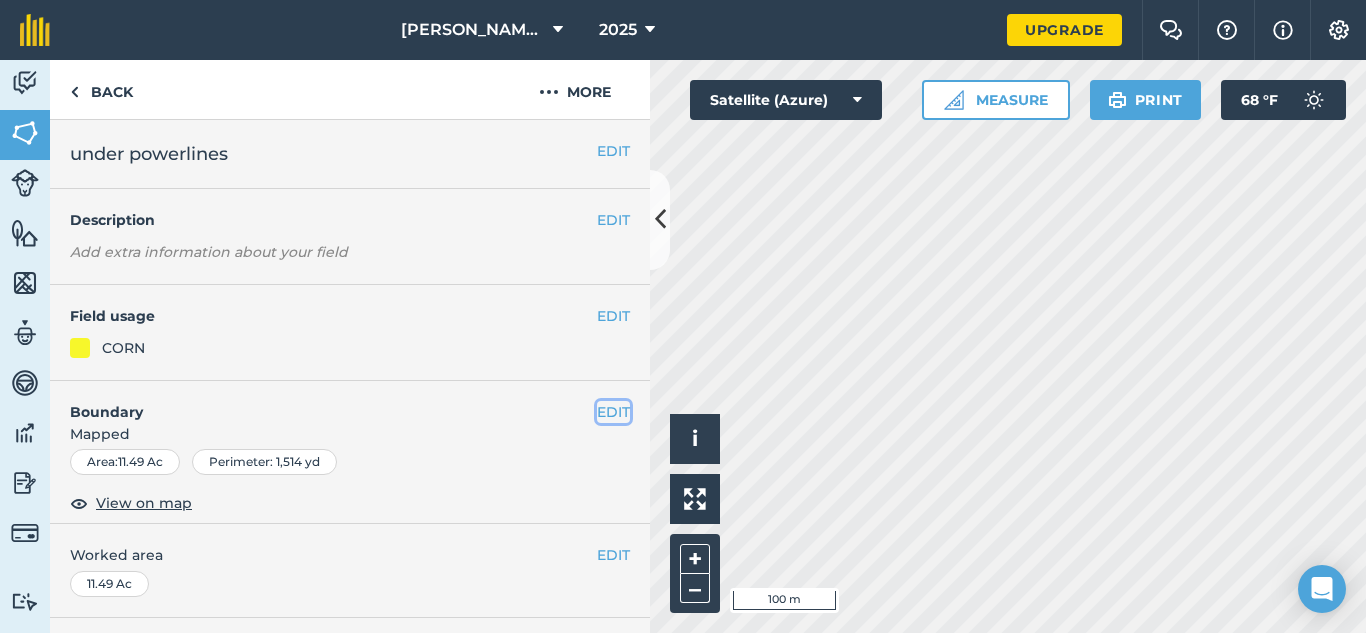 click on "EDIT" at bounding box center (613, 412) 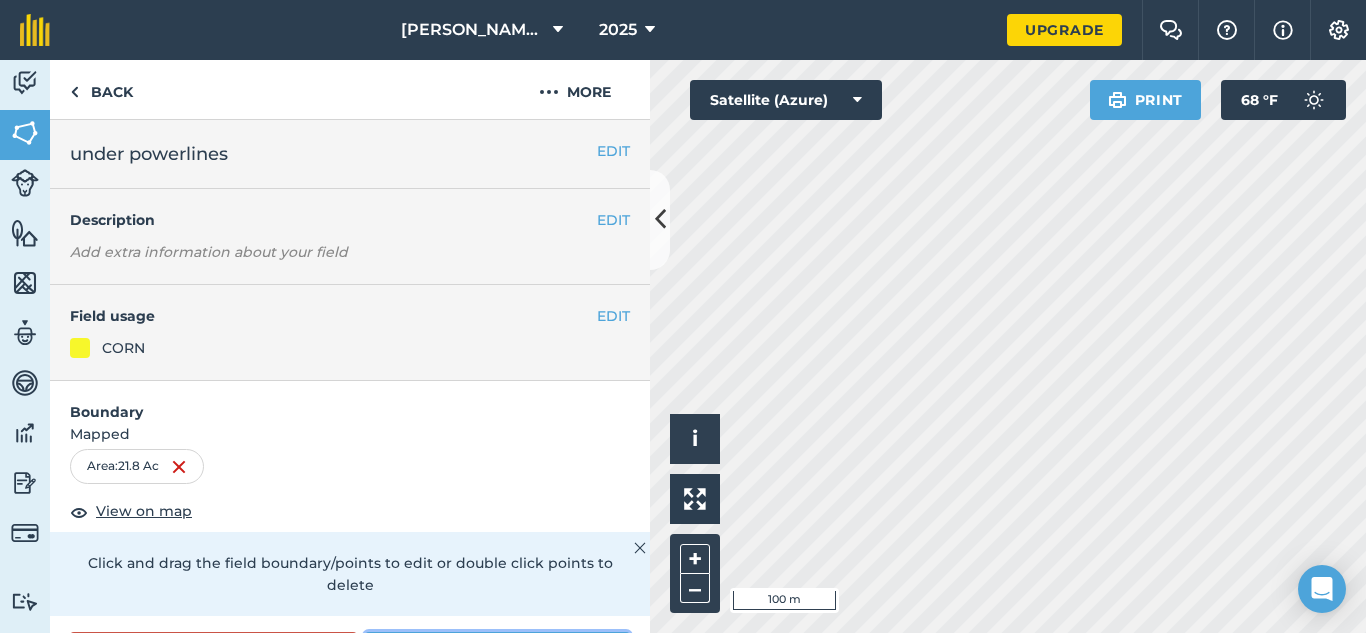 click on "Save" at bounding box center [497, 652] 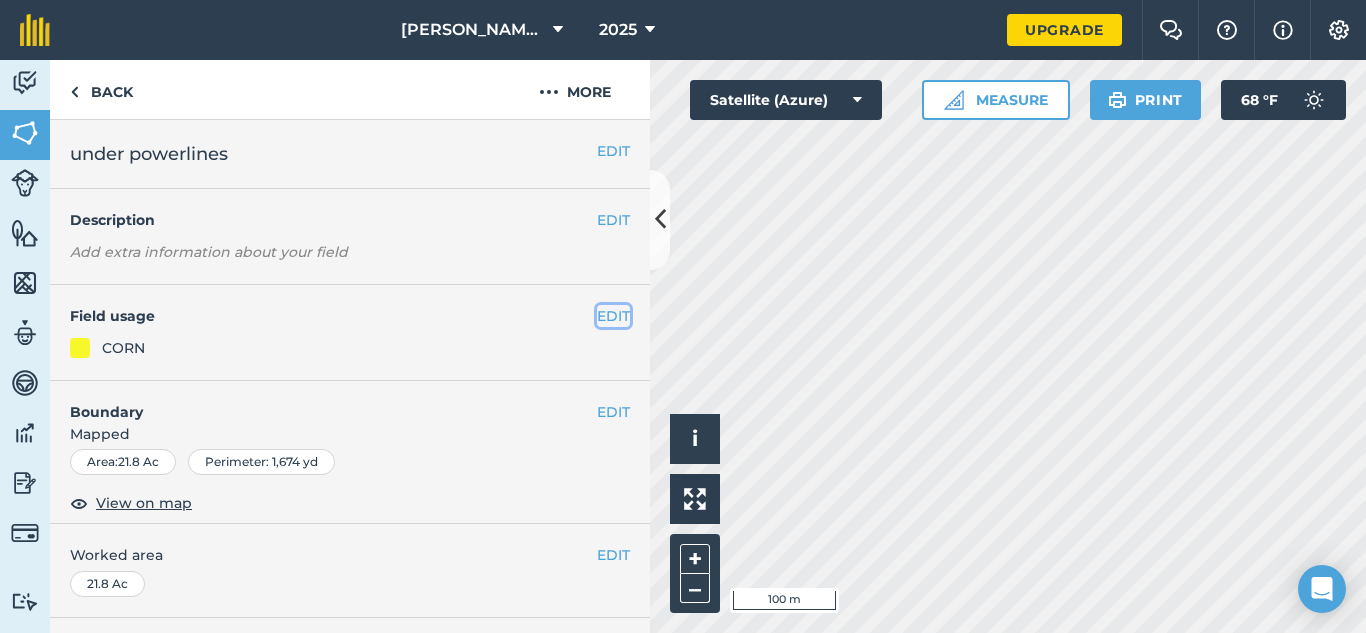 click on "EDIT" at bounding box center (613, 316) 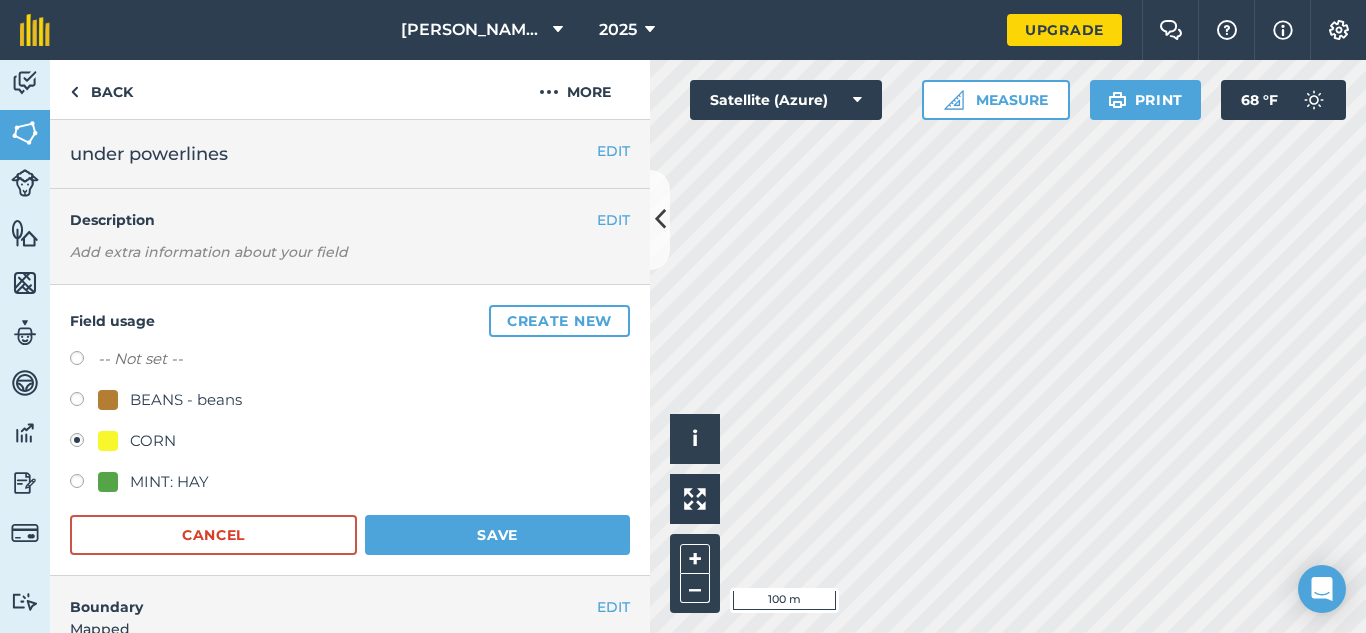 click on "BEANS - beans" at bounding box center (186, 400) 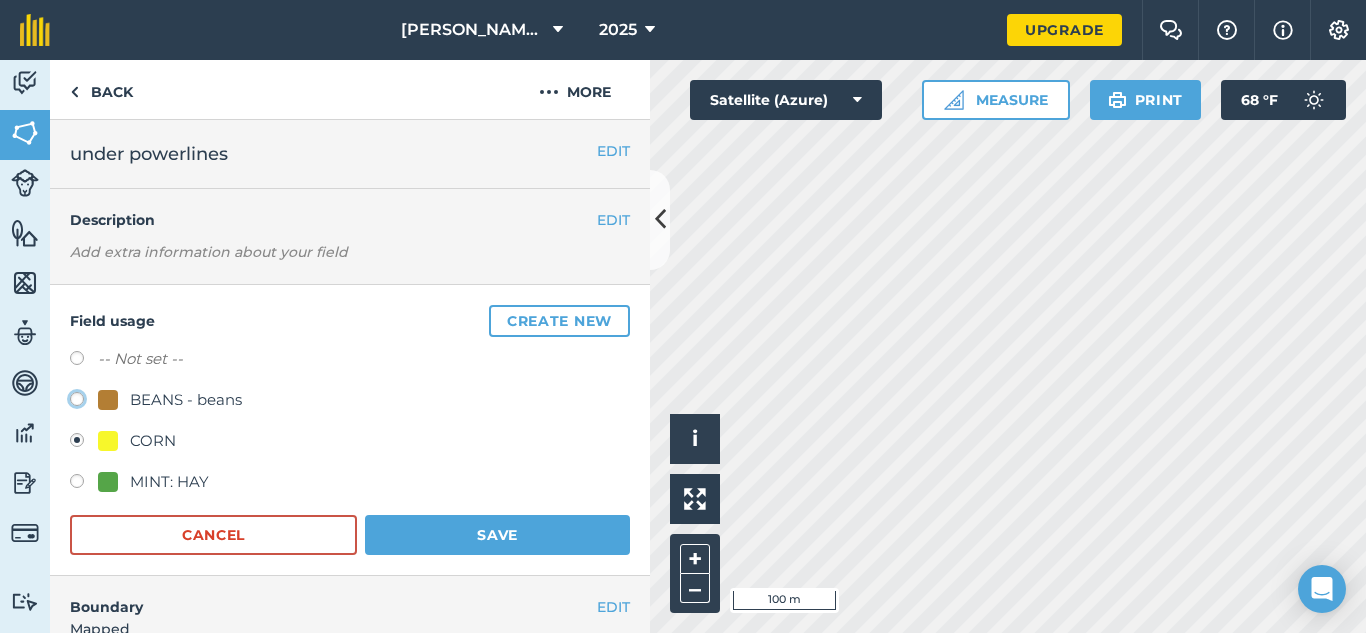 click on "BEANS - beans" at bounding box center [-9923, 398] 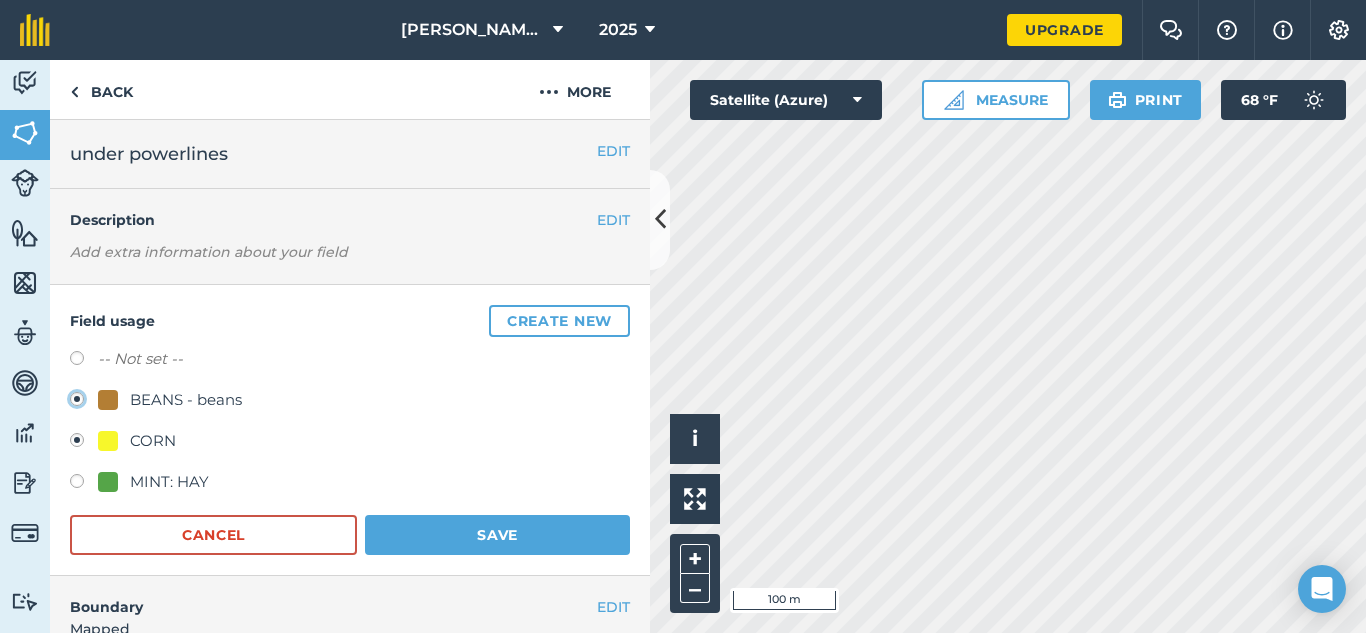 radio on "true" 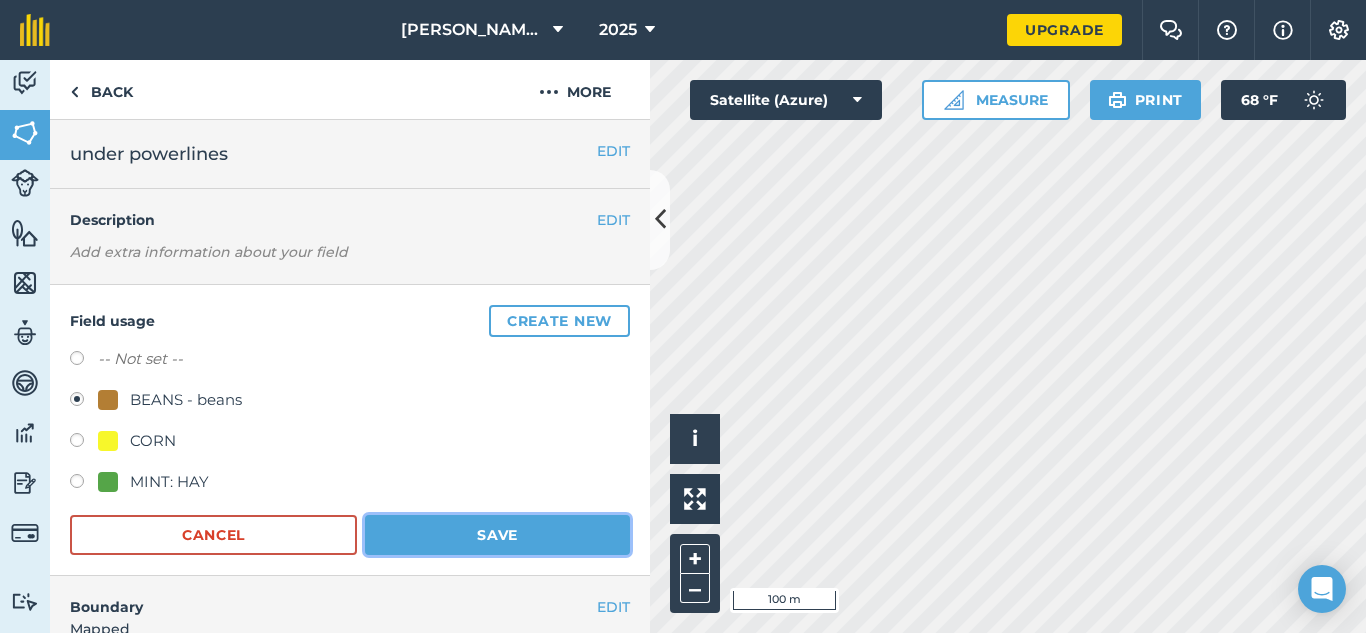 click on "Save" at bounding box center [497, 535] 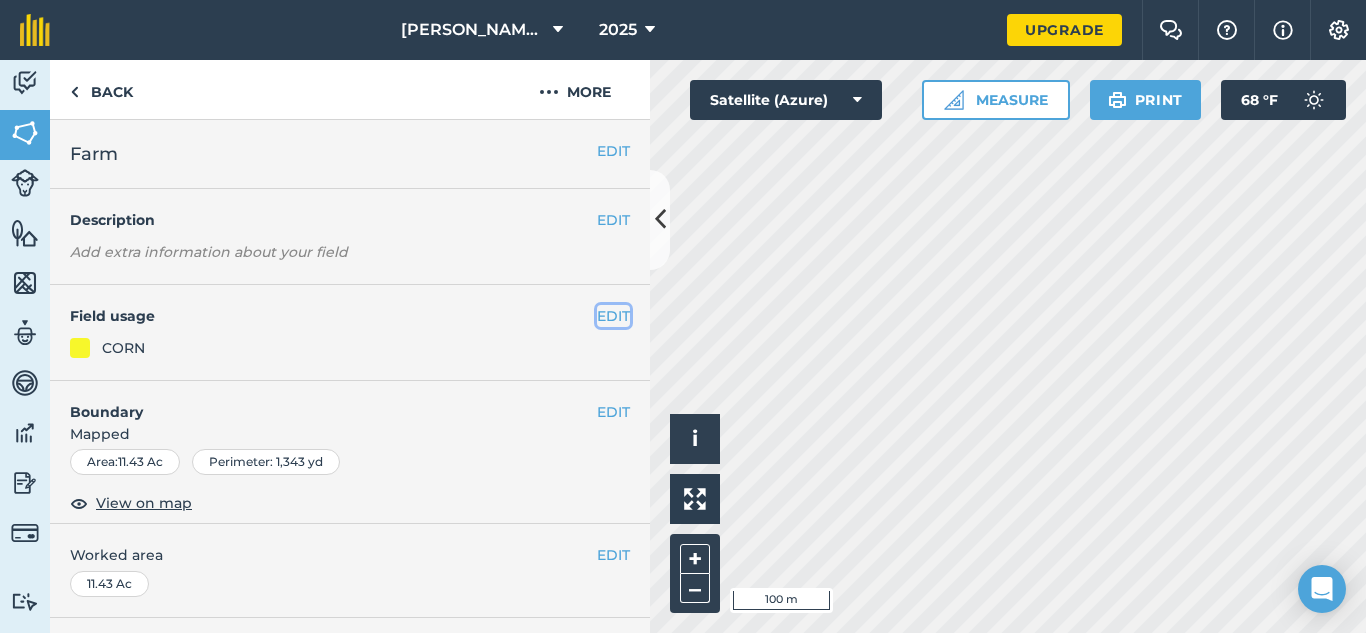 click on "EDIT Field usage CORN" at bounding box center (350, 333) 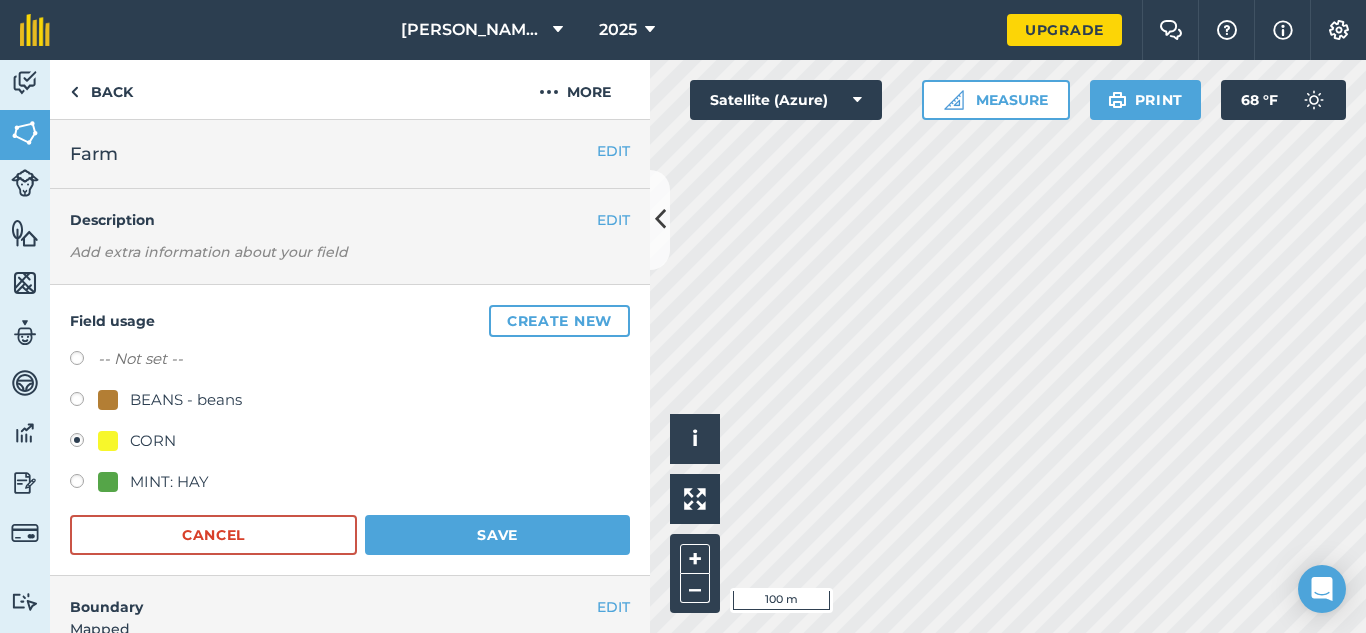 click on "BEANS - beans" at bounding box center (186, 400) 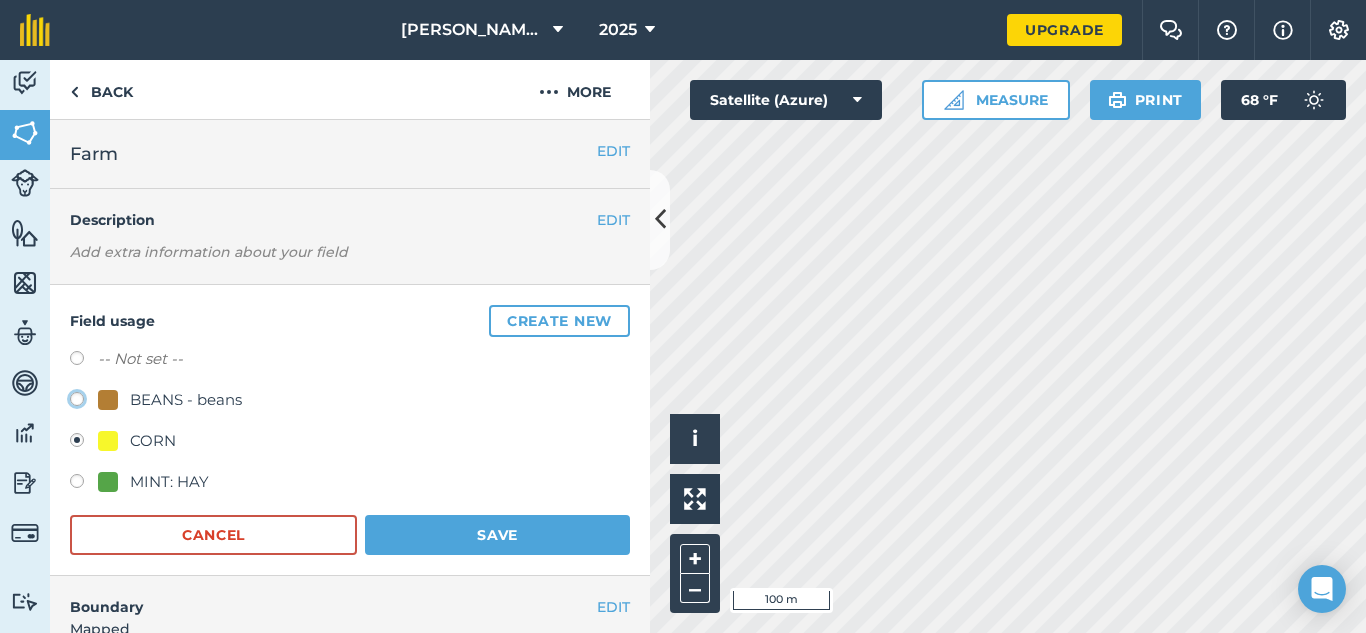 click on "BEANS - beans" at bounding box center (-9923, 398) 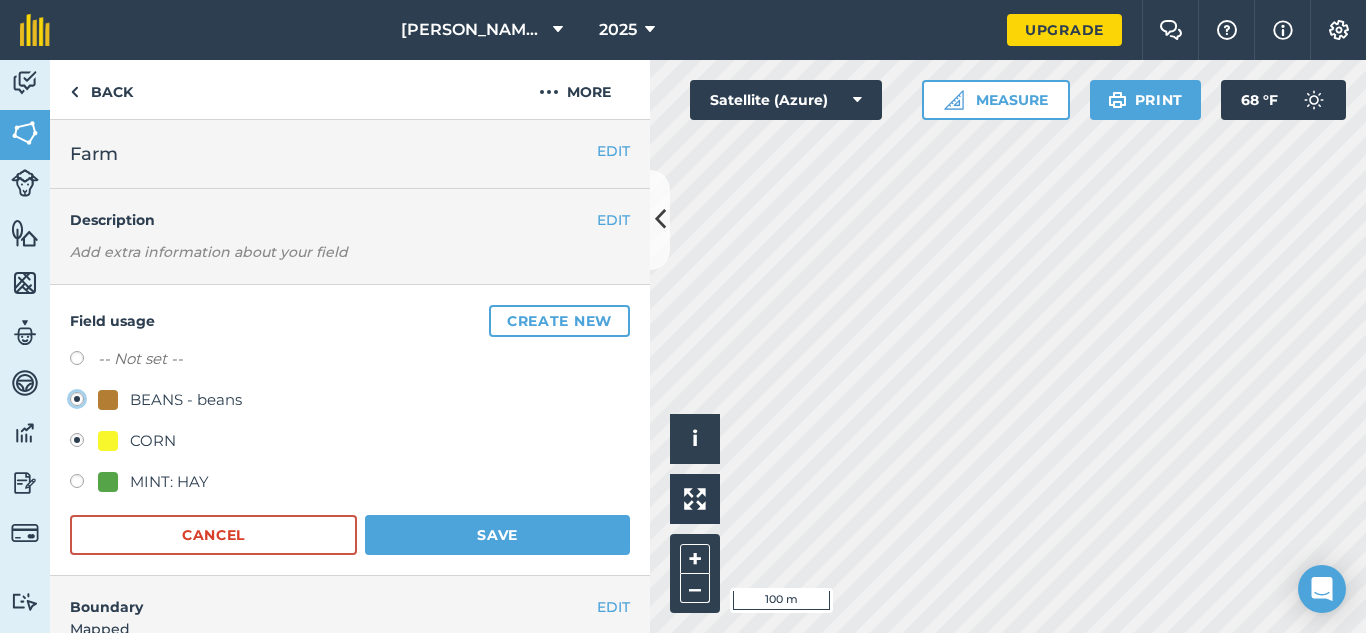 radio on "true" 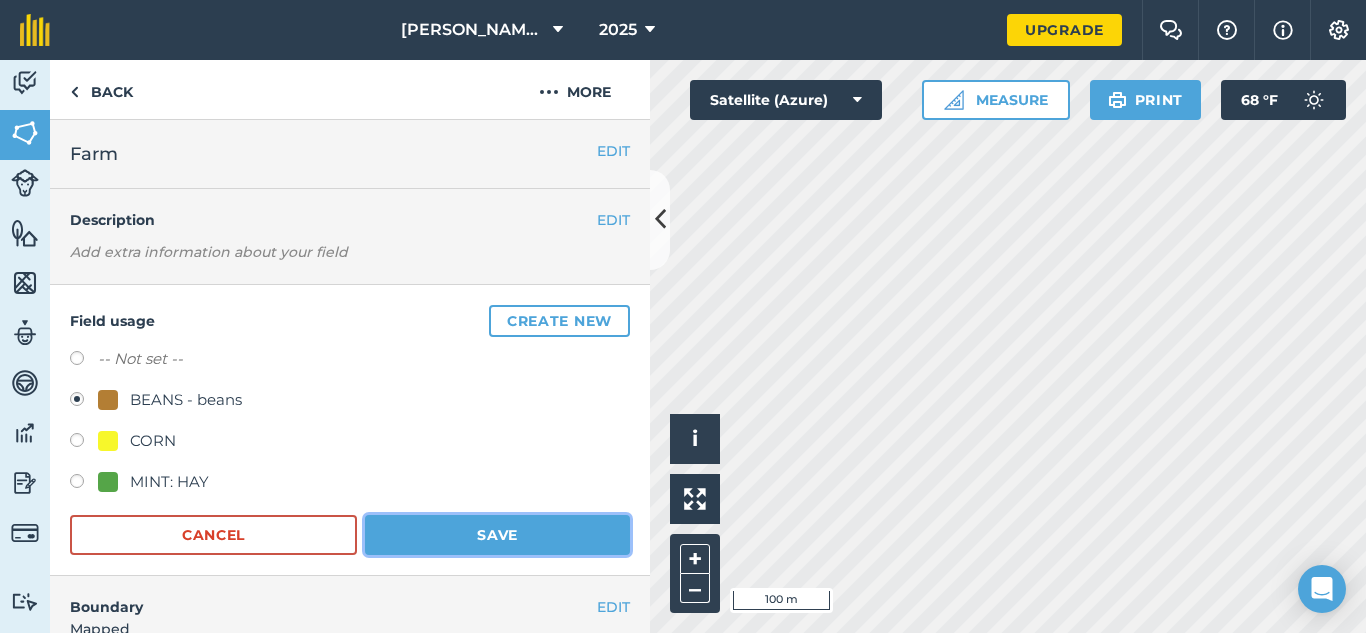 click on "Save" at bounding box center (497, 535) 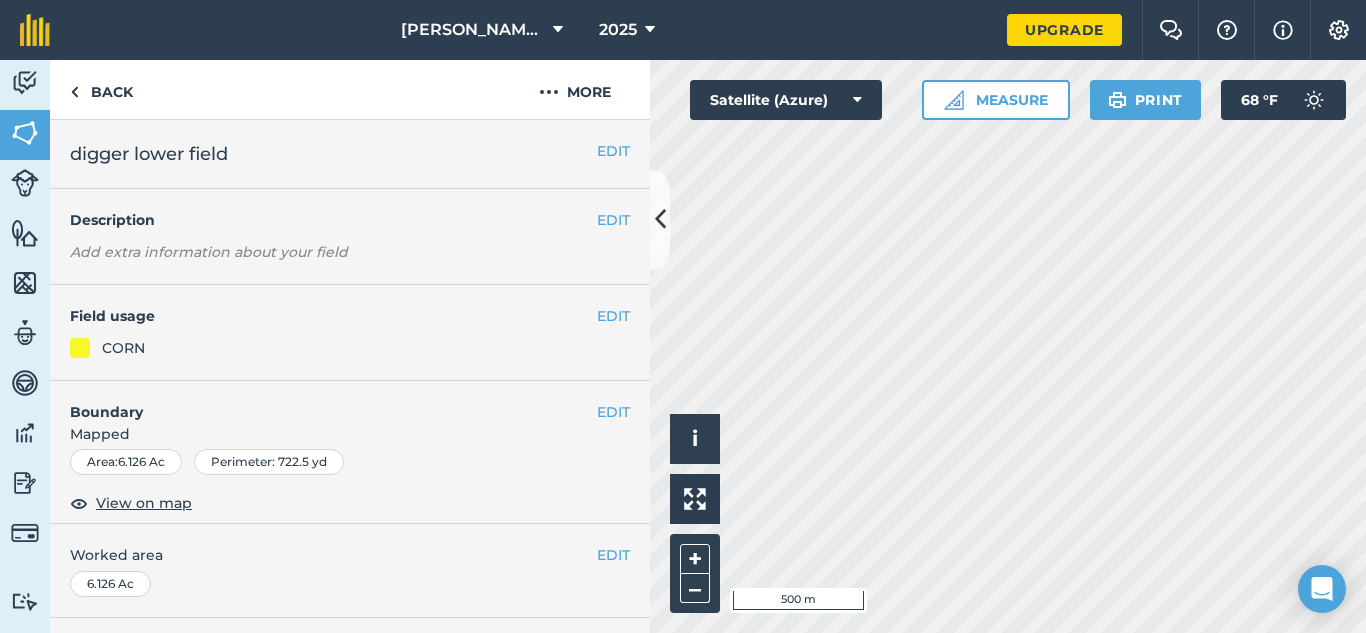 click on "Field usage" at bounding box center (333, 316) 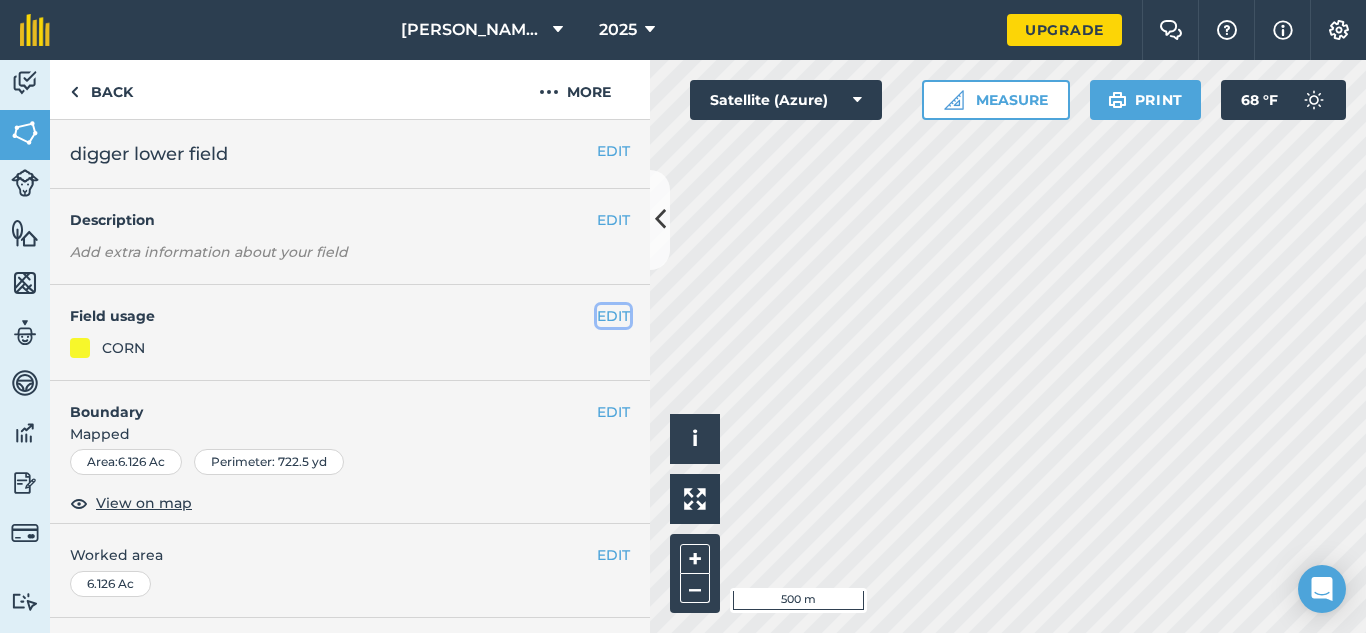 click on "EDIT" at bounding box center [613, 316] 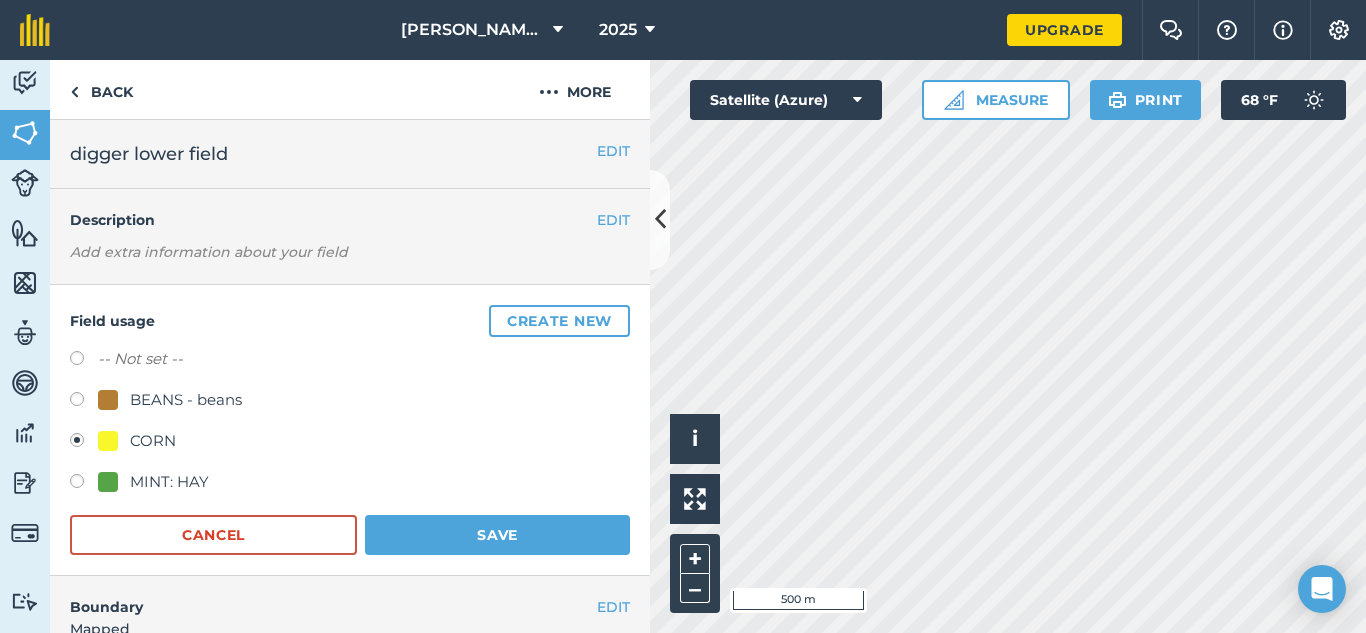 click on "BEANS - beans" at bounding box center [186, 400] 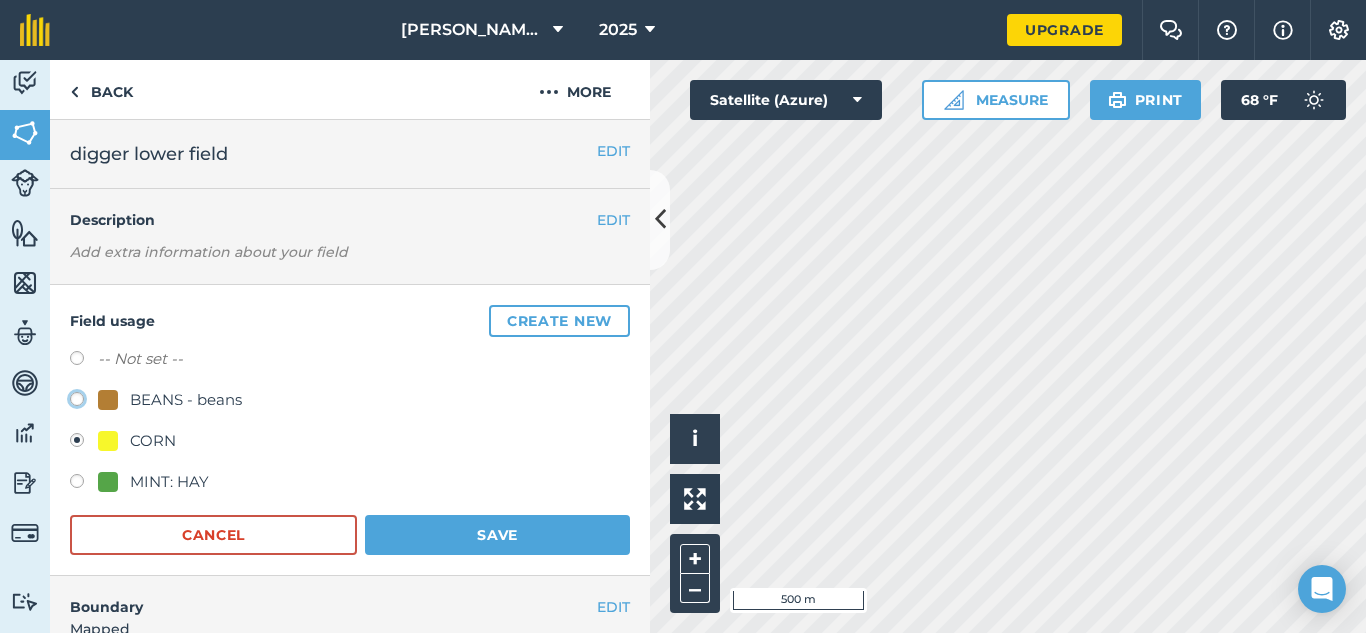 click on "BEANS - beans" at bounding box center [-9923, 398] 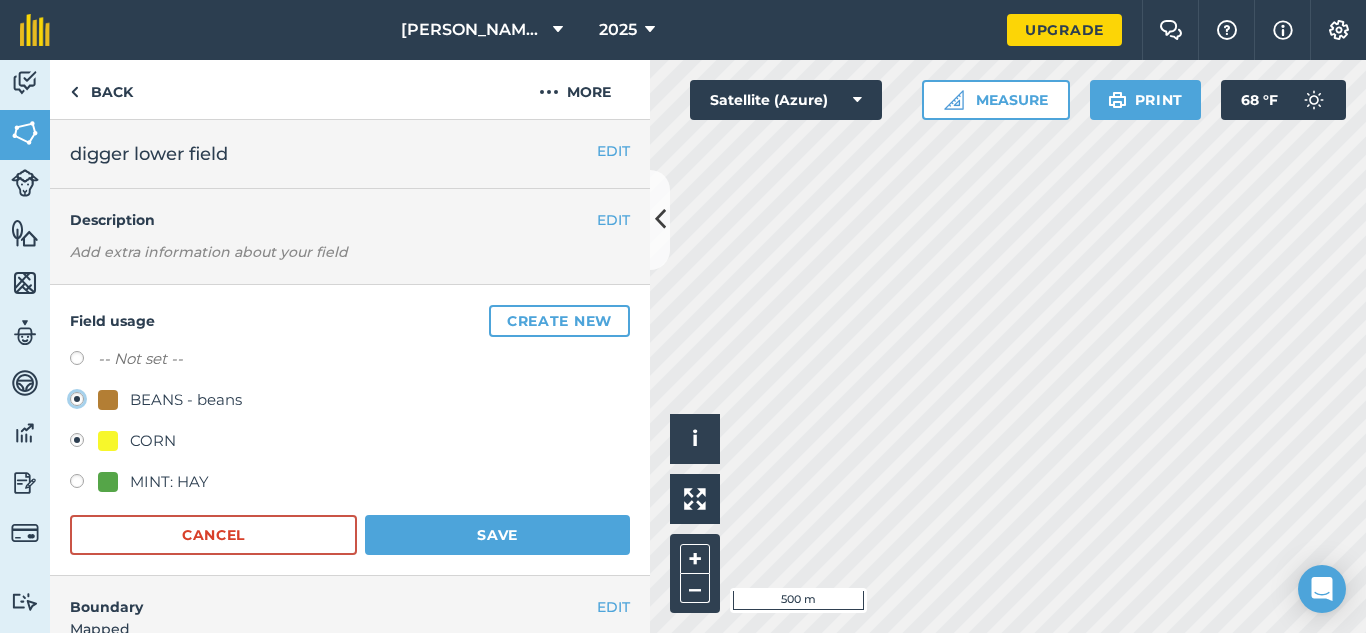radio on "true" 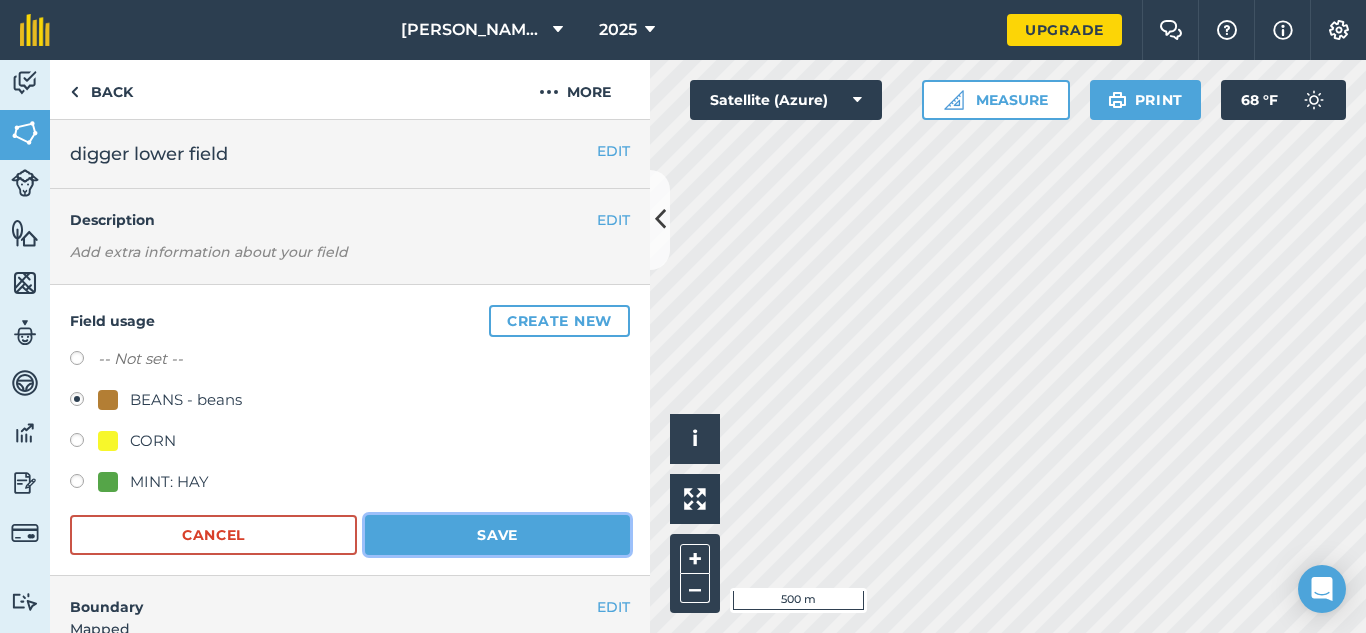 click on "Save" at bounding box center (497, 535) 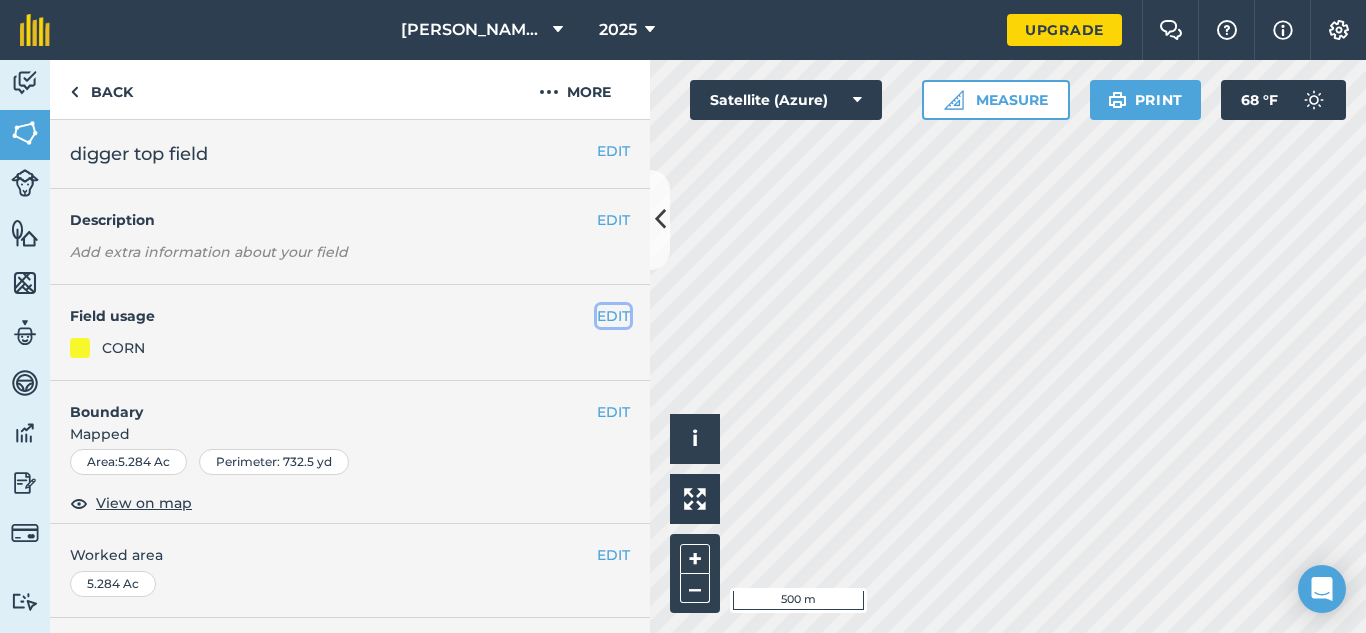 click on "EDIT" at bounding box center [613, 316] 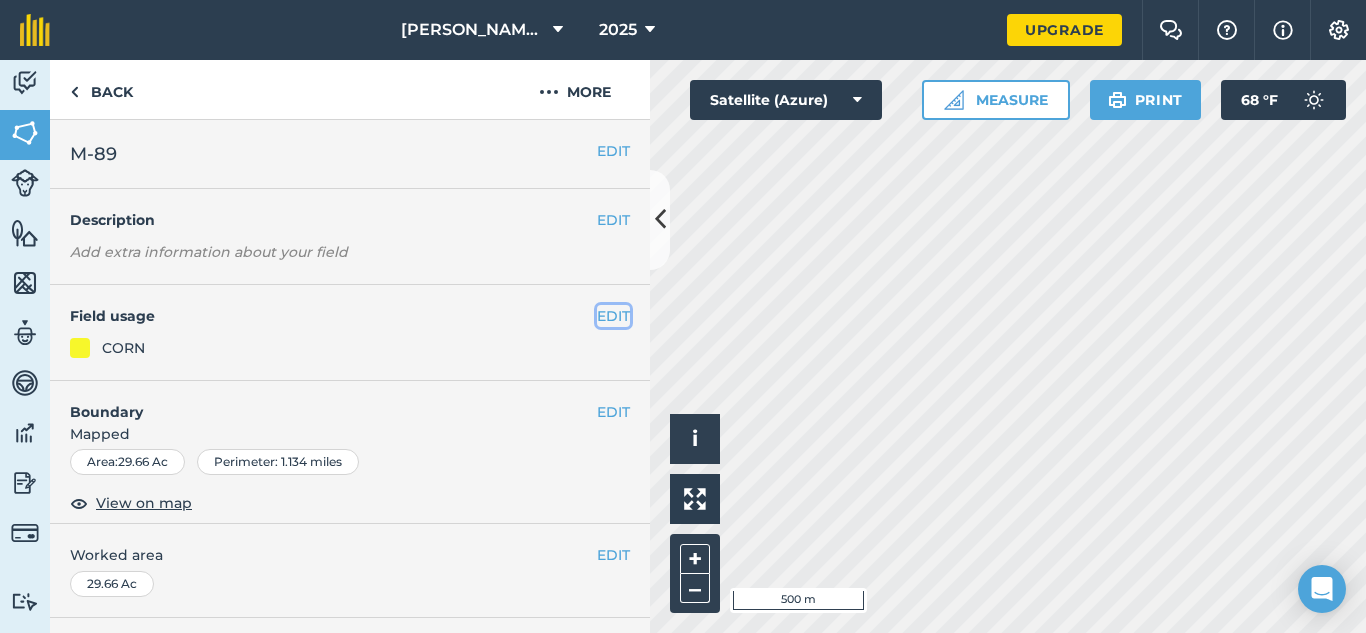 click on "EDIT" at bounding box center (613, 316) 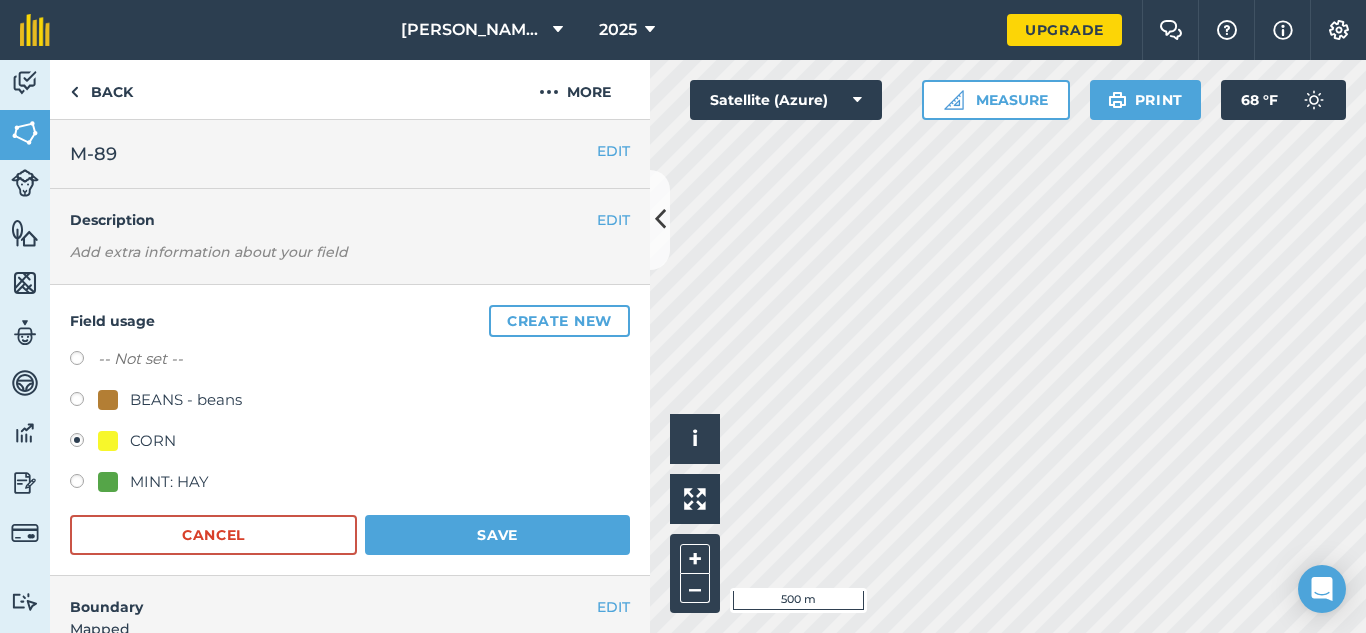 click on "BEANS - beans" at bounding box center [186, 400] 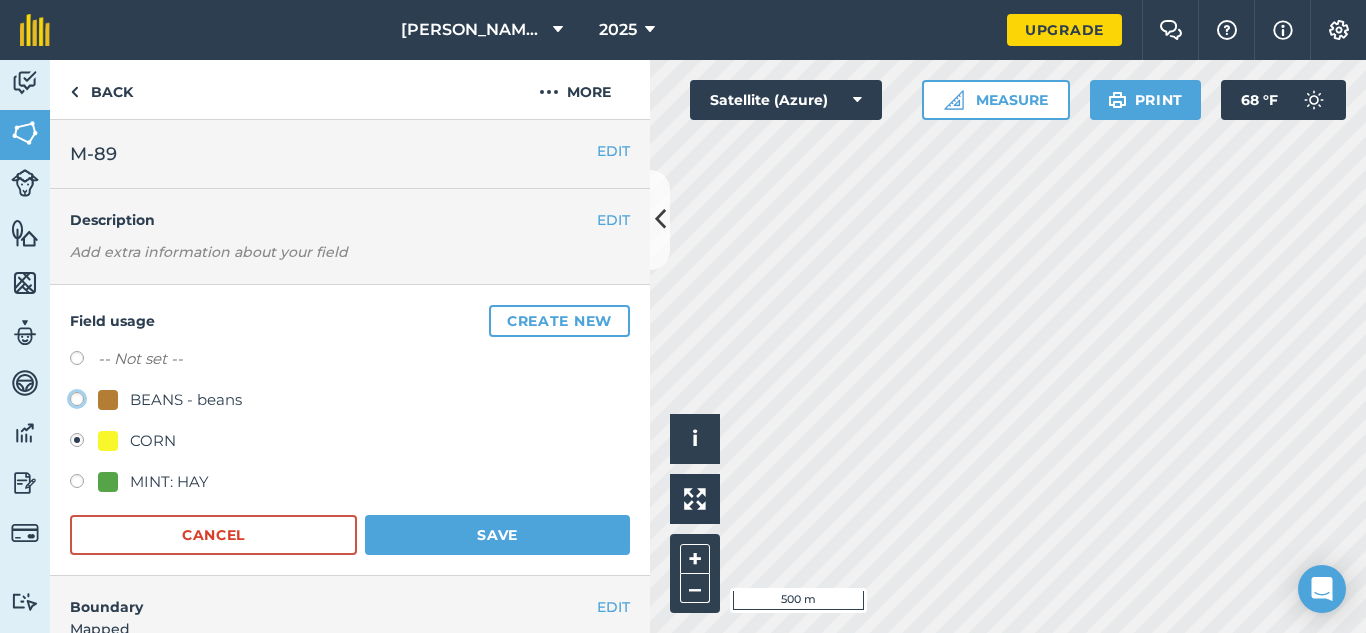 click on "BEANS - beans" at bounding box center [-9923, 398] 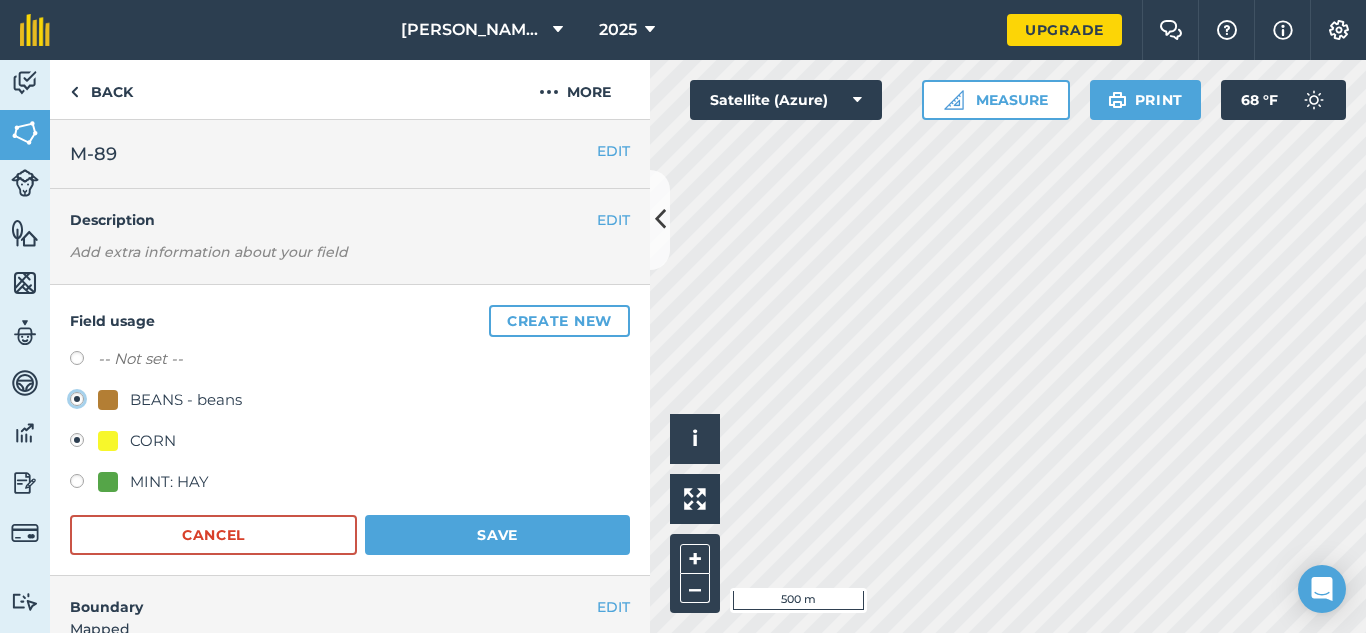 radio on "true" 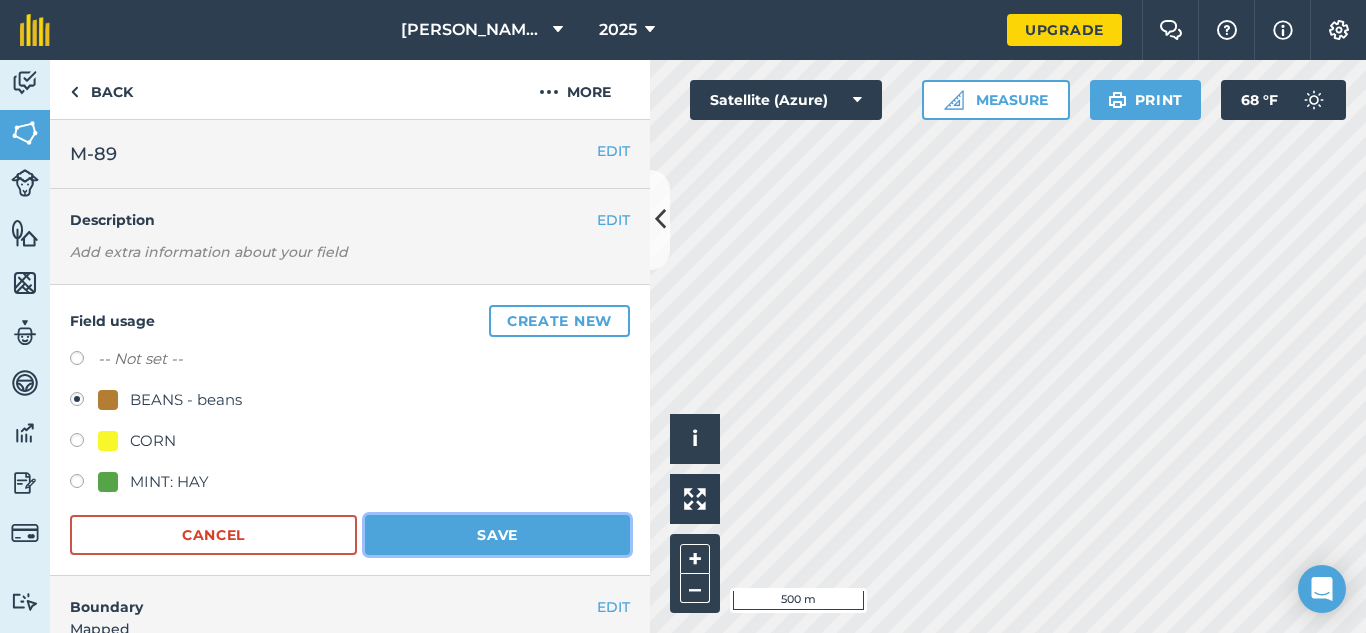 click on "Save" at bounding box center (497, 535) 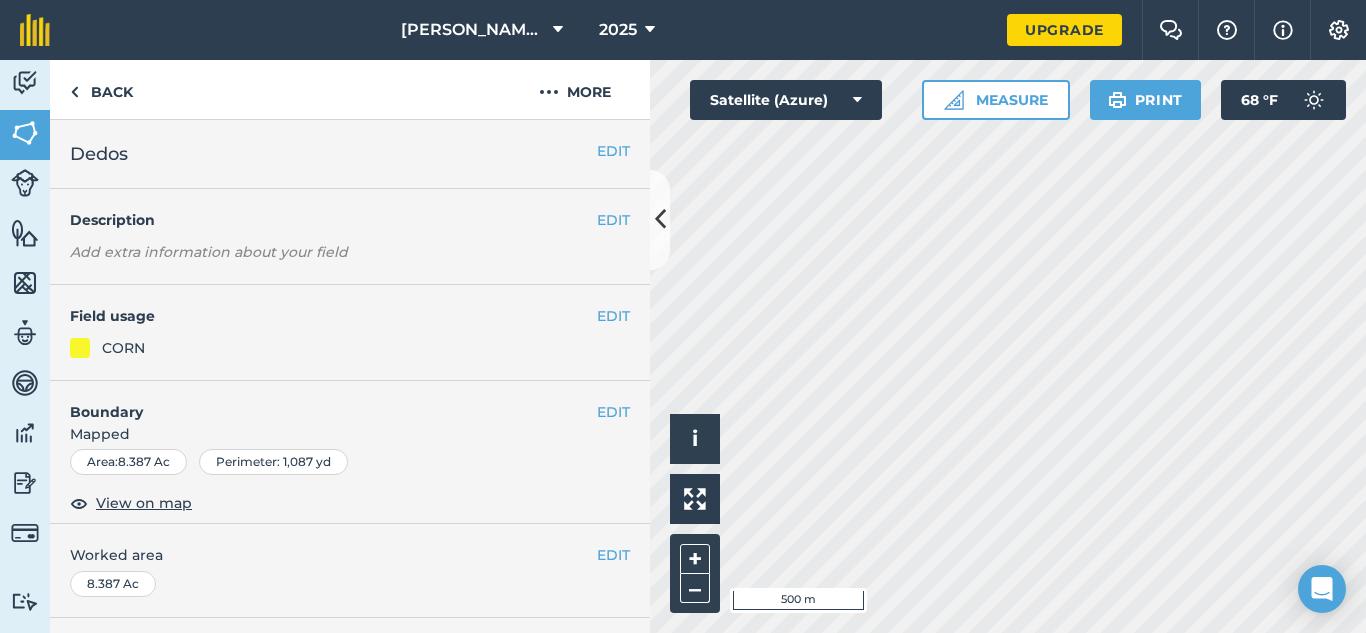 click on "EDIT Field usage CORN" at bounding box center [350, 333] 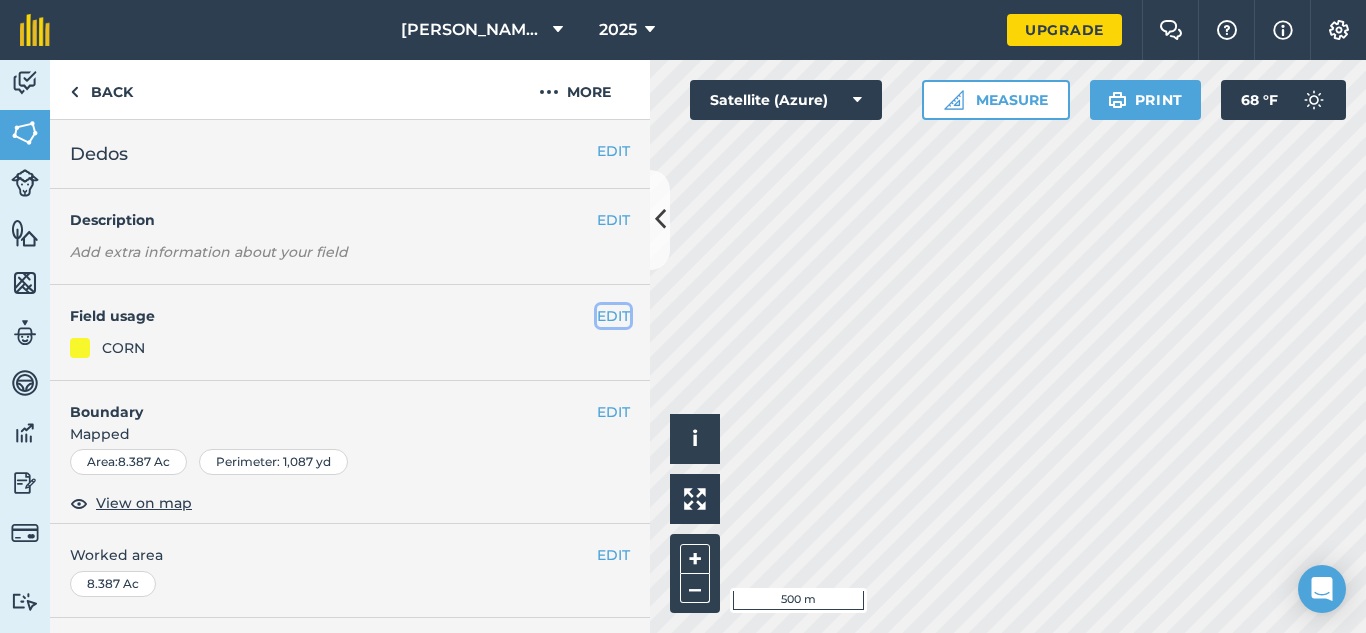 click on "EDIT" at bounding box center [613, 316] 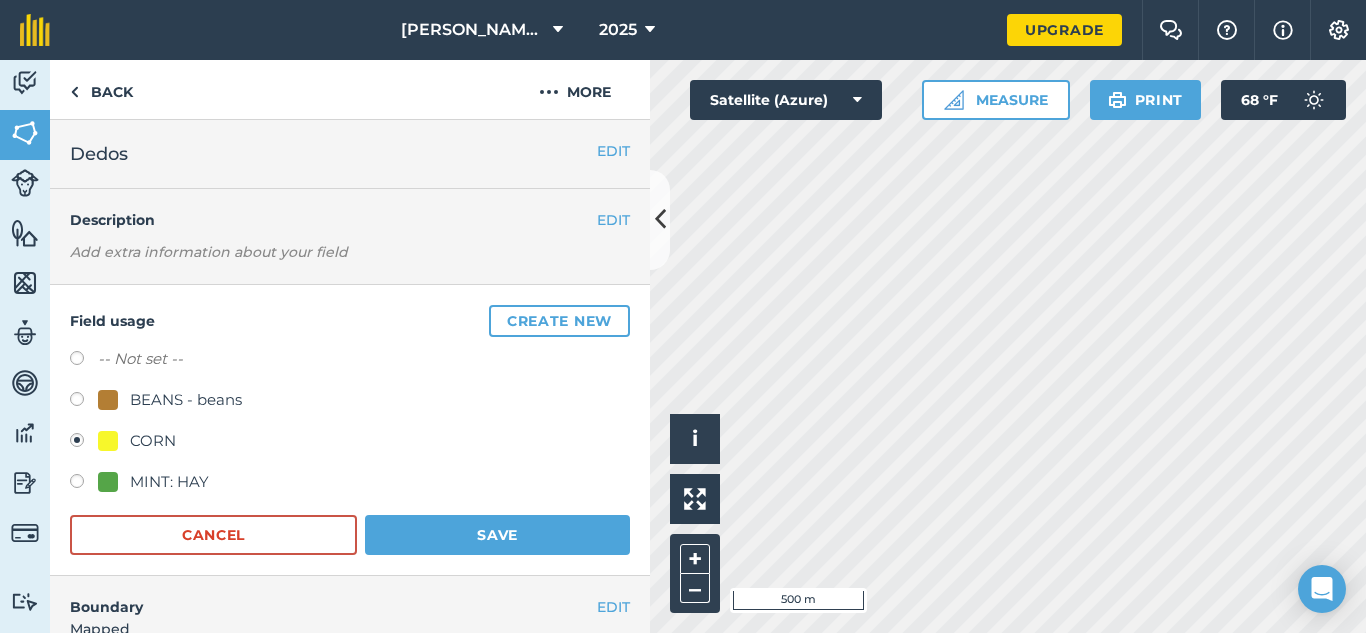 click on "BEANS - beans" at bounding box center (186, 400) 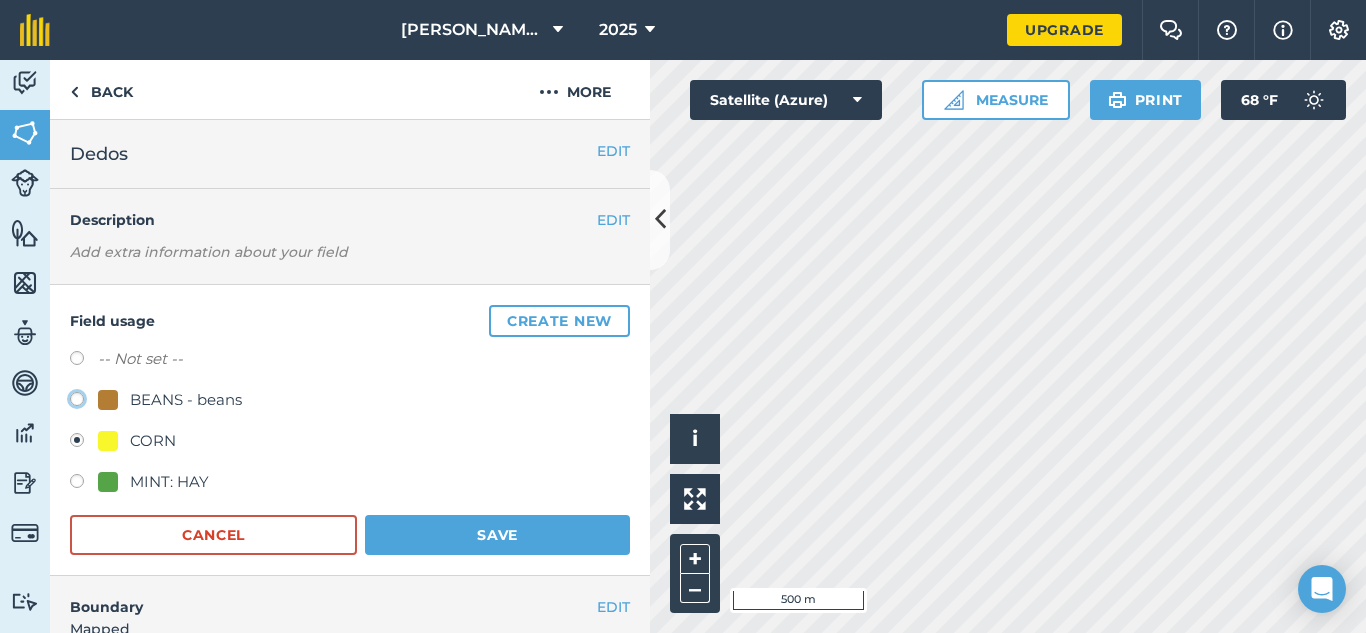 click on "BEANS - beans" at bounding box center [-9923, 398] 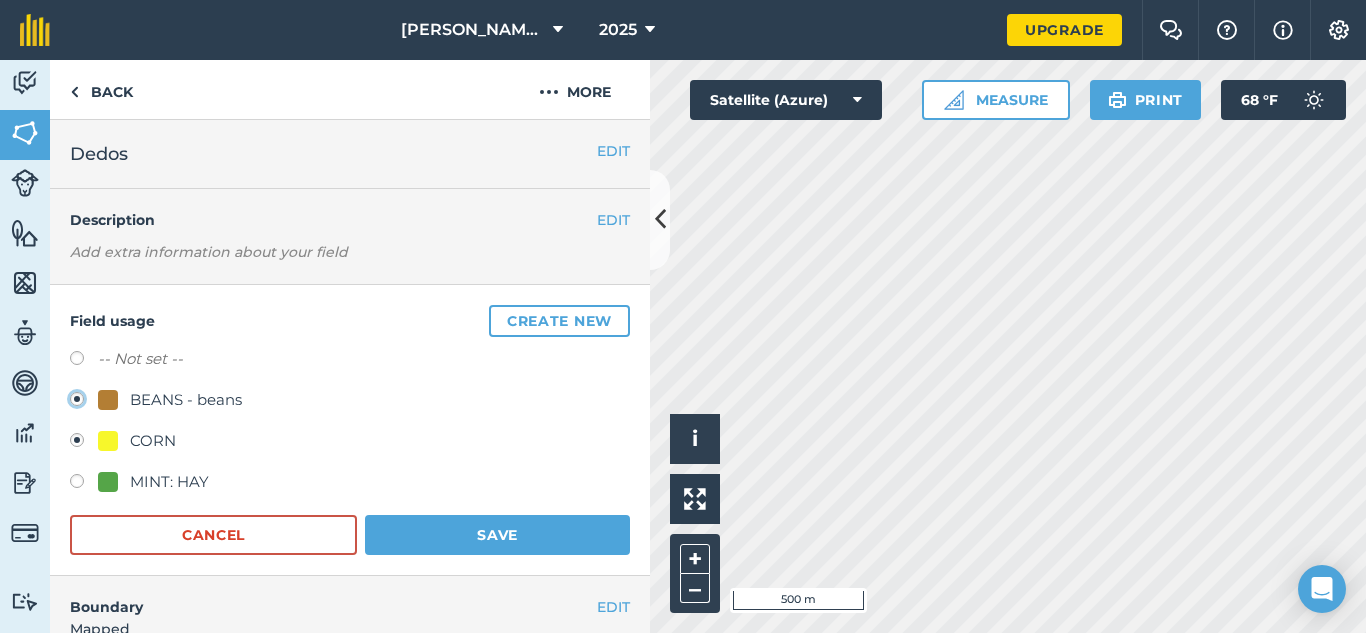 radio on "true" 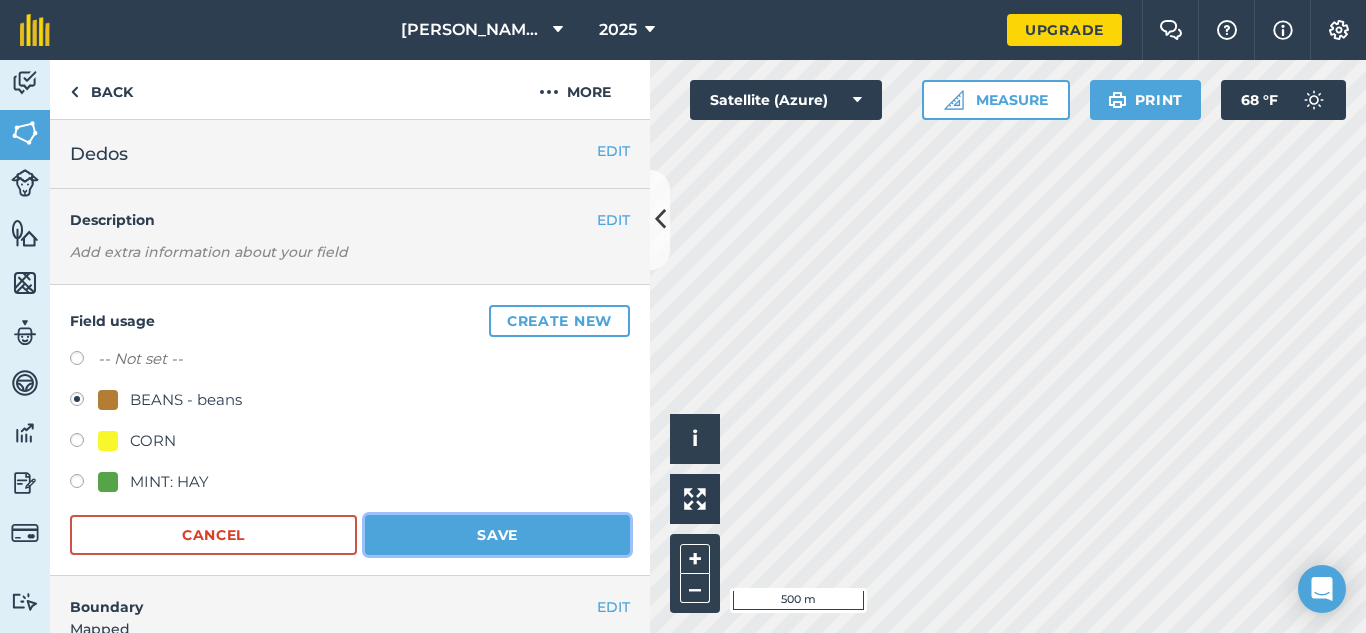 click on "Save" at bounding box center (497, 535) 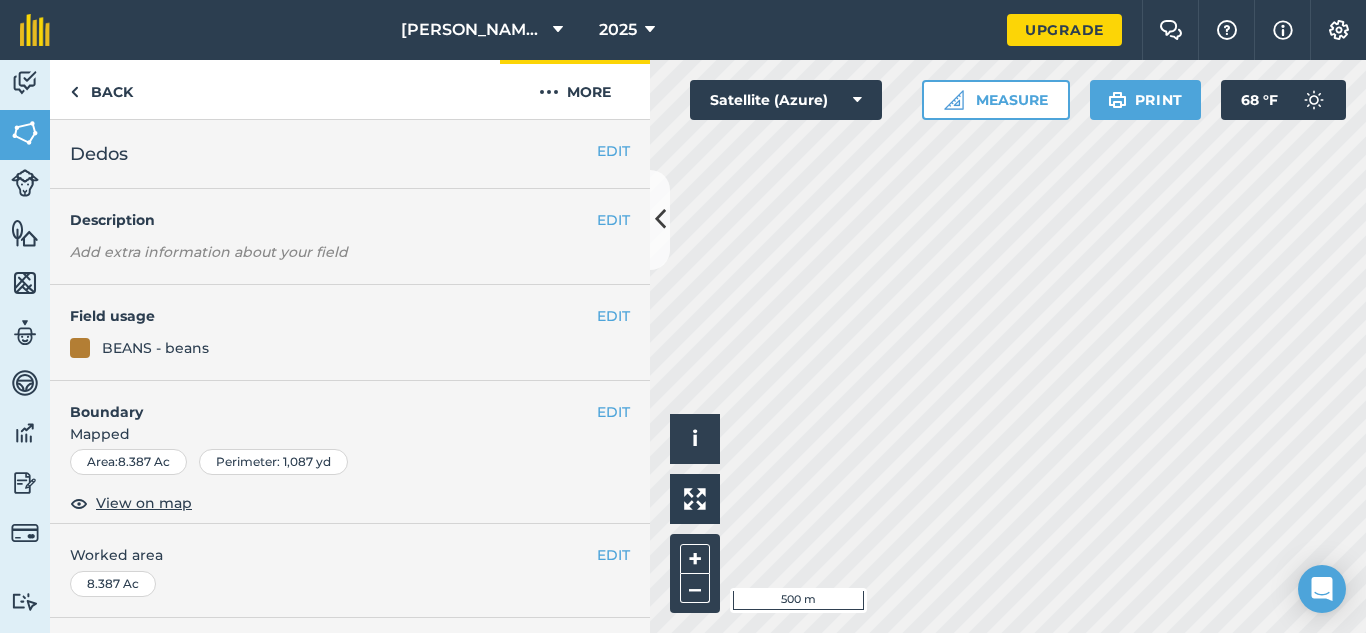 click on "Activity Fields Livestock Features Maps Team Vehicles Data Reporting Billing Tutorials Tutorials   Back   More EDIT Dedos EDIT Description Add extra information about your field EDIT Field usage BEANS - beans EDIT Boundary   Mapped Area :  8.387   Ac Perimeter :   1,087   yd   View on map EDIT Worked area 8.387   Ac Sub-fields   Divide your fields into sections, e.g. for multiple crops or grazing blocks   Add sub-fields Add field job Add note   Field Health To-Do Field History Reports There are no outstanding tasks for this field. Click to start drawing i © 2025 TomTom, Microsoft 500 m + – Satellite (Azure) Measure Print 68   ° F" at bounding box center (683, 346) 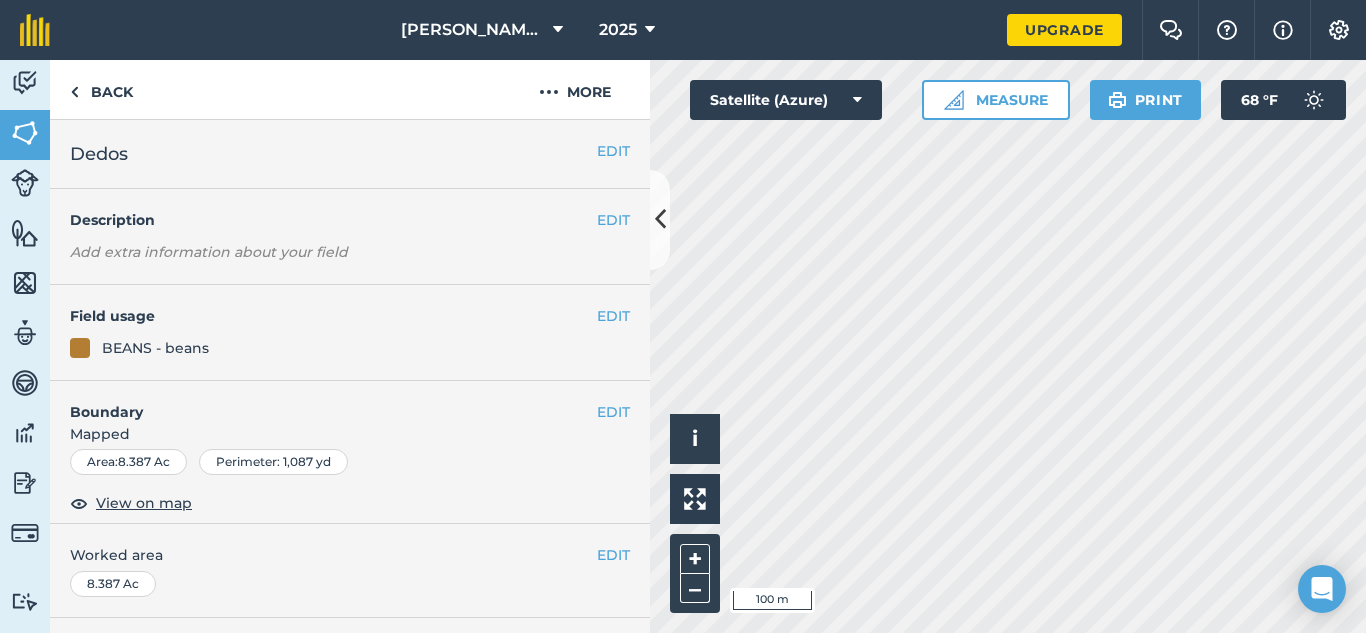click on "[PERSON_NAME] Farms 2025 Upgrade Farm Chat Help Info Settings Map printing is not available on our free plan Please upgrade to our Essentials, Plus or Pro plan to access this feature. Activity Fields Livestock Features Maps Team Vehicles Data Reporting Billing Tutorials Tutorials   Back   More EDIT Dedos EDIT Description Add extra information about your field EDIT Field usage BEANS - beans EDIT Boundary   Mapped Area :  8.387   Ac Perimeter :   1,087   yd   View on map EDIT Worked area 8.387   Ac Sub-fields   Divide your fields into sections, e.g. for multiple crops or grazing blocks   Add sub-fields Add field job Add note   Field Health To-Do Field History Reports There are no outstanding tasks for this field. Click to start drawing i © 2025 TomTom, Microsoft 100 m + – Satellite (Azure) Measure Print 68   ° F" at bounding box center [683, 316] 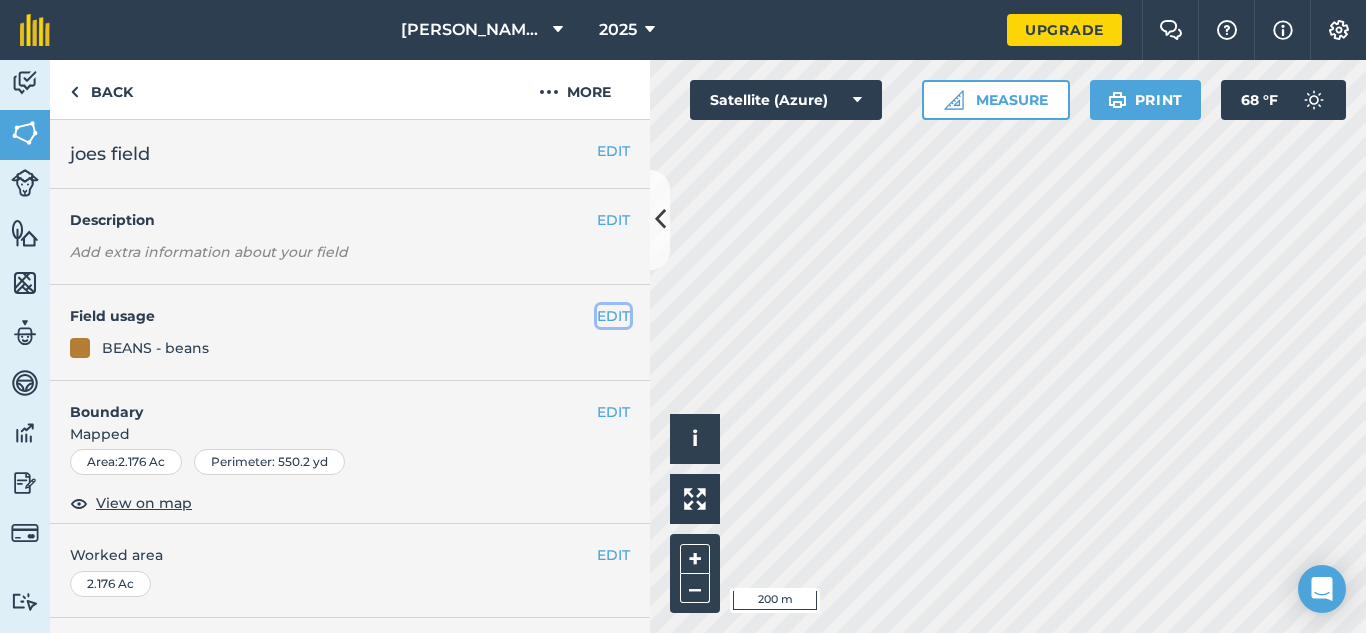click on "EDIT" at bounding box center [613, 316] 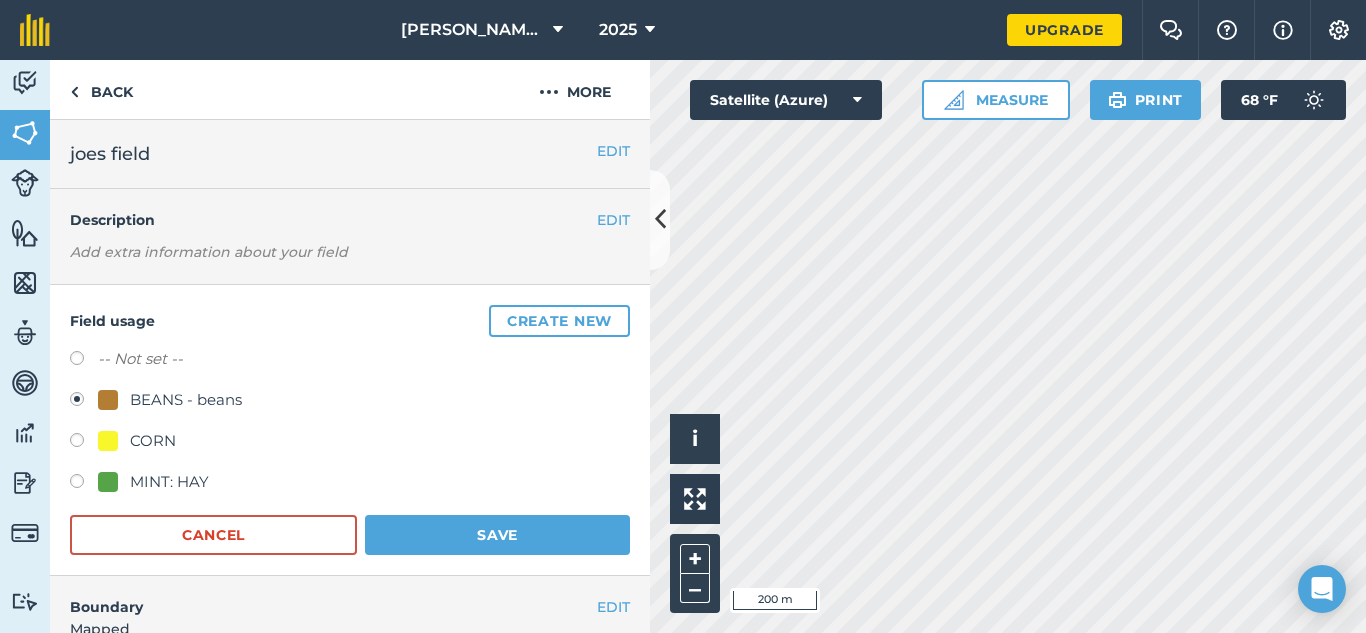 click at bounding box center [84, 443] 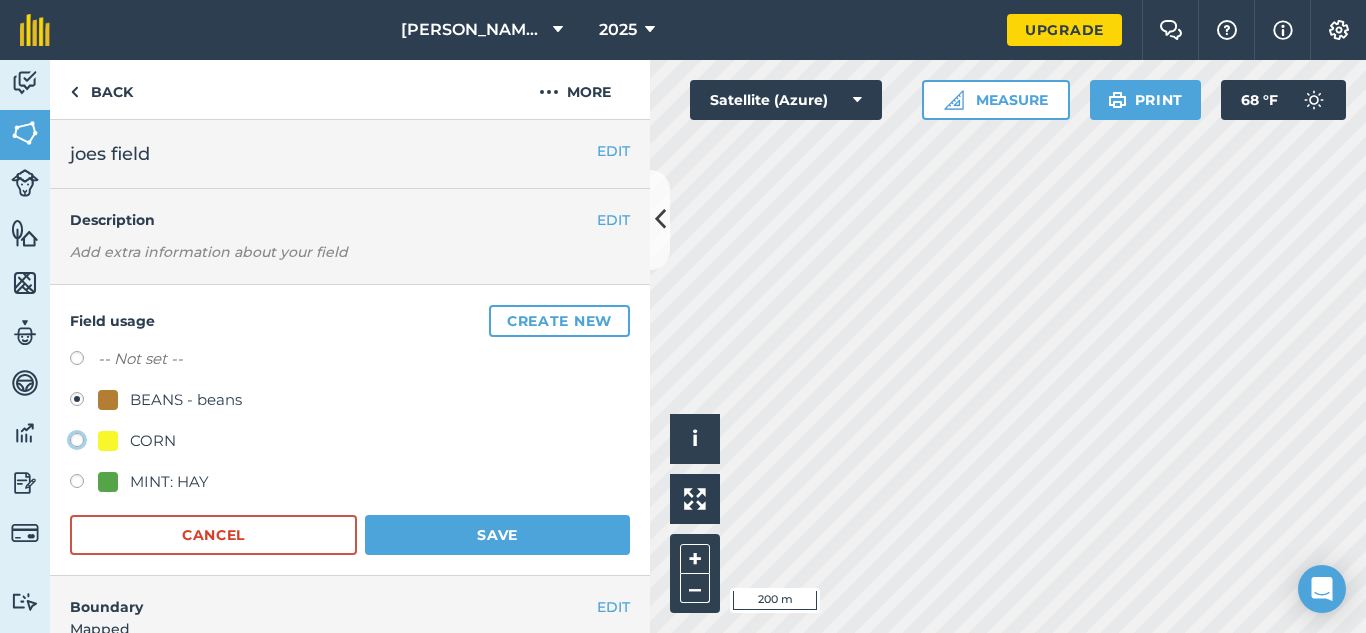 click on "CORN" at bounding box center (-9923, 439) 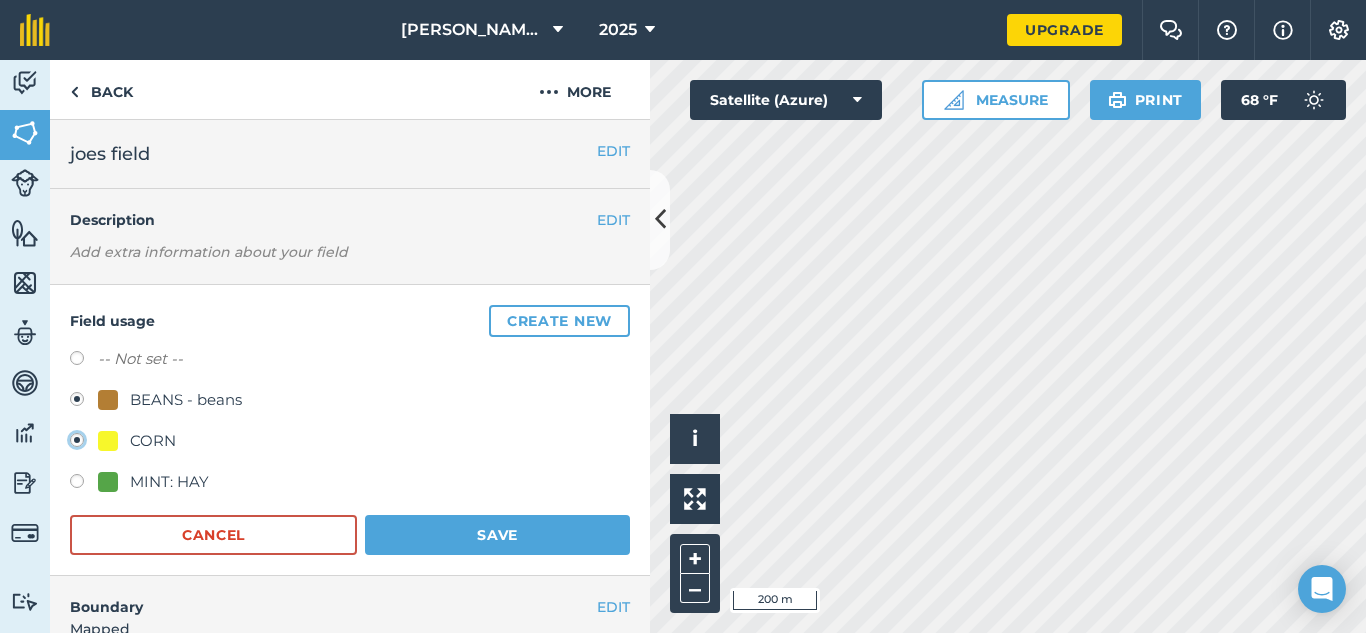 radio on "true" 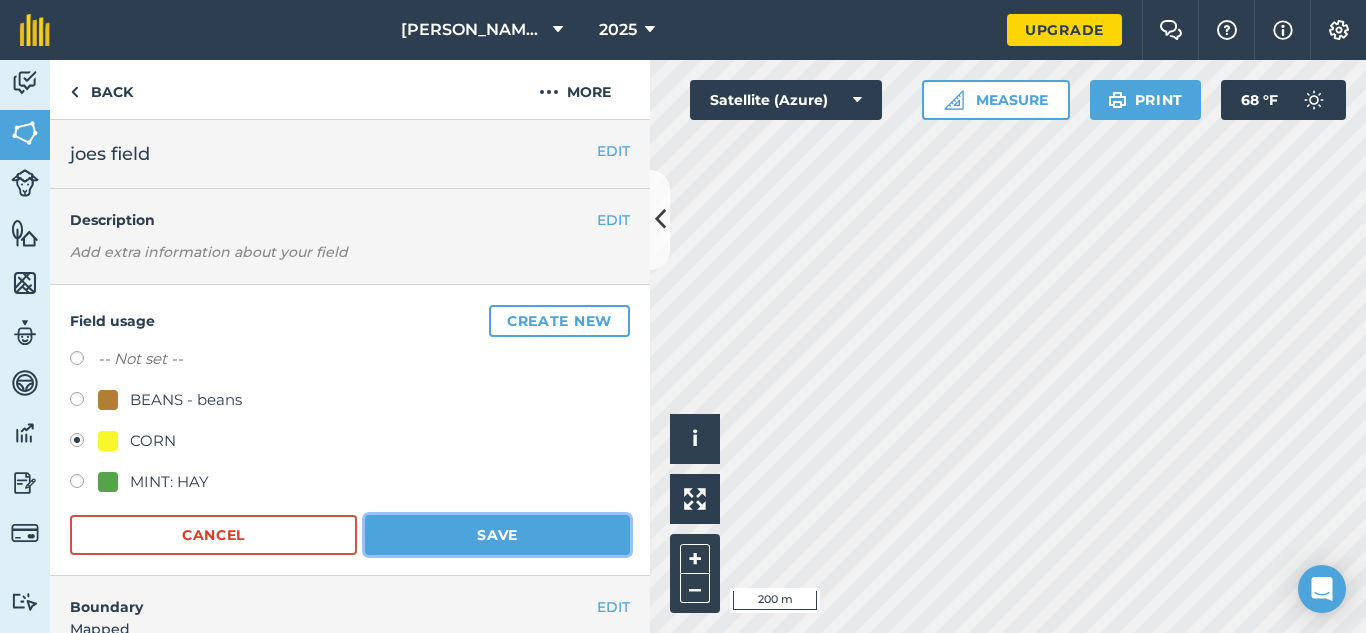 click on "Save" at bounding box center (497, 535) 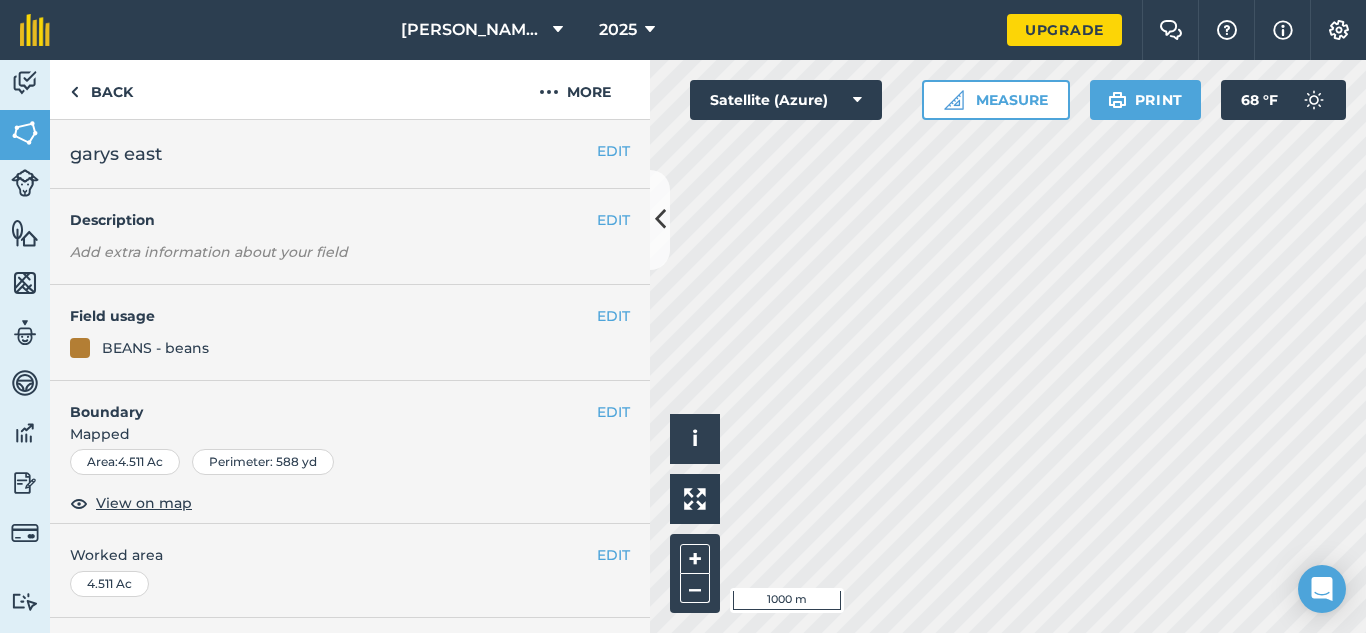 click on "Field usage" at bounding box center [333, 316] 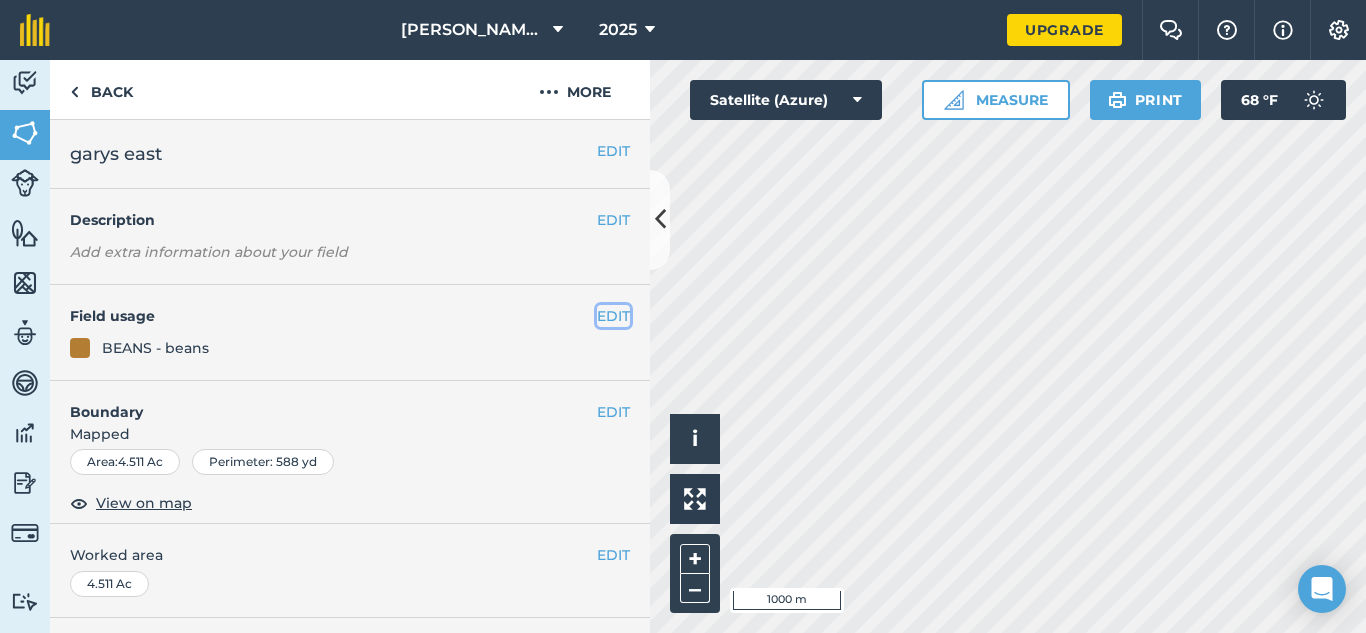 click on "EDIT" at bounding box center (613, 316) 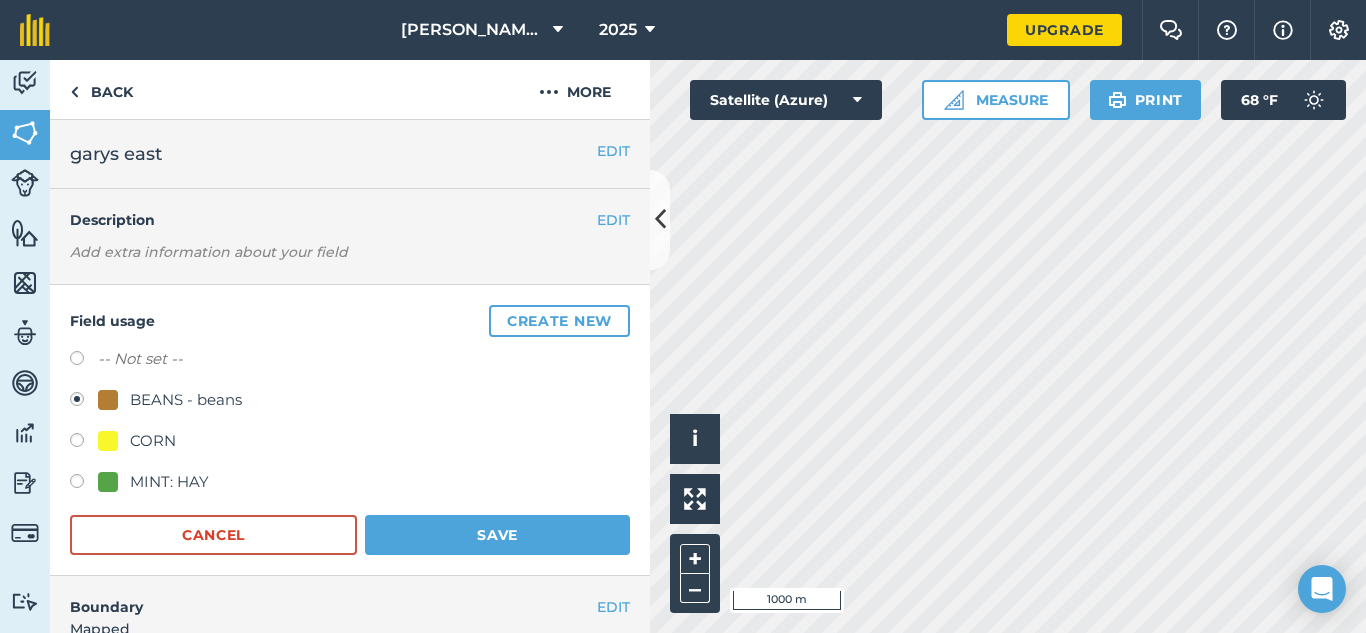 click on "CORN" at bounding box center [137, 441] 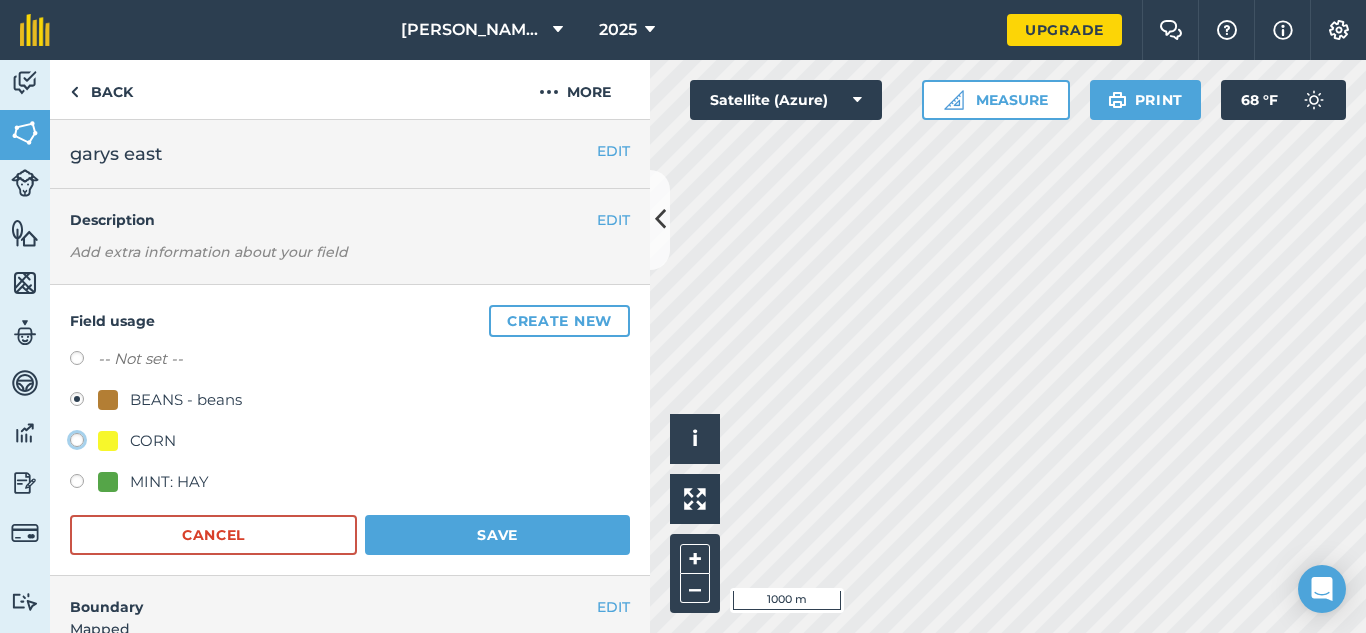 click on "CORN" at bounding box center [-9923, 439] 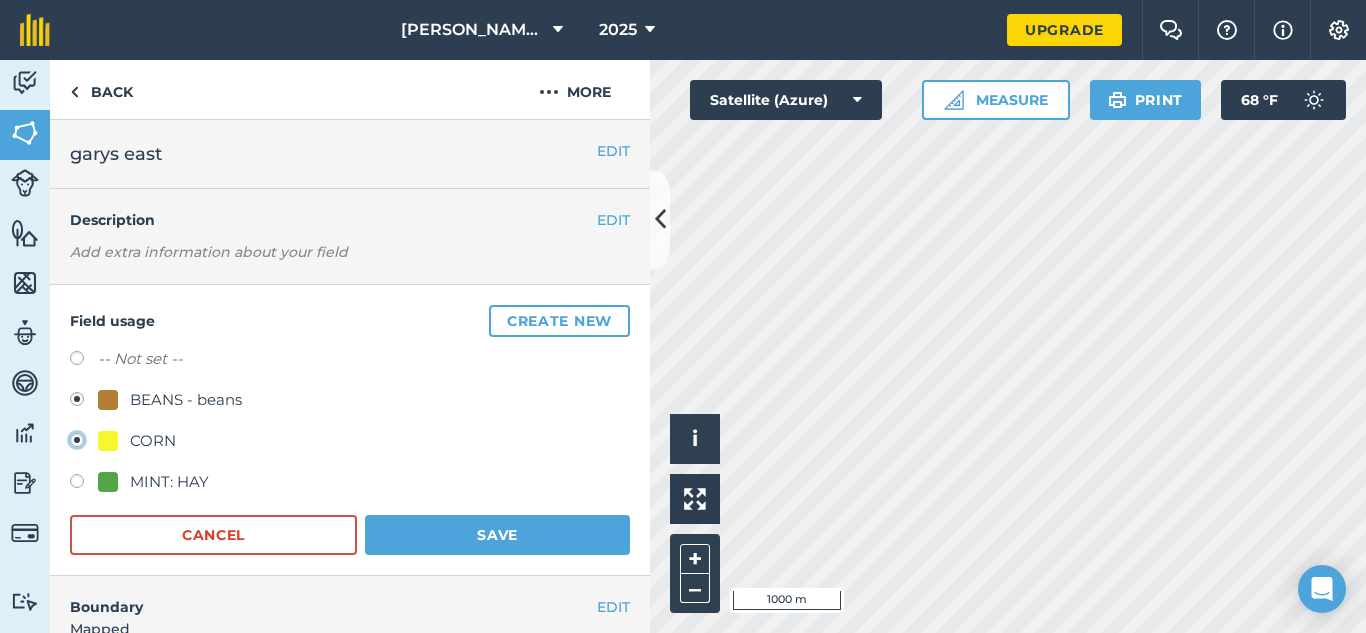 radio on "true" 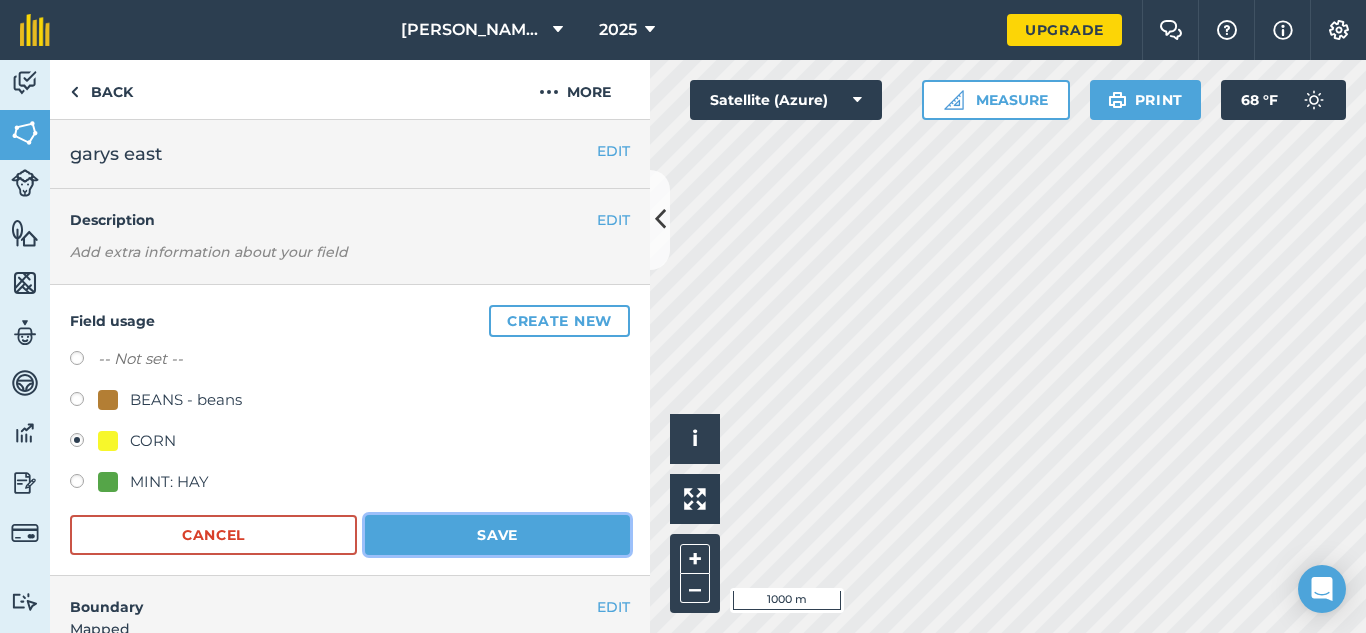 click on "Save" at bounding box center [497, 535] 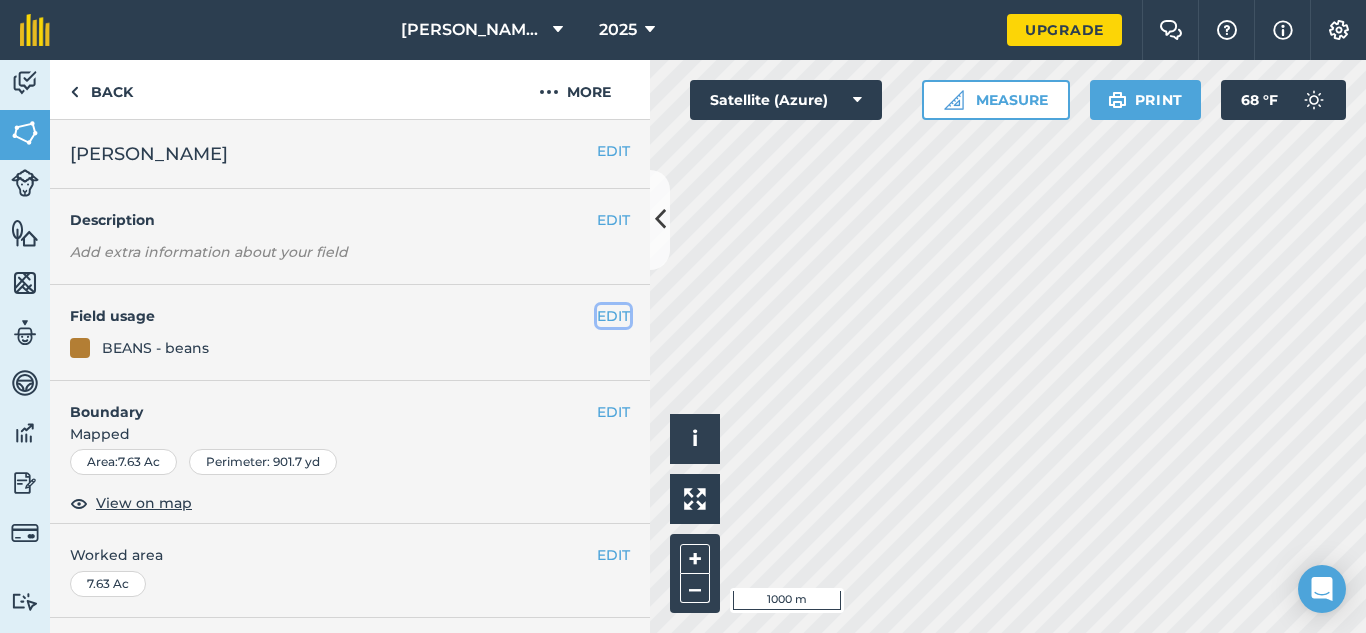 click on "EDIT" at bounding box center (613, 316) 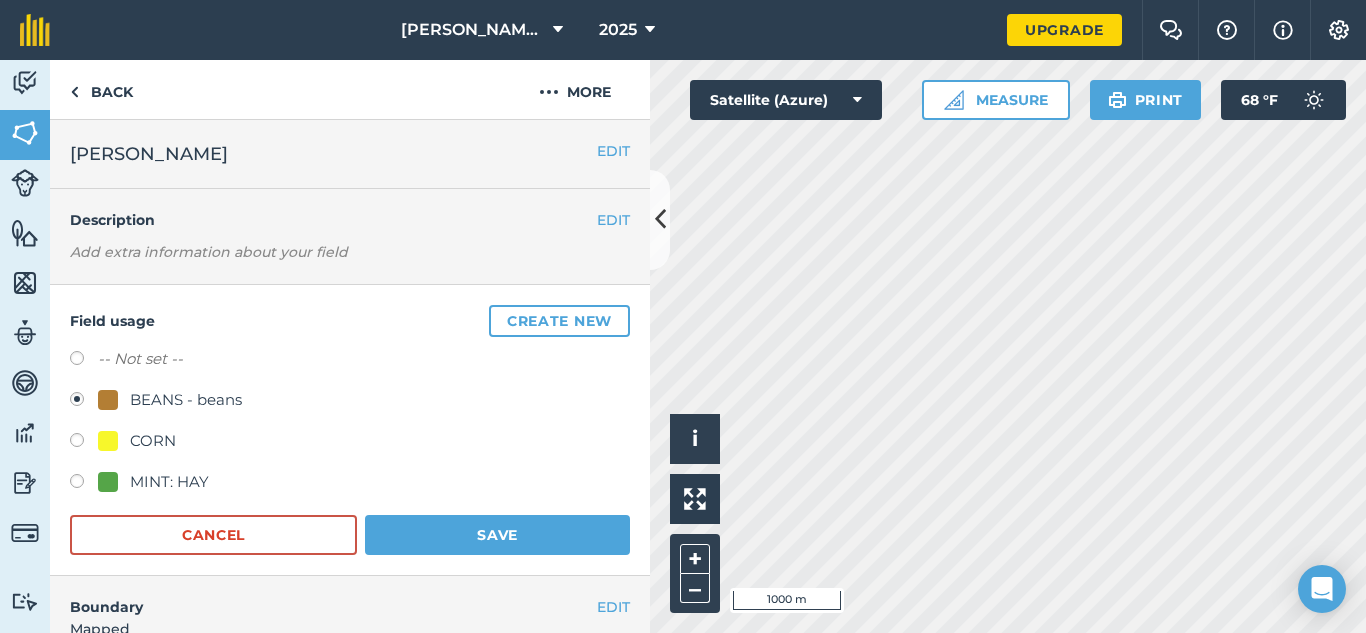 click at bounding box center (108, 441) 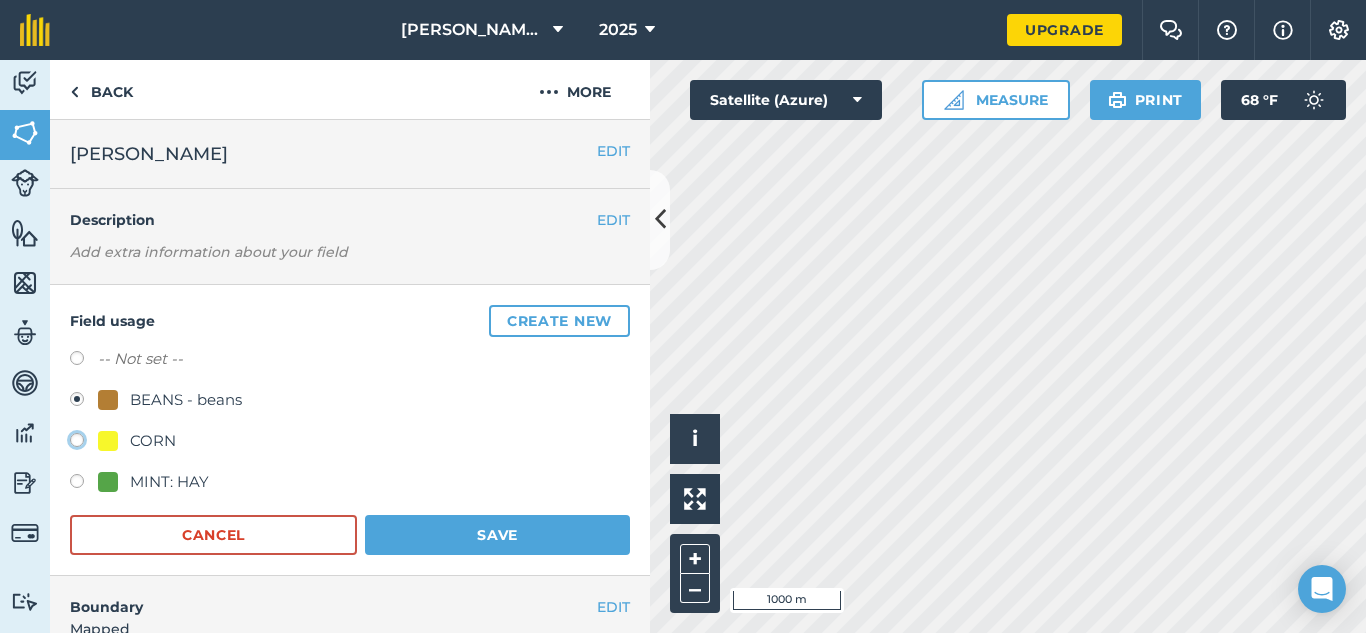 click on "CORN" at bounding box center (-9923, 439) 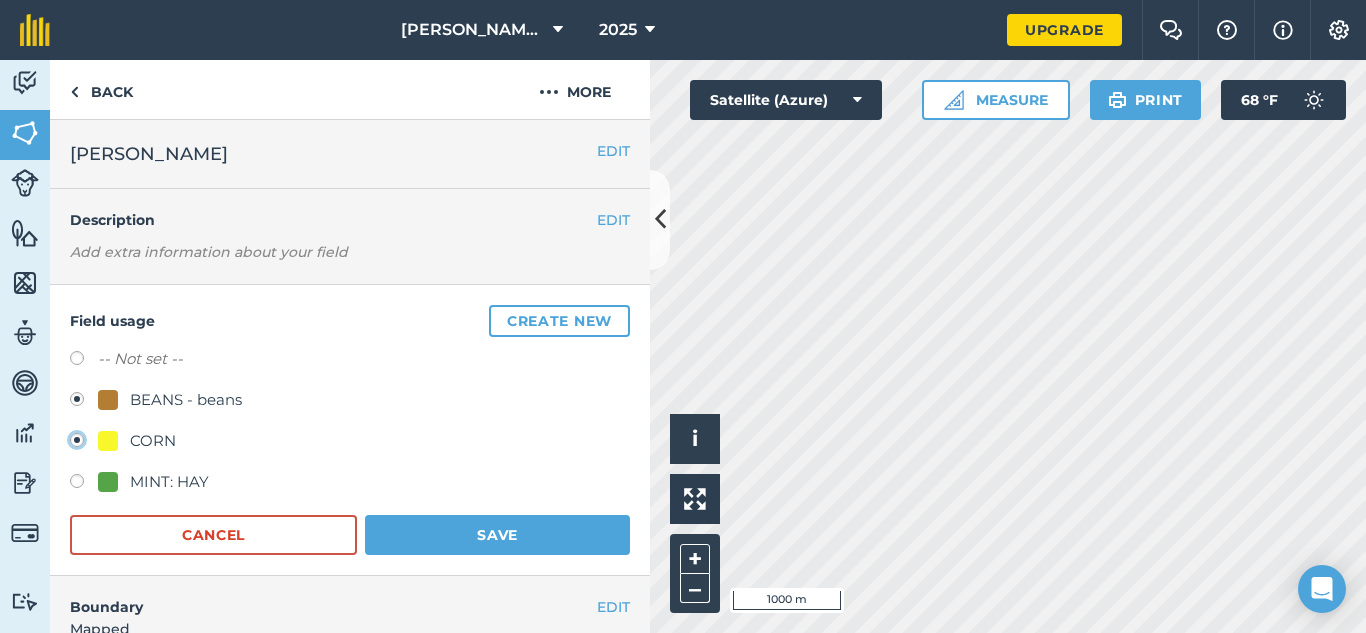 radio on "true" 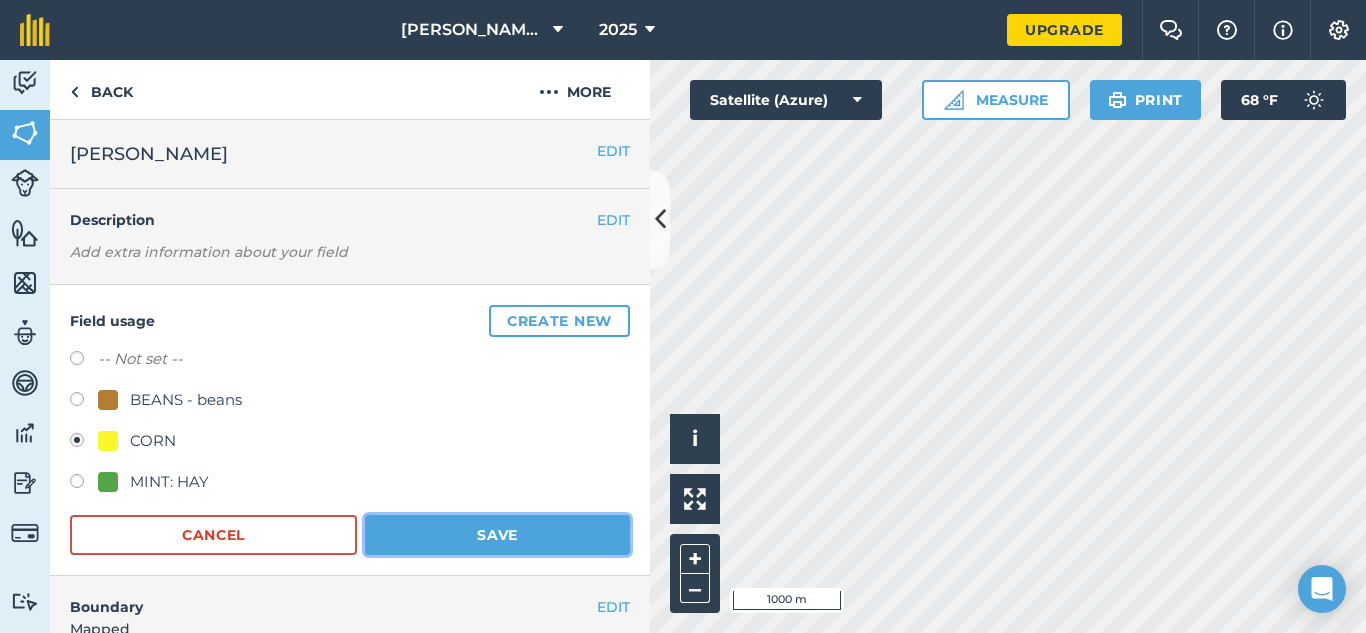click on "Save" at bounding box center [497, 535] 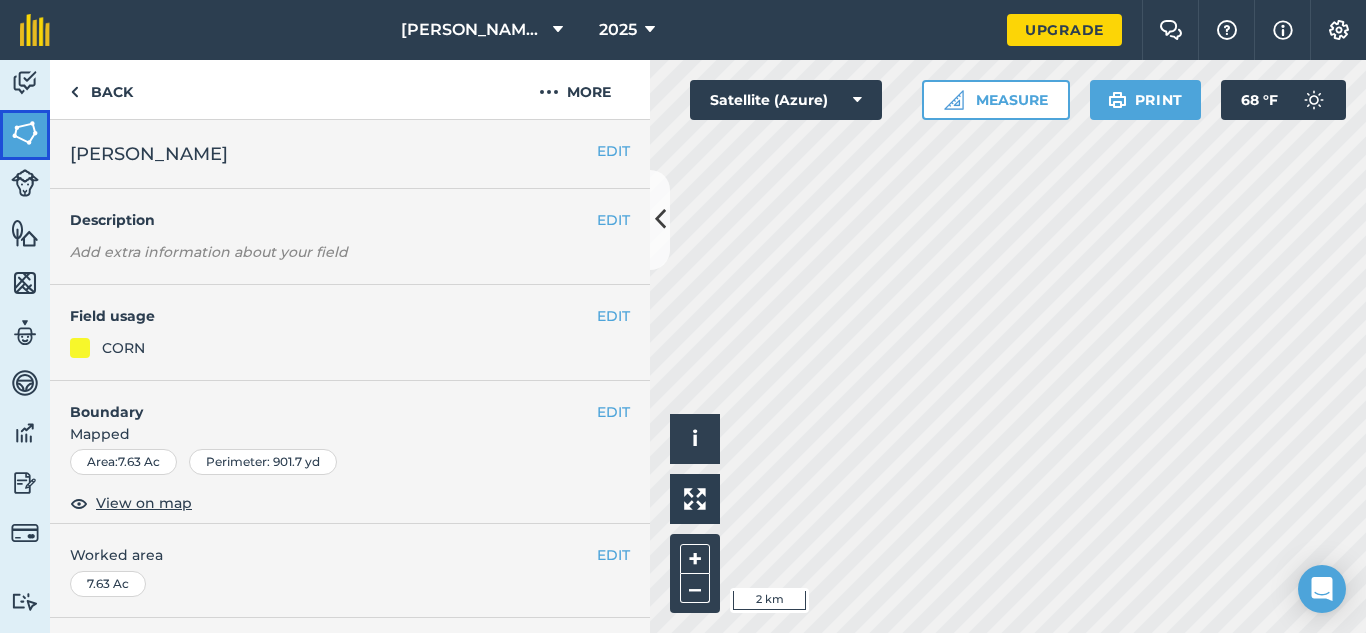 click at bounding box center [25, 133] 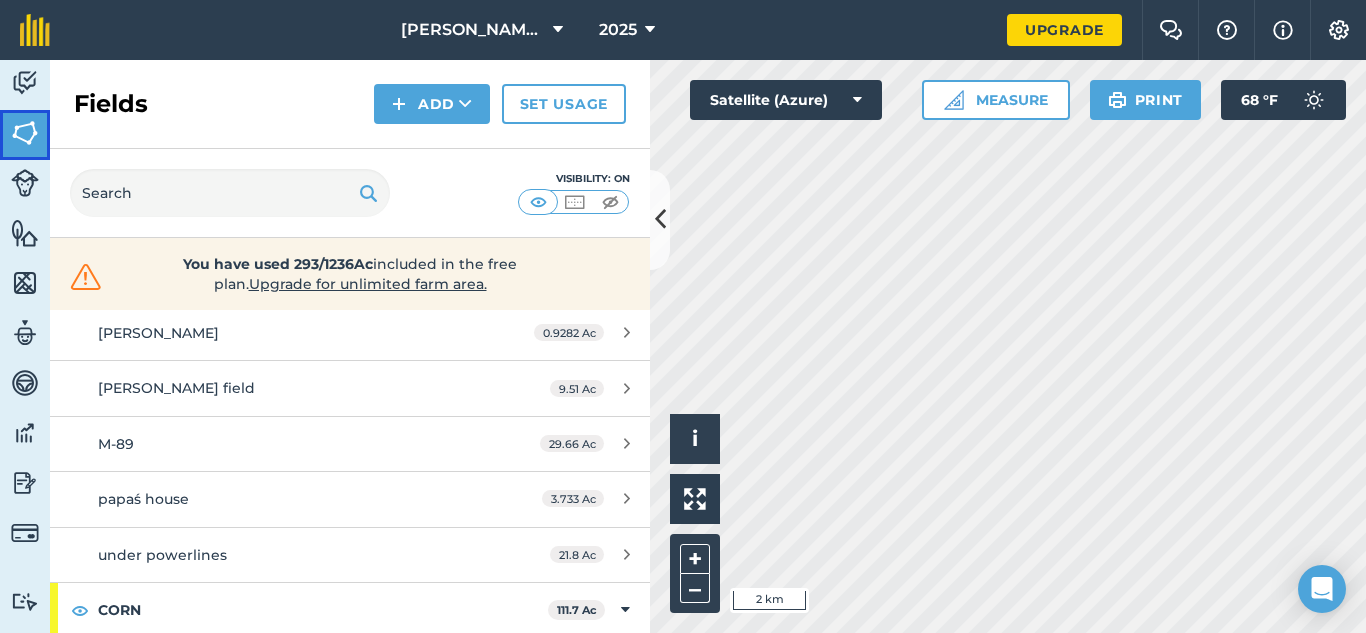 scroll, scrollTop: 975, scrollLeft: 0, axis: vertical 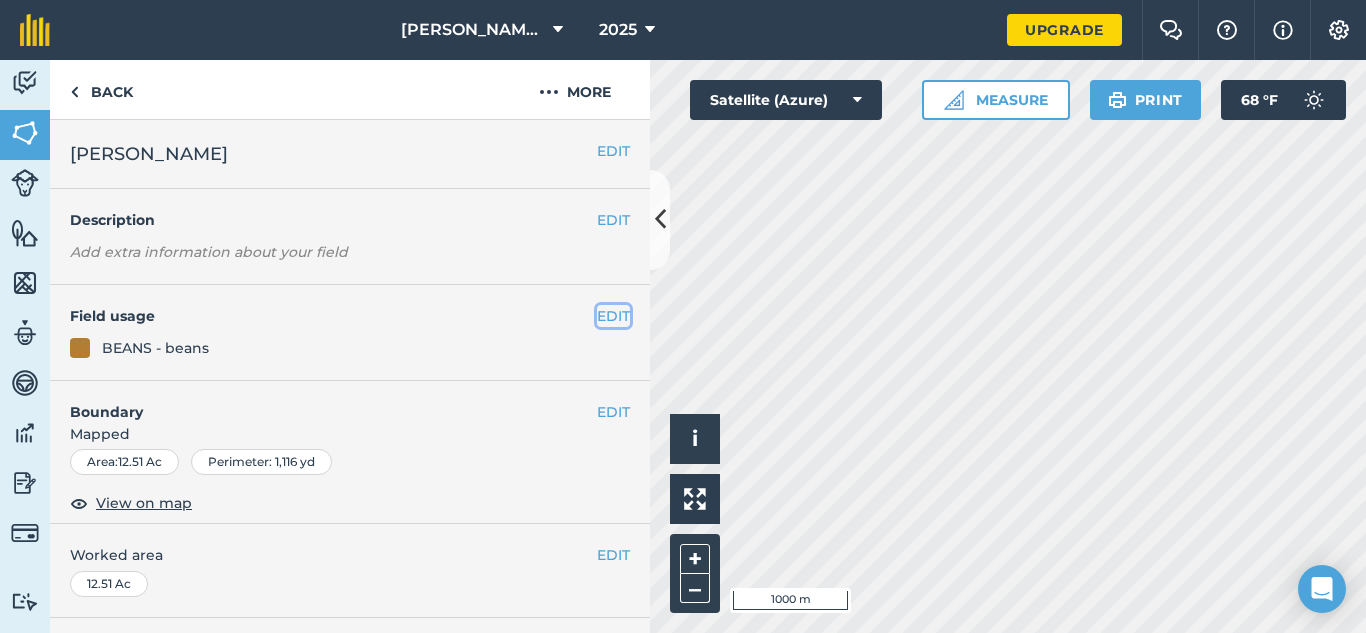 click on "EDIT" at bounding box center [613, 316] 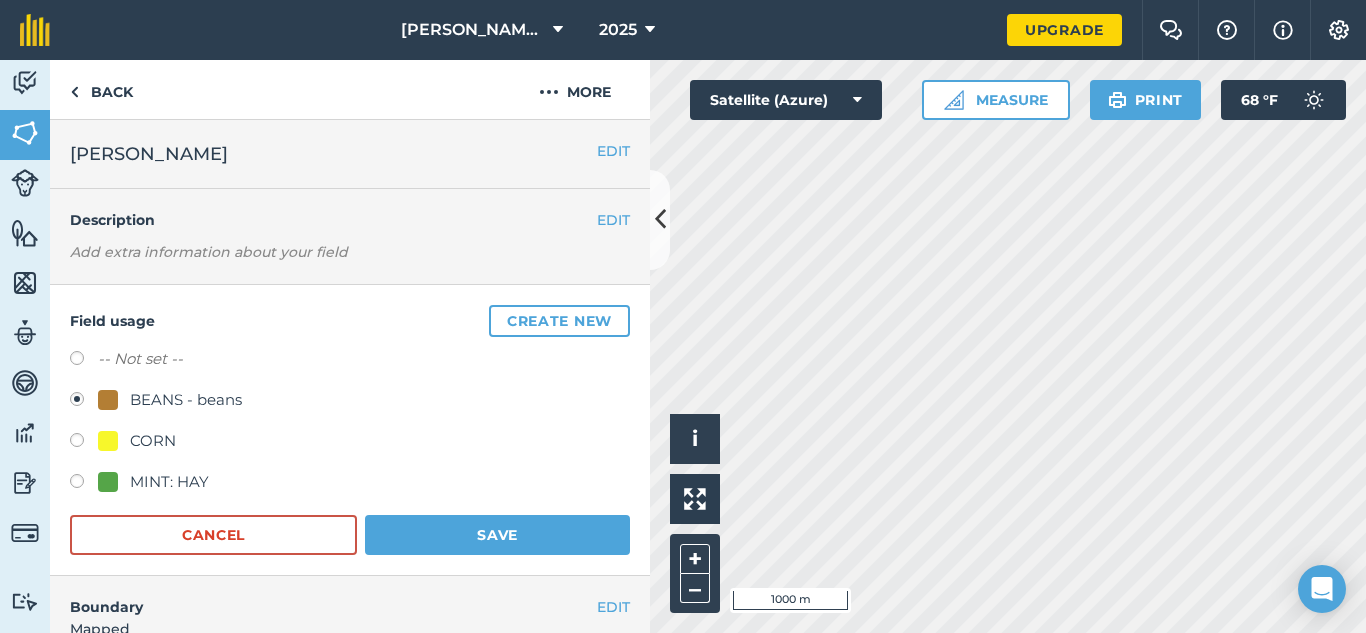 click on "-- Not set --" at bounding box center (140, 359) 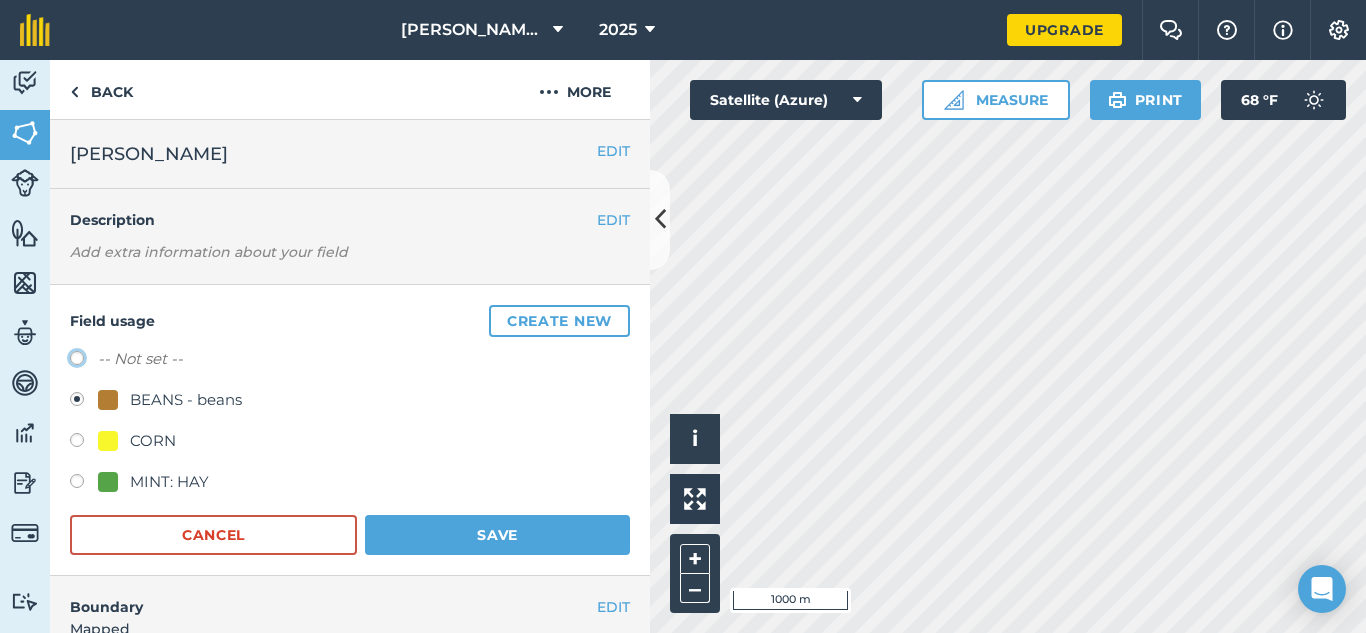 click on "-- Not set --" at bounding box center (-9923, 357) 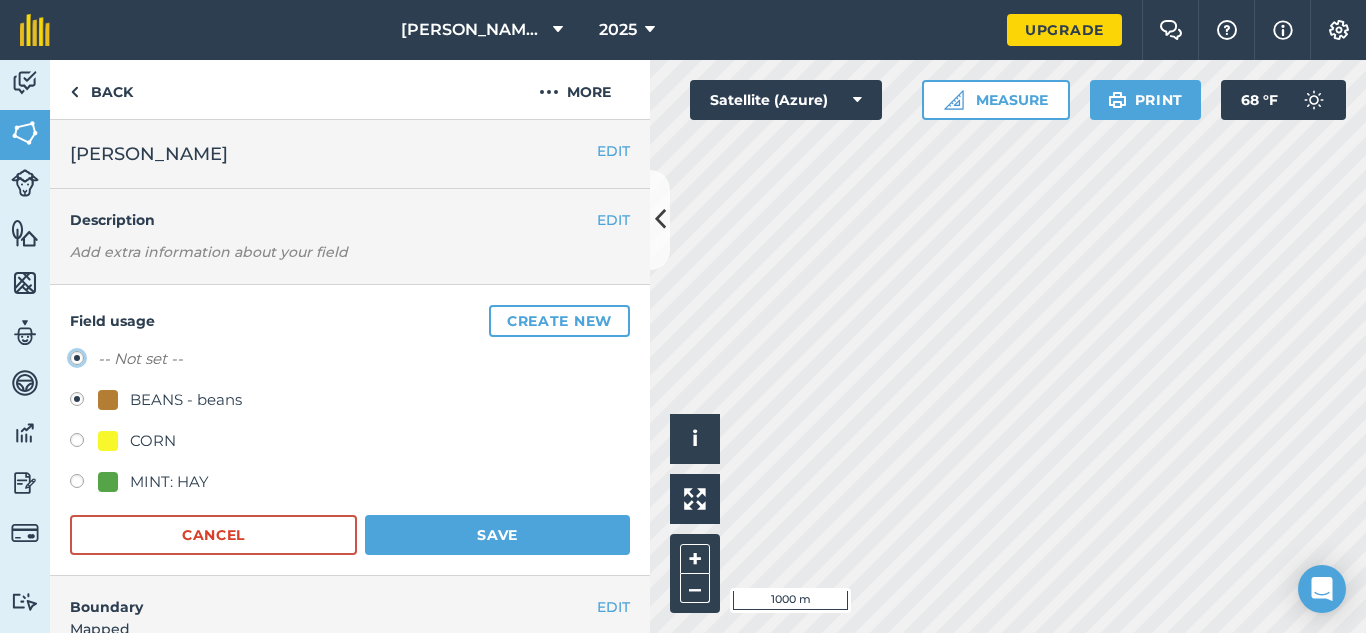 radio on "true" 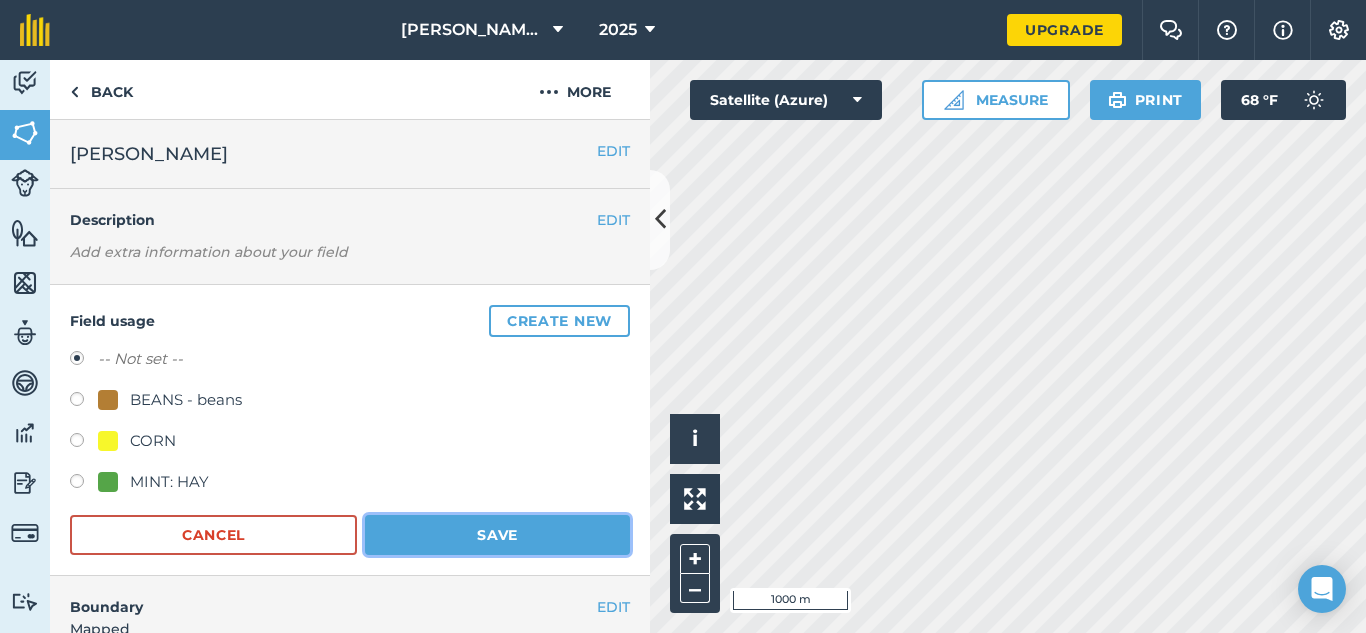 click on "Save" at bounding box center [497, 535] 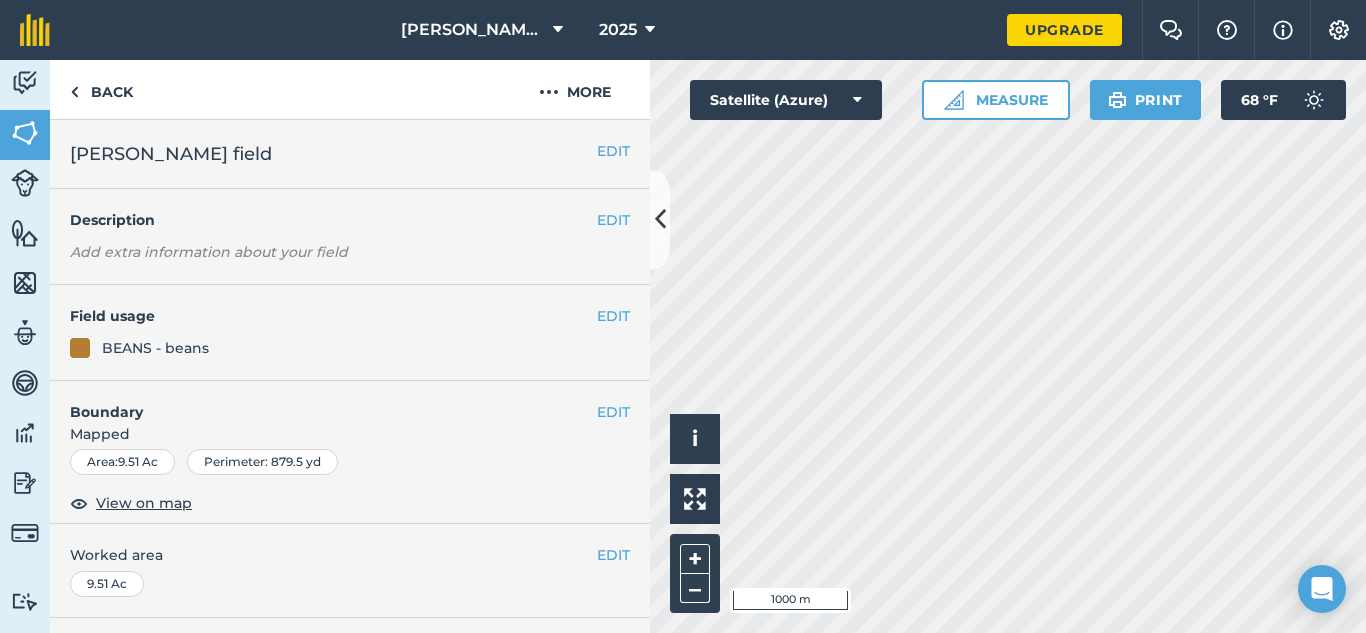 click on "EDIT Field usage BEANS - beans" at bounding box center [350, 333] 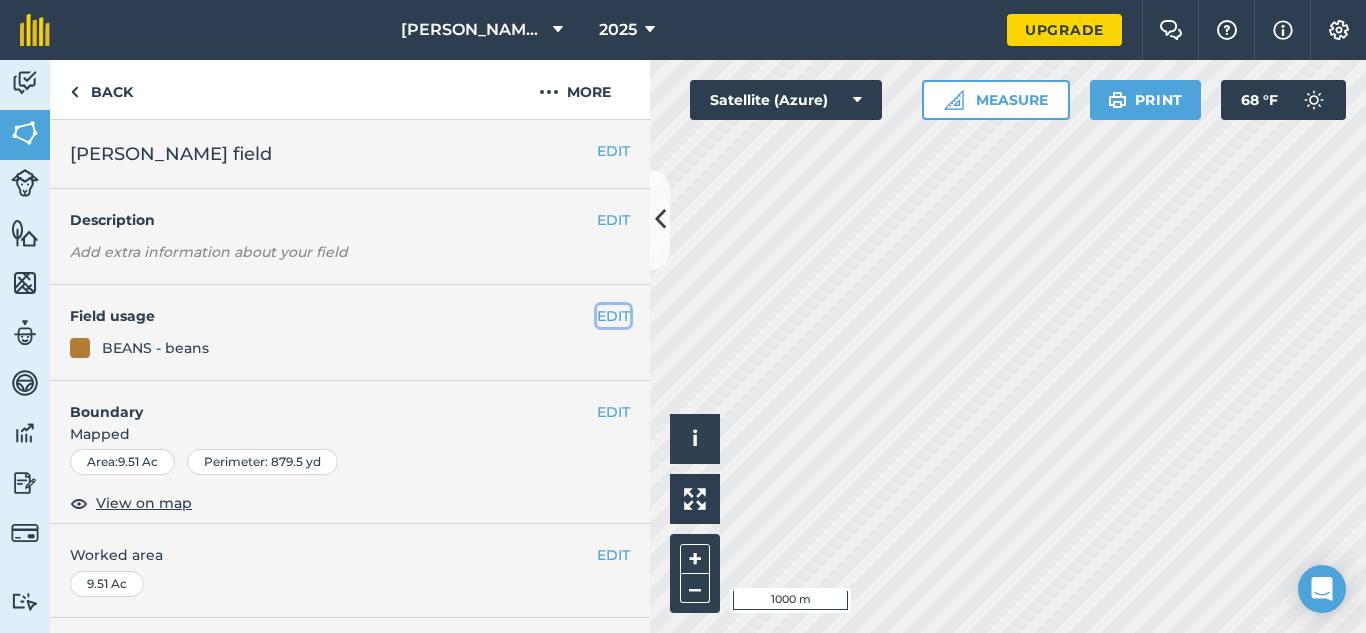 click on "EDIT" at bounding box center (613, 316) 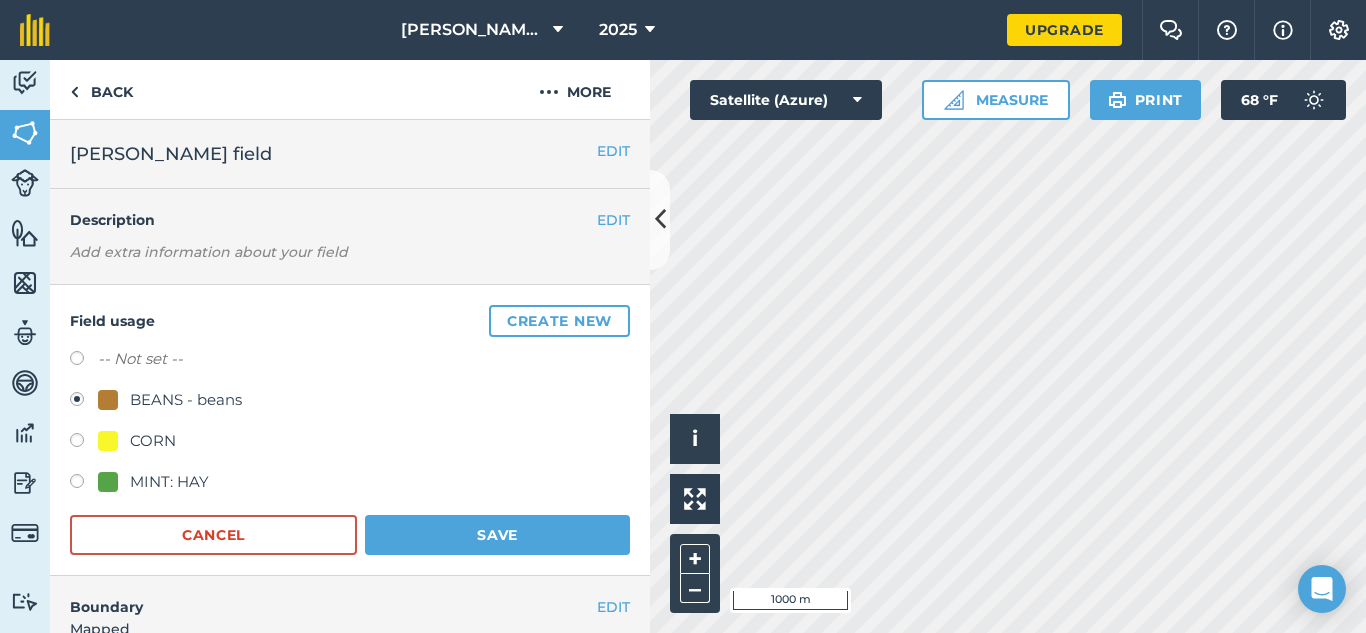 click at bounding box center [108, 441] 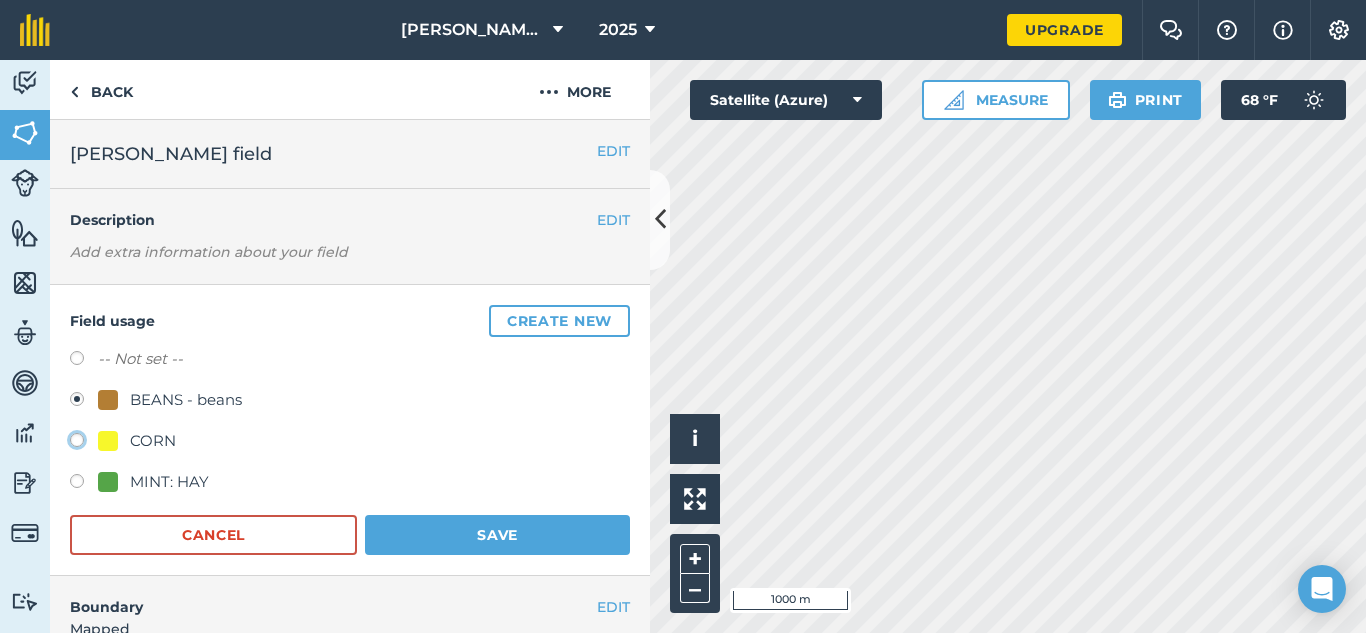 click on "CORN" at bounding box center [-9923, 439] 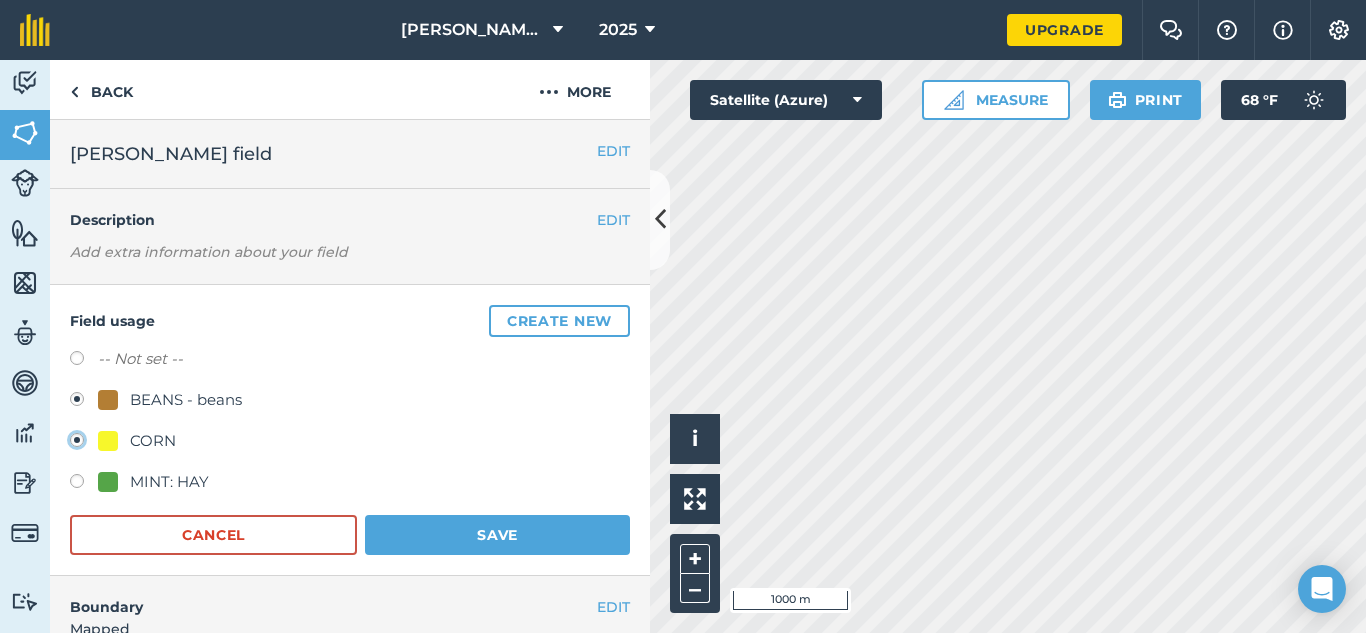 radio on "true" 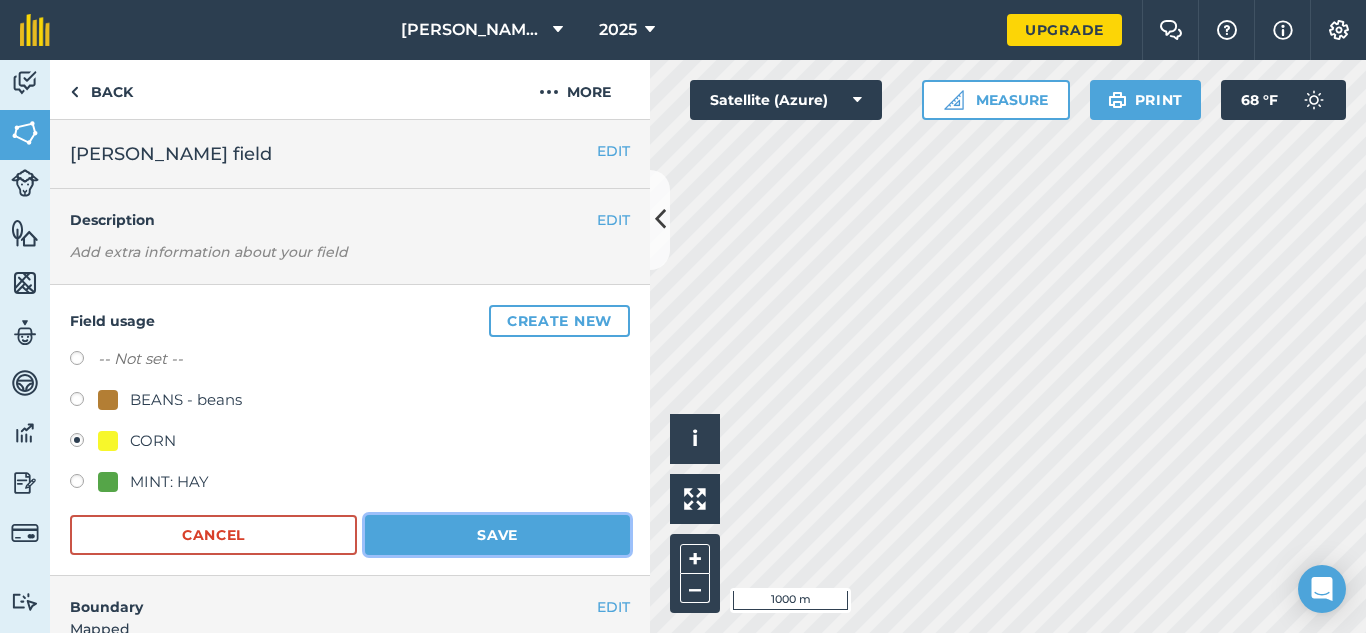 click on "Save" at bounding box center (497, 535) 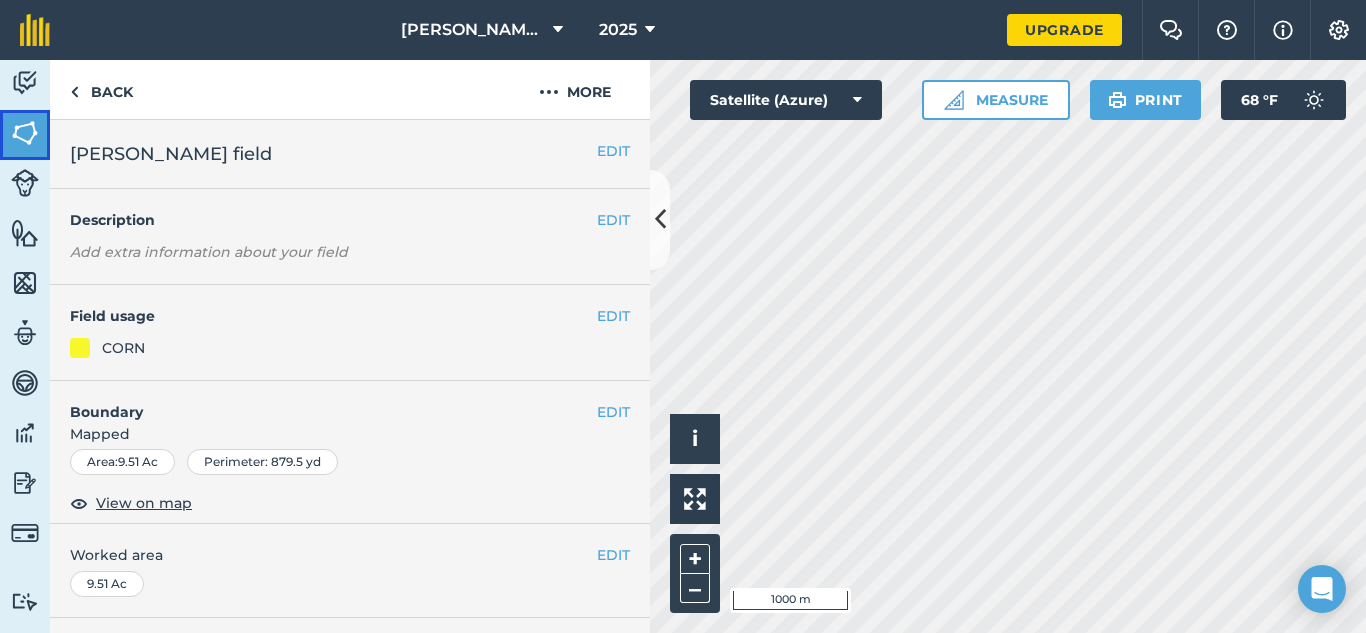 click at bounding box center (25, 133) 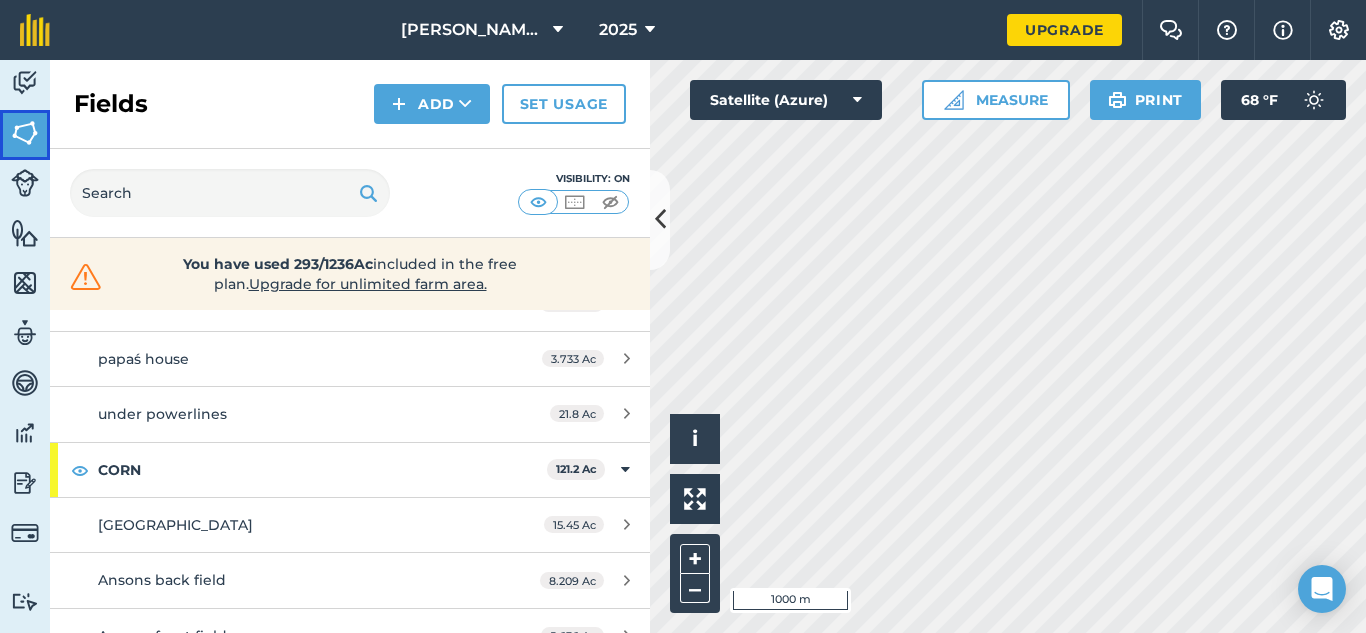 scroll, scrollTop: 1081, scrollLeft: 0, axis: vertical 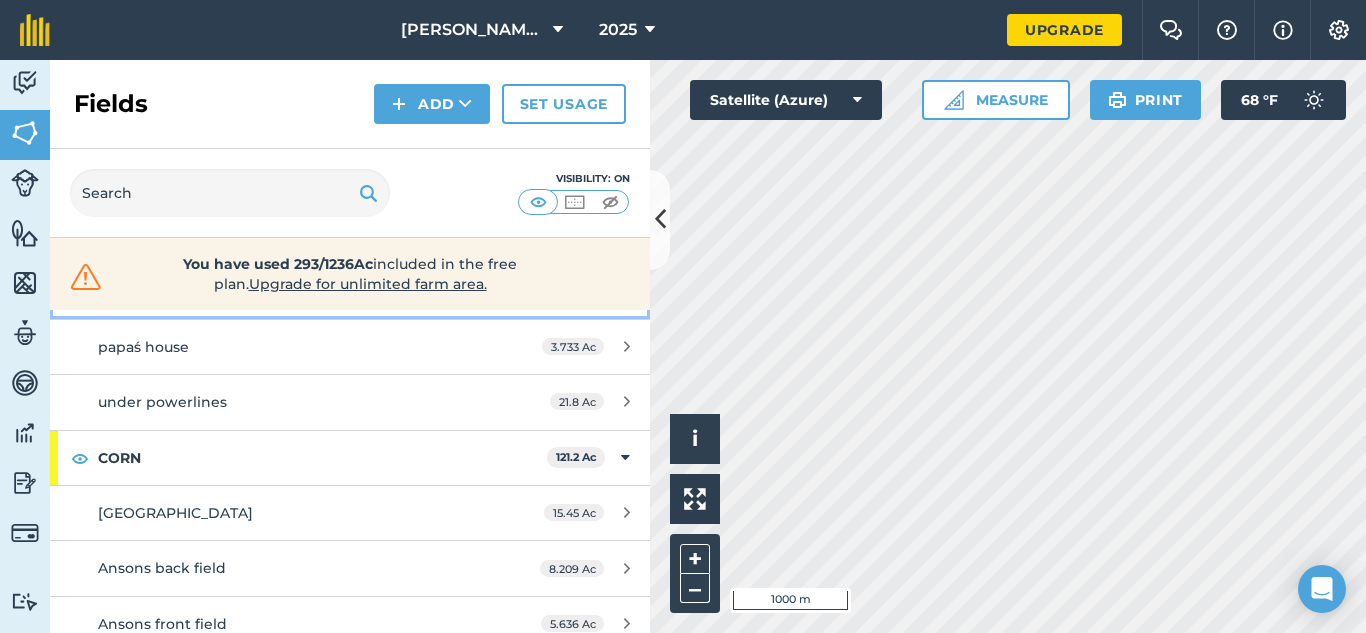 click on "M-89 29.66   Ac" at bounding box center (350, 291) 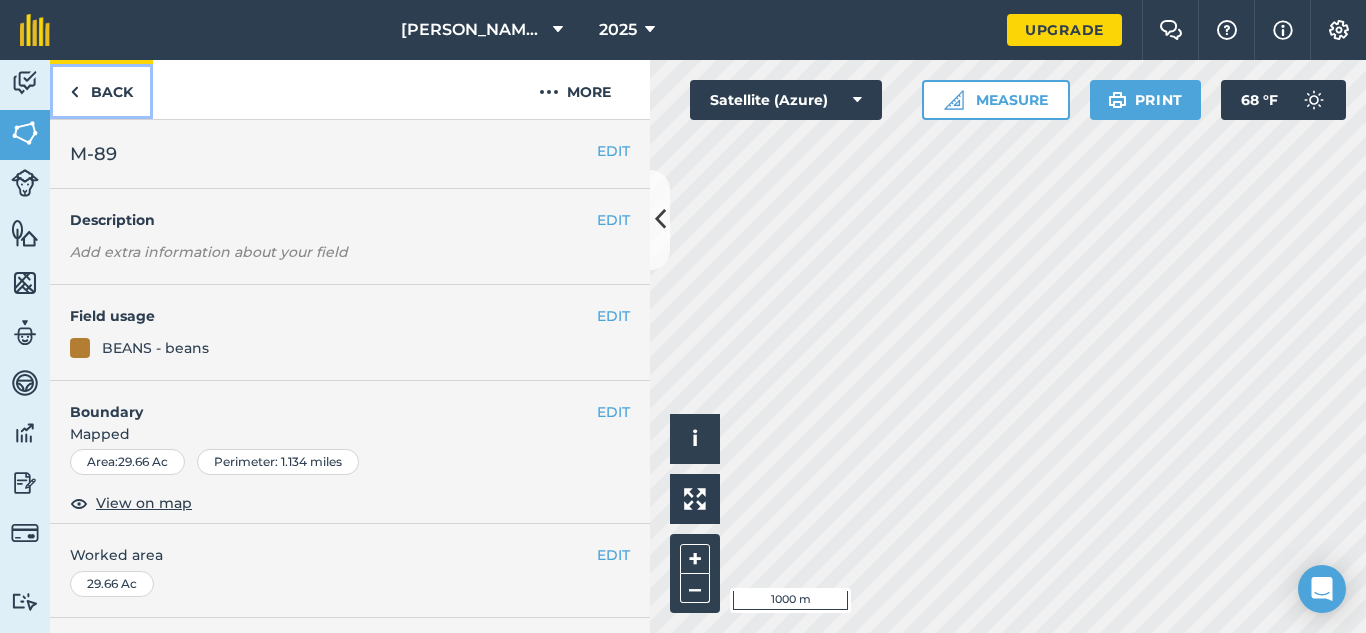 click on "Back" at bounding box center (101, 89) 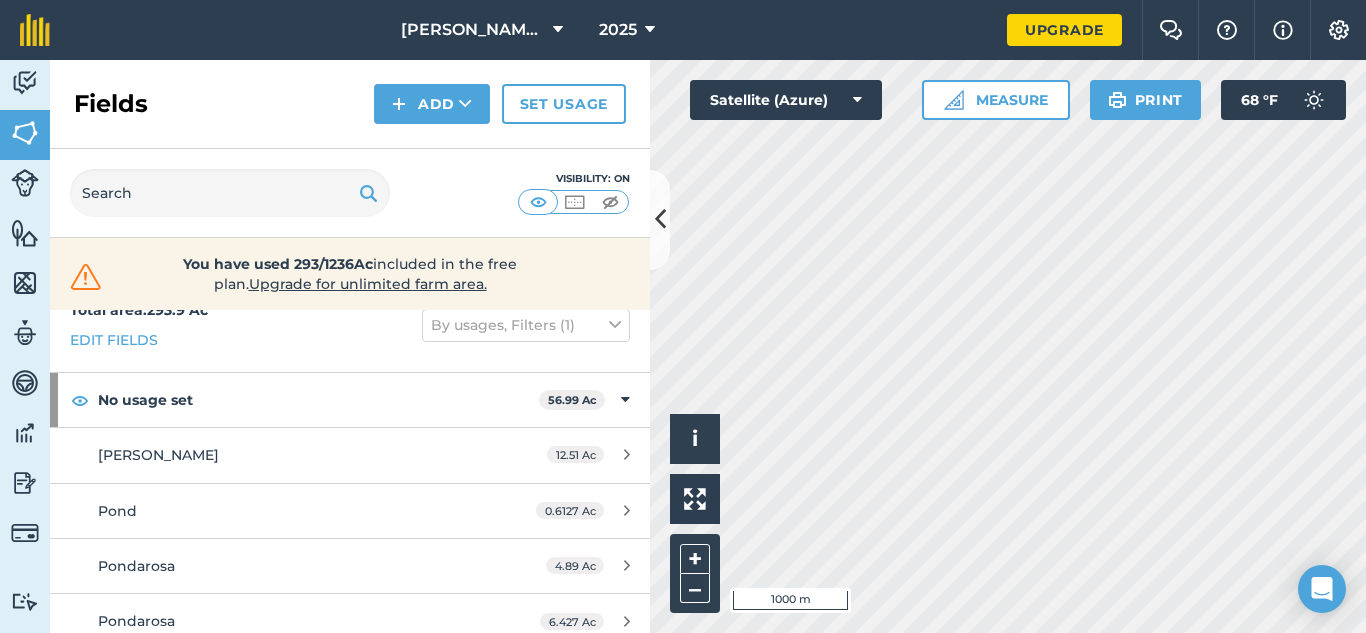 scroll, scrollTop: 43, scrollLeft: 0, axis: vertical 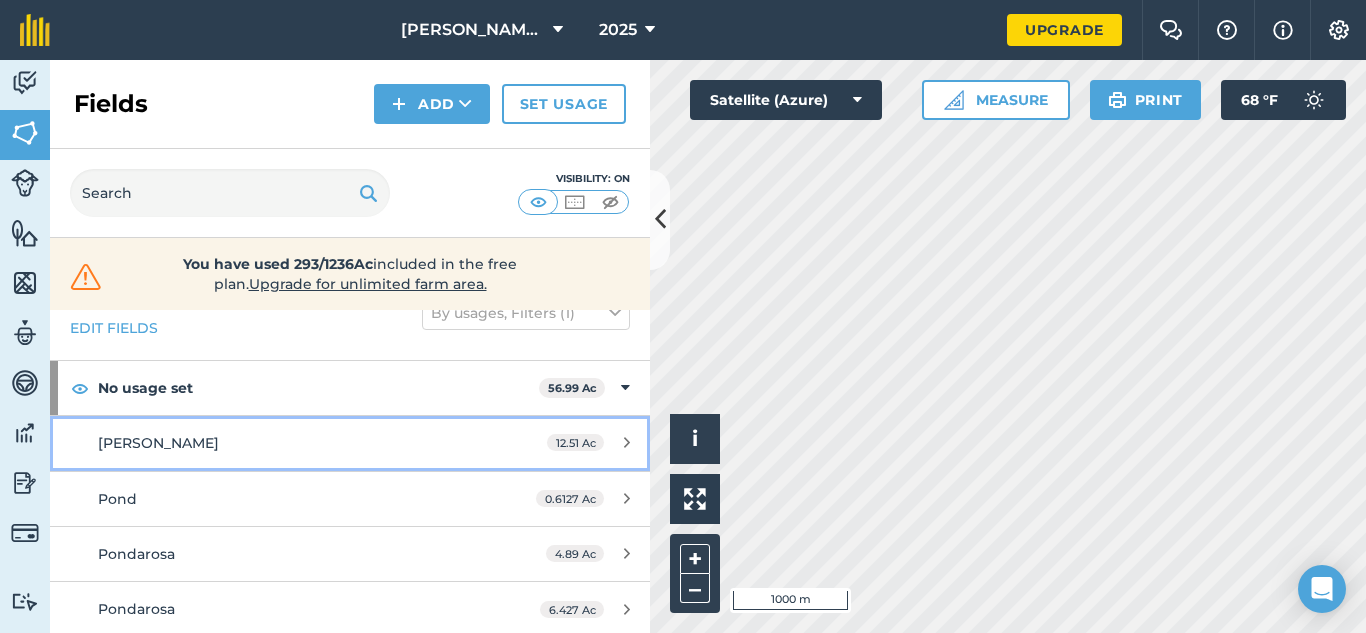 click on "[PERSON_NAME]" at bounding box center (286, 443) 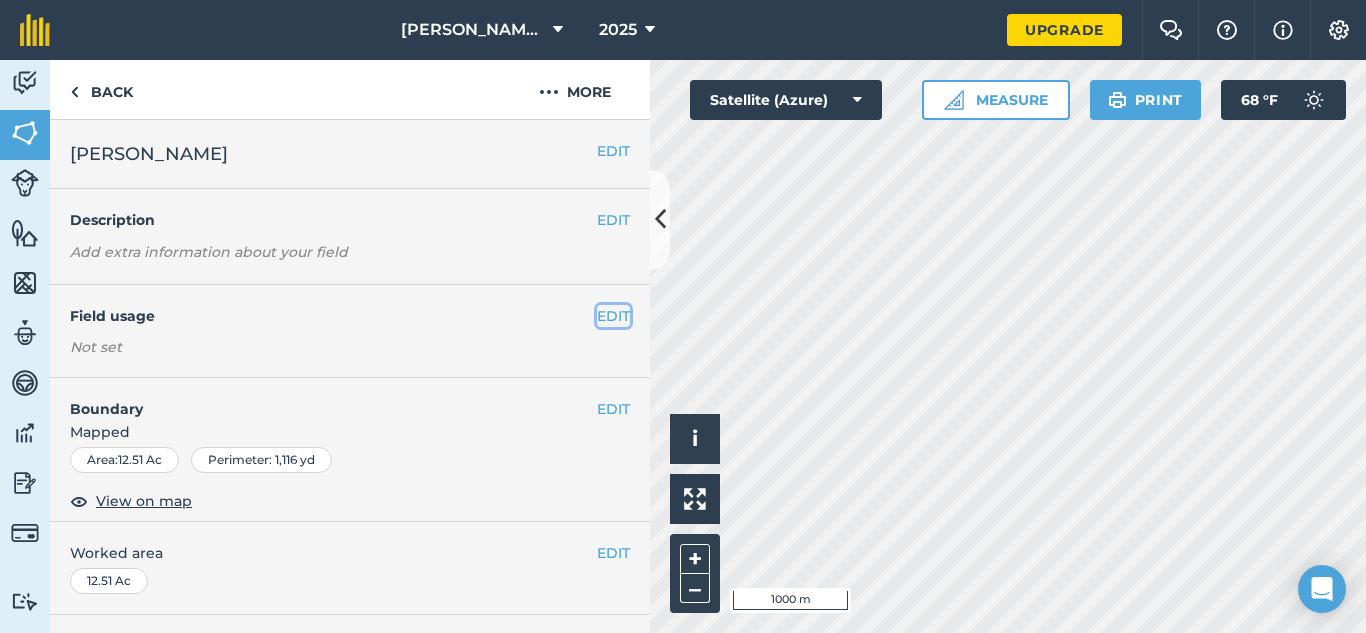 click on "EDIT" at bounding box center [613, 316] 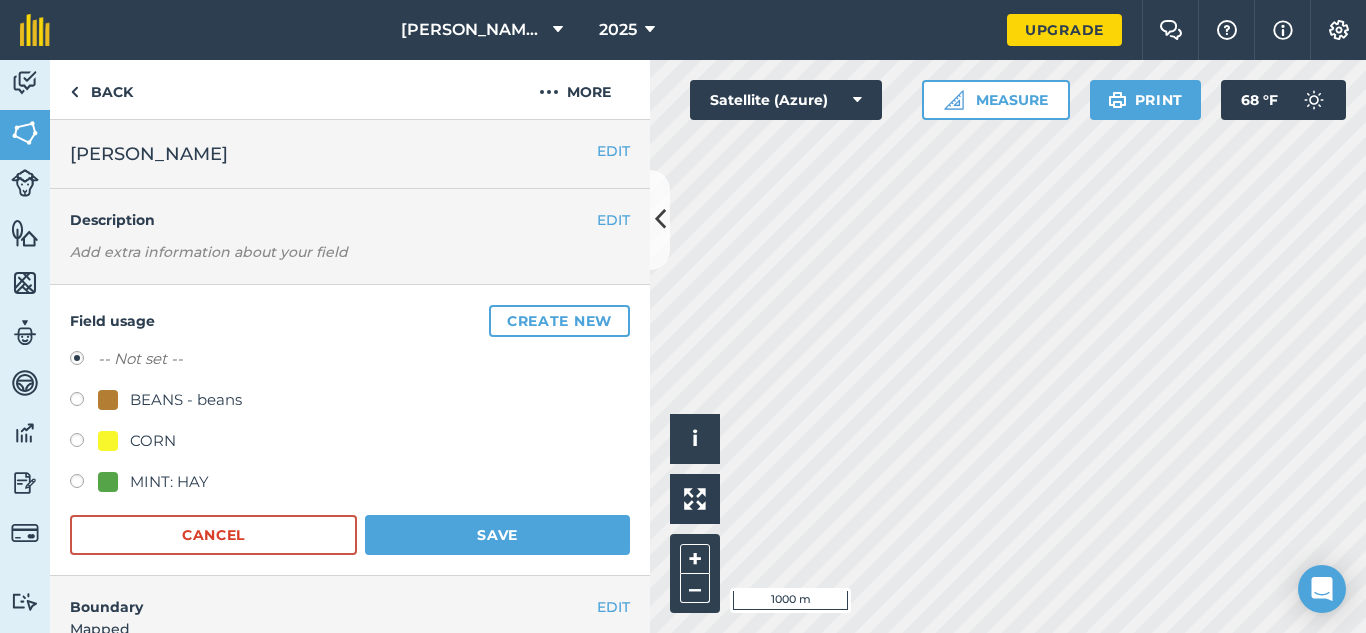 click at bounding box center [84, 443] 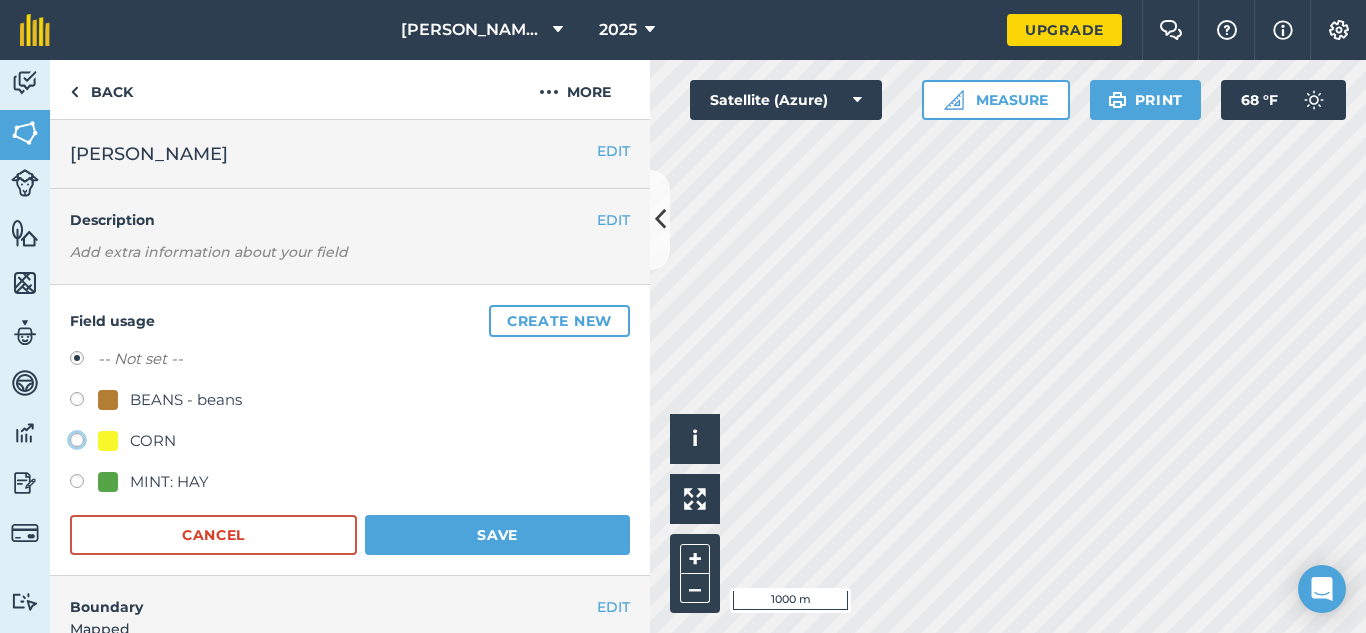 click on "CORN" at bounding box center (-9923, 439) 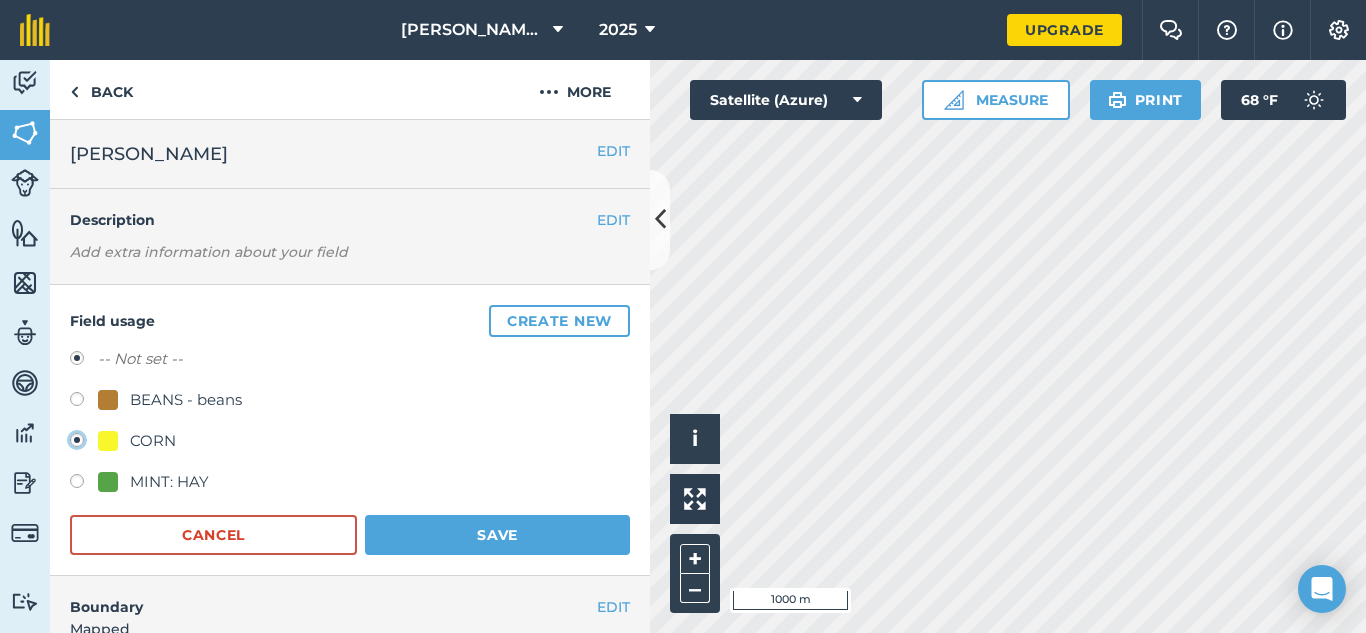 radio on "true" 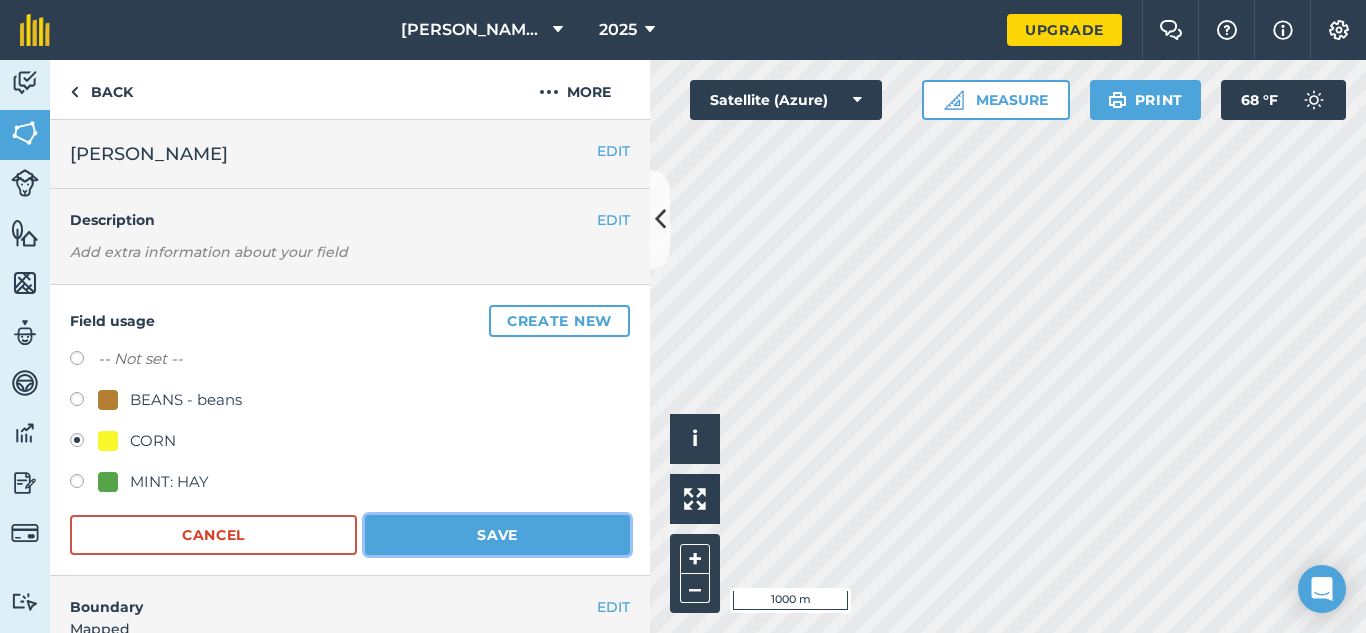 click on "Save" at bounding box center (497, 535) 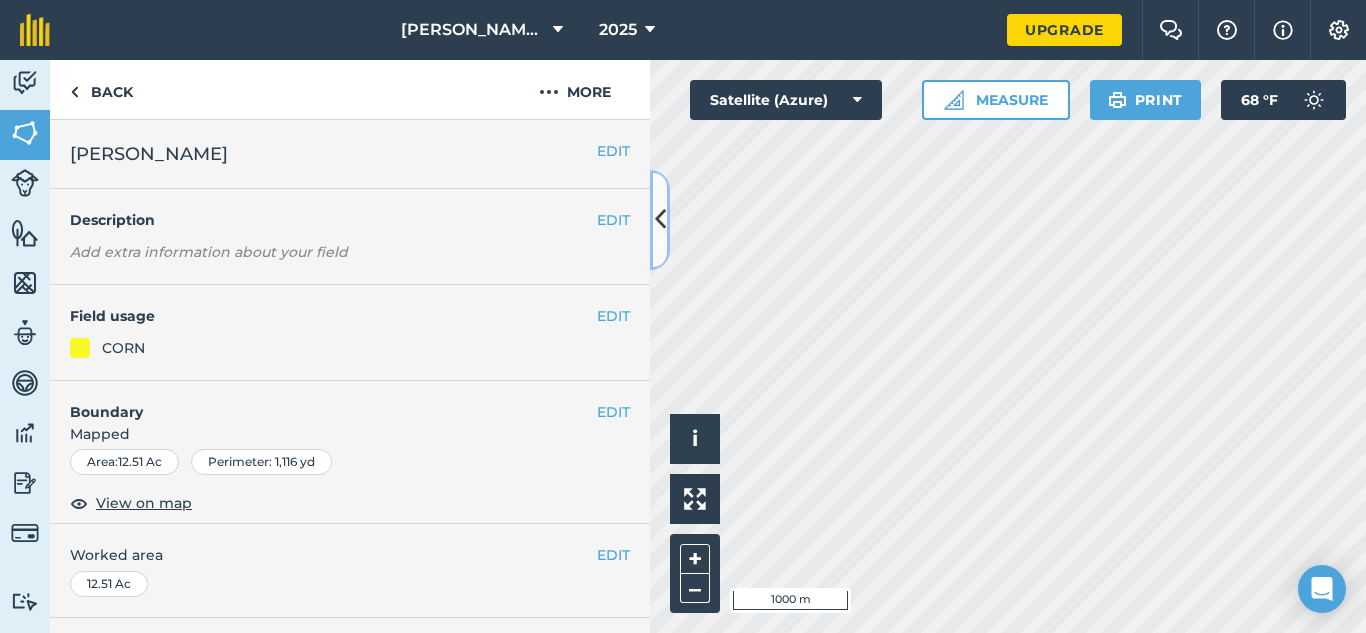 click at bounding box center [660, 219] 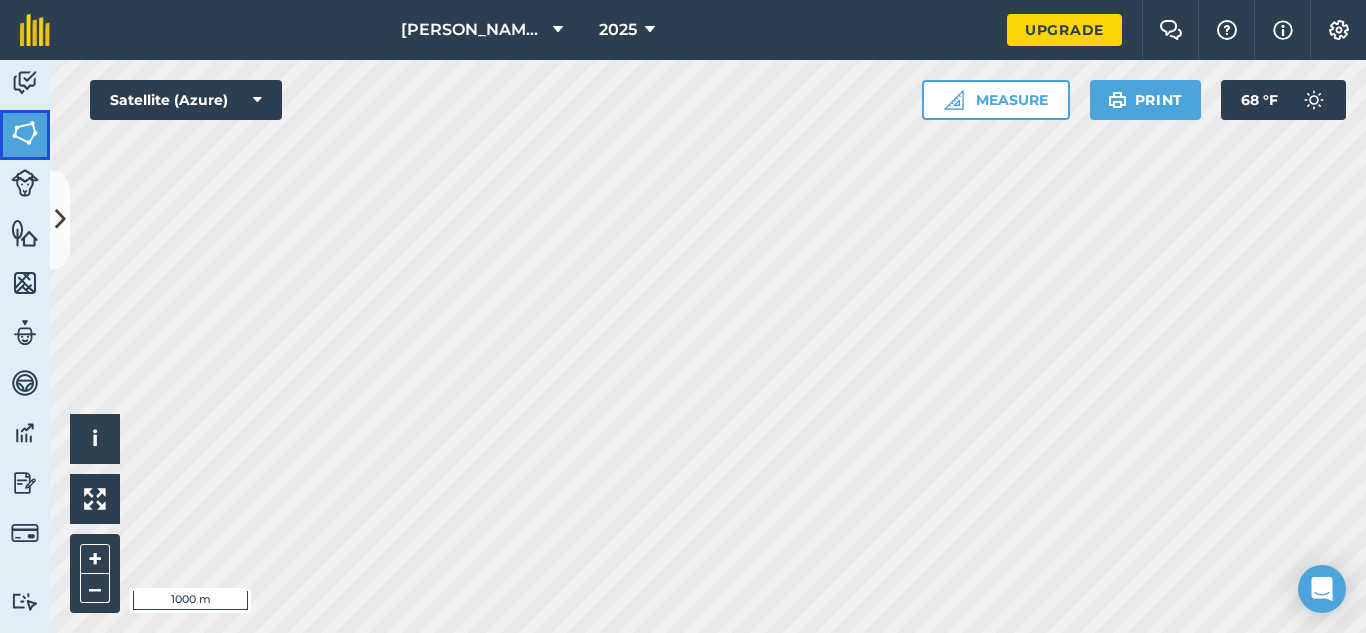 click at bounding box center (25, 133) 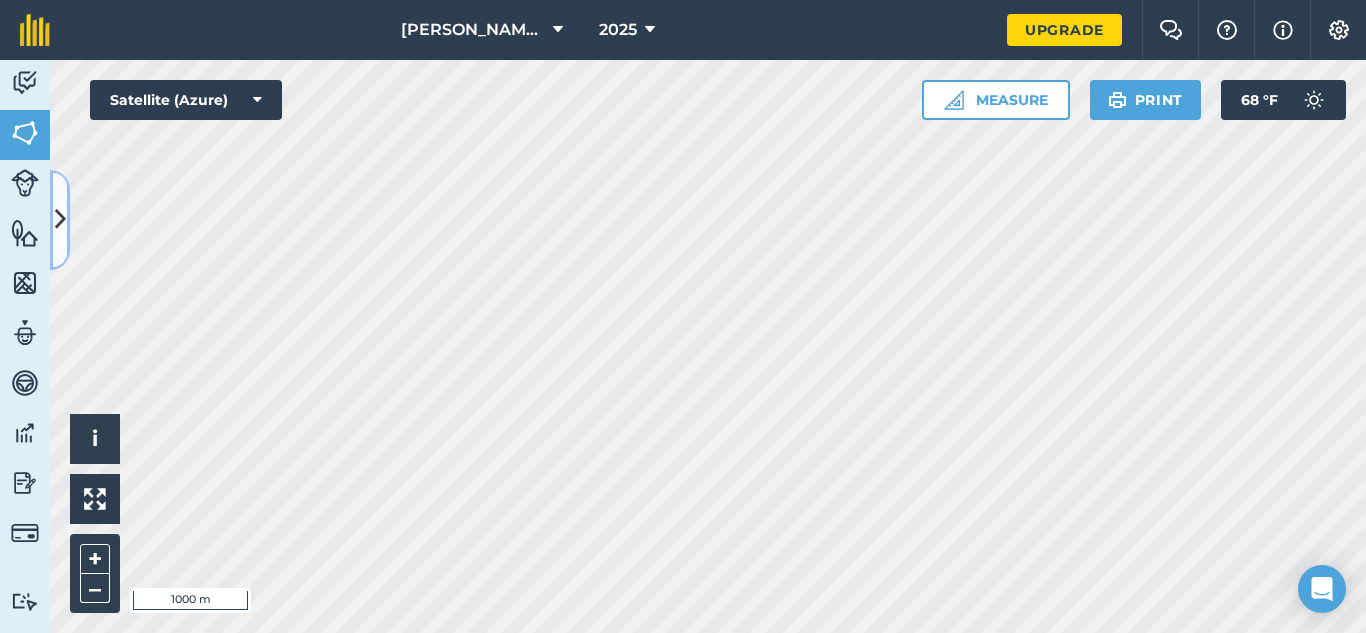 click at bounding box center (60, 219) 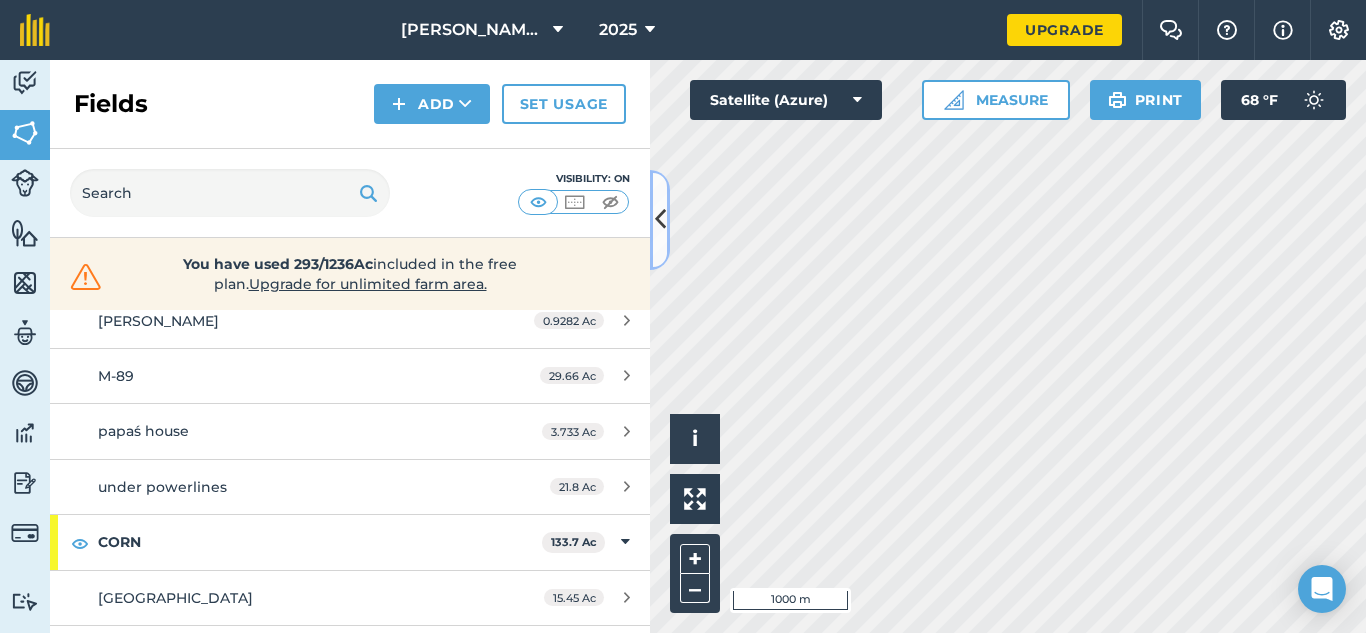 scroll, scrollTop: 947, scrollLeft: 0, axis: vertical 